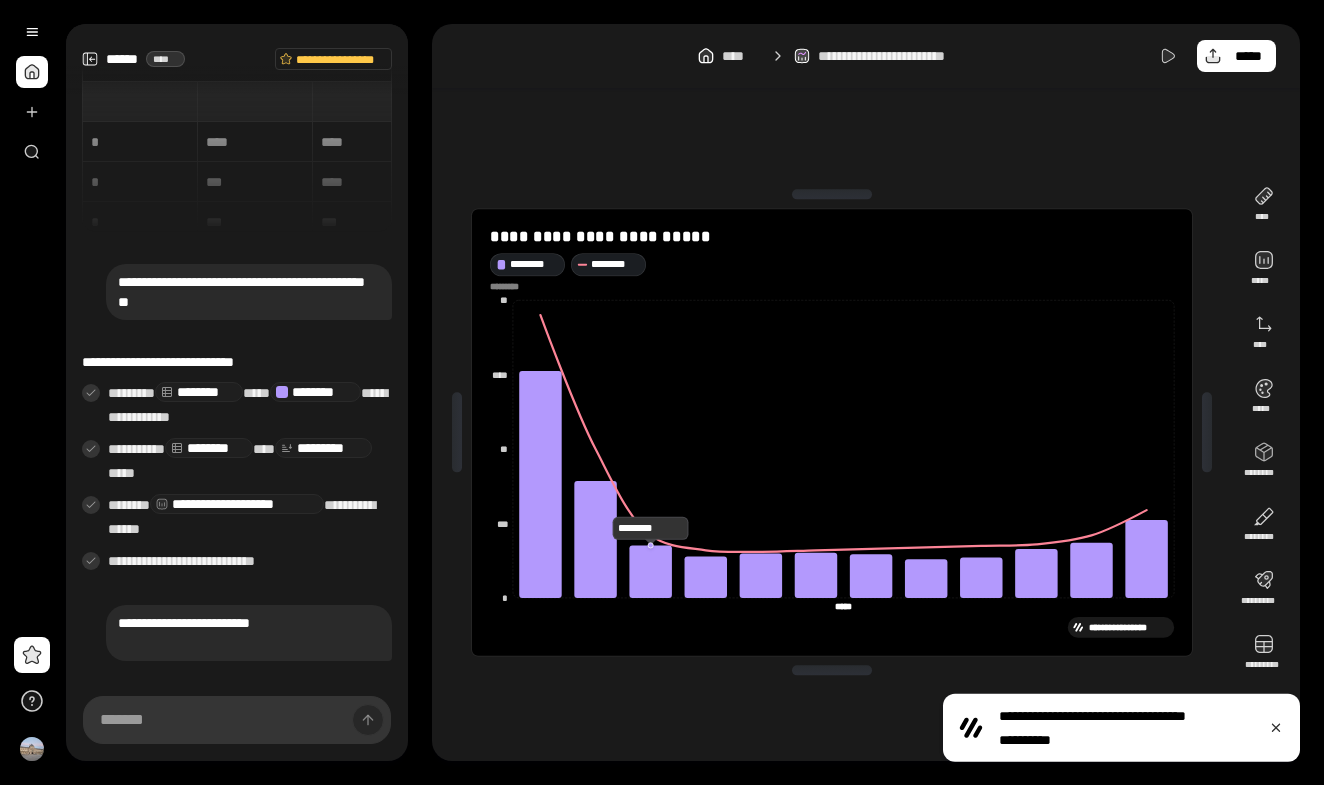 scroll, scrollTop: 0, scrollLeft: 0, axis: both 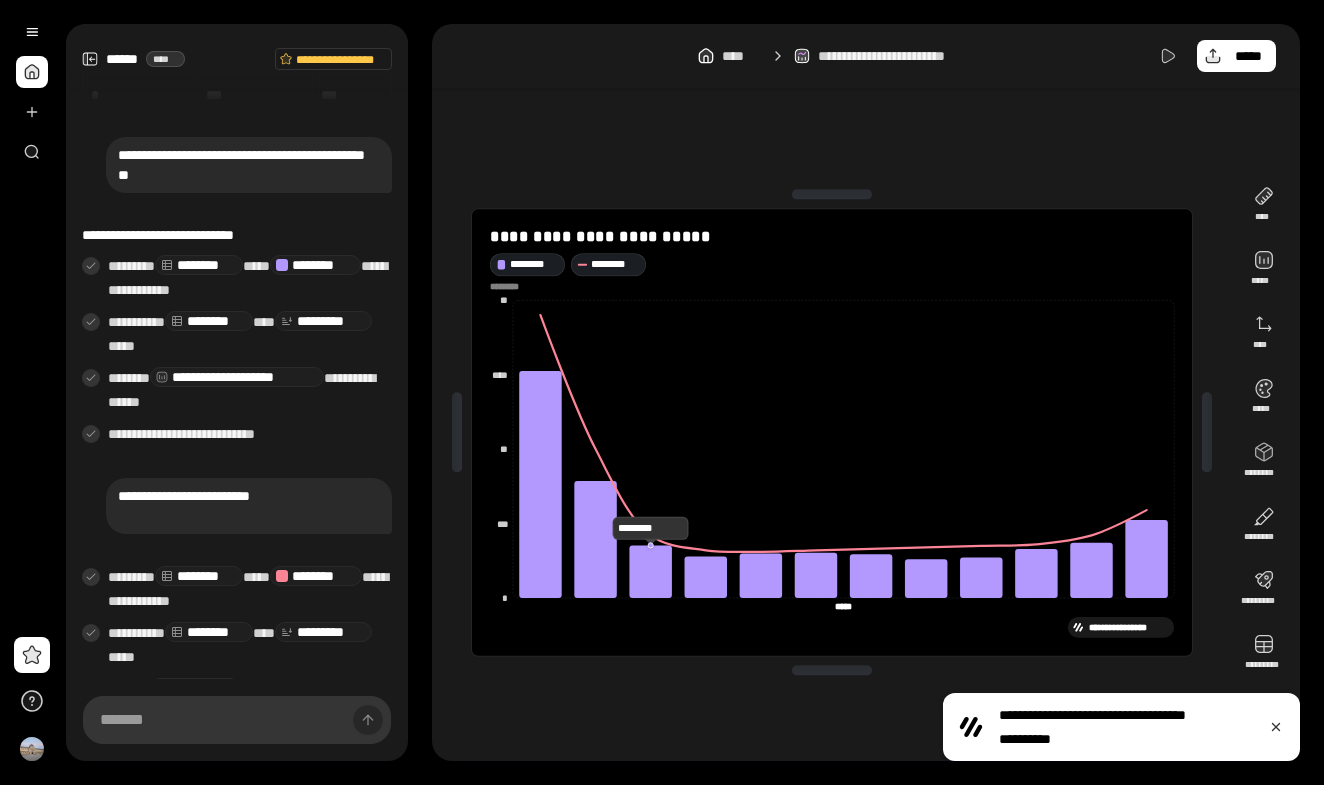 click 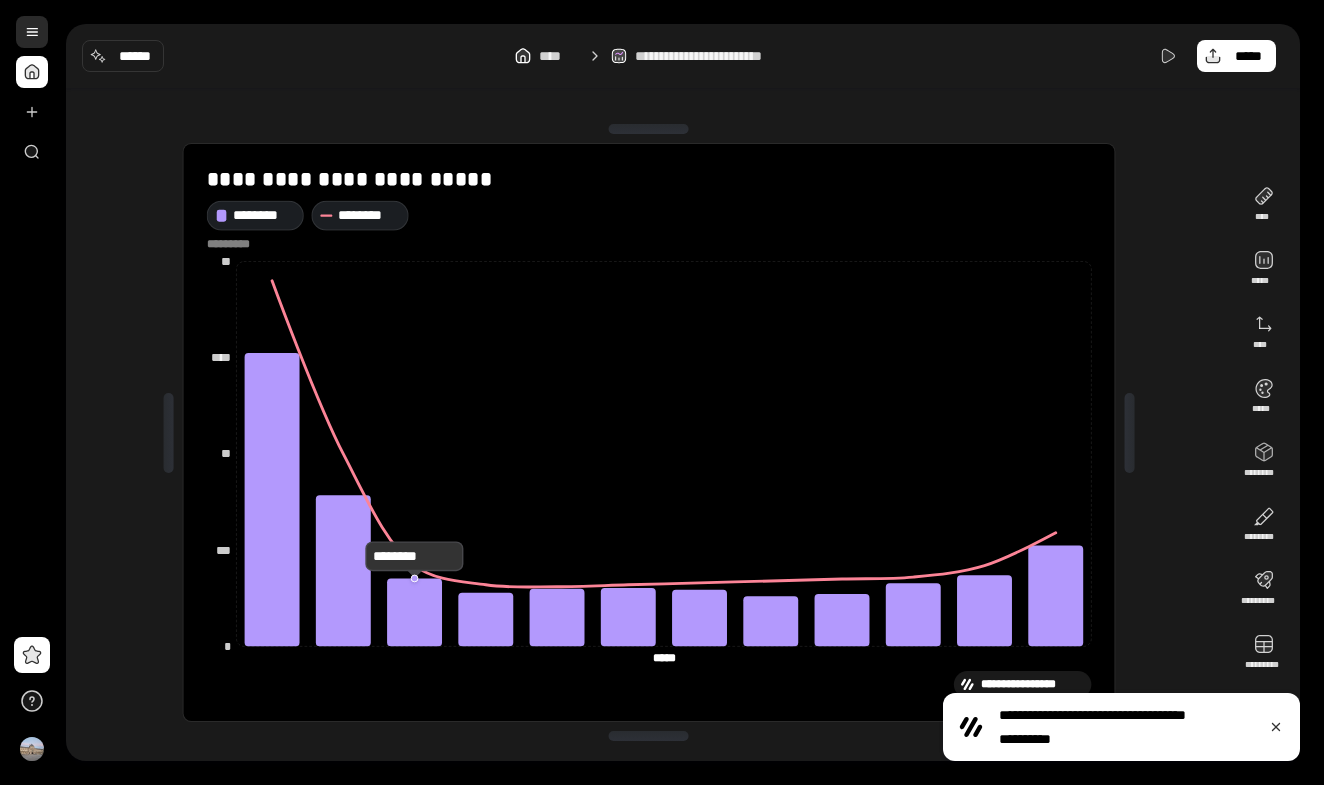 click at bounding box center (32, 32) 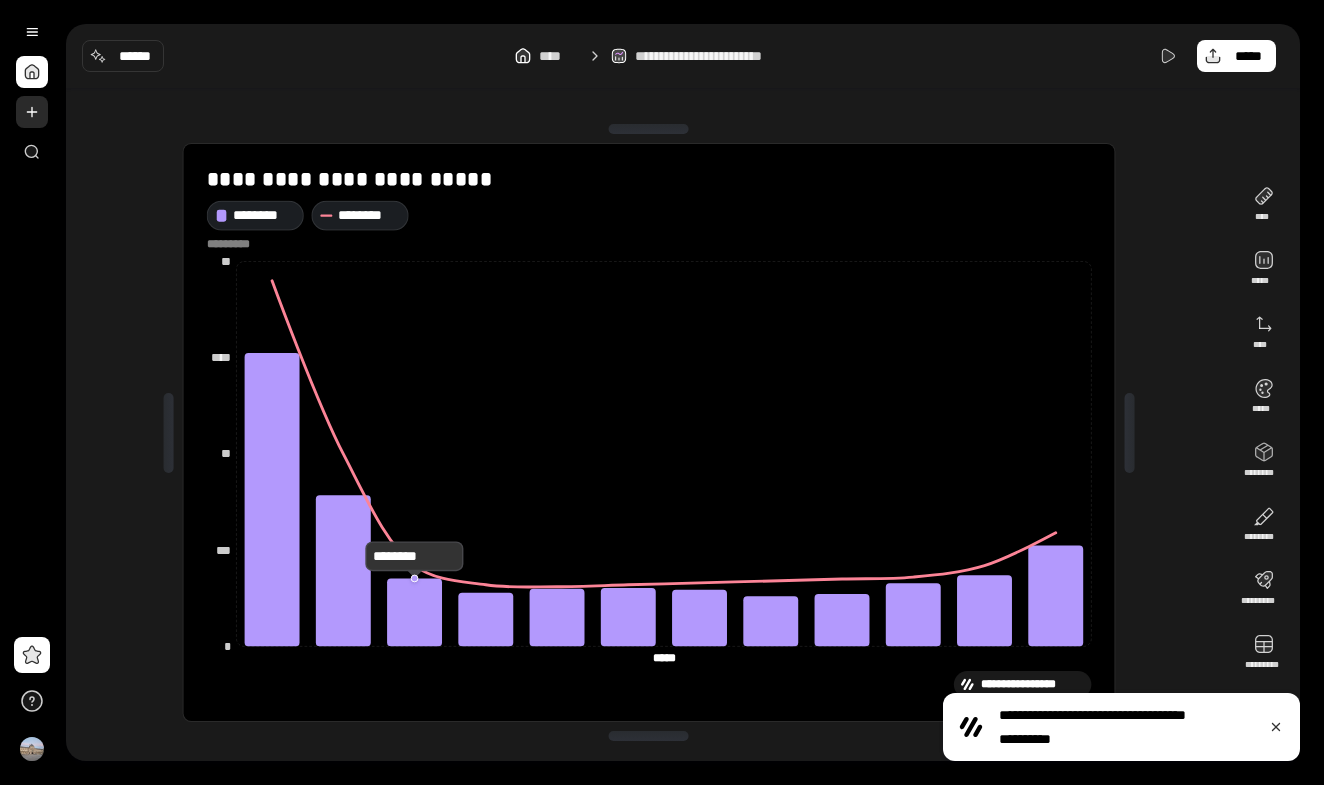 click at bounding box center [32, 112] 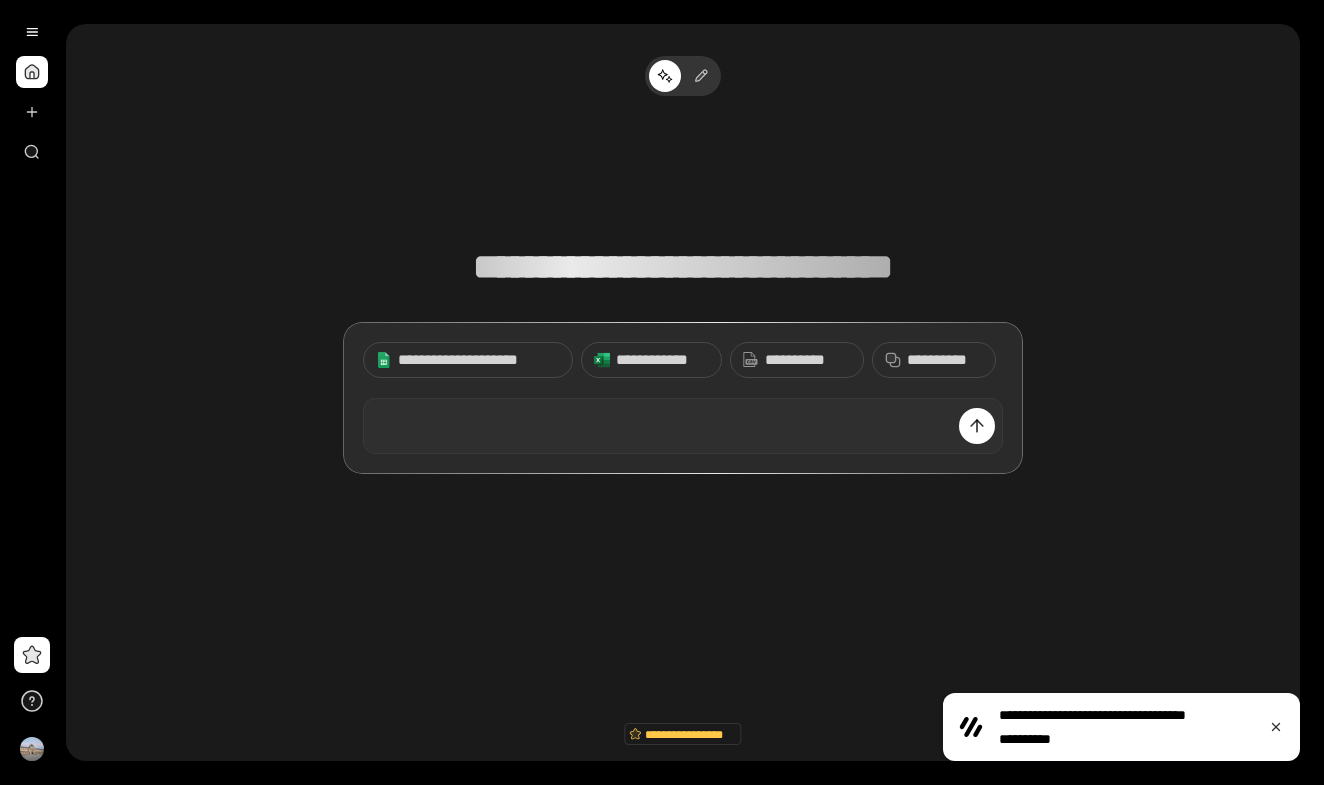 click at bounding box center (683, 426) 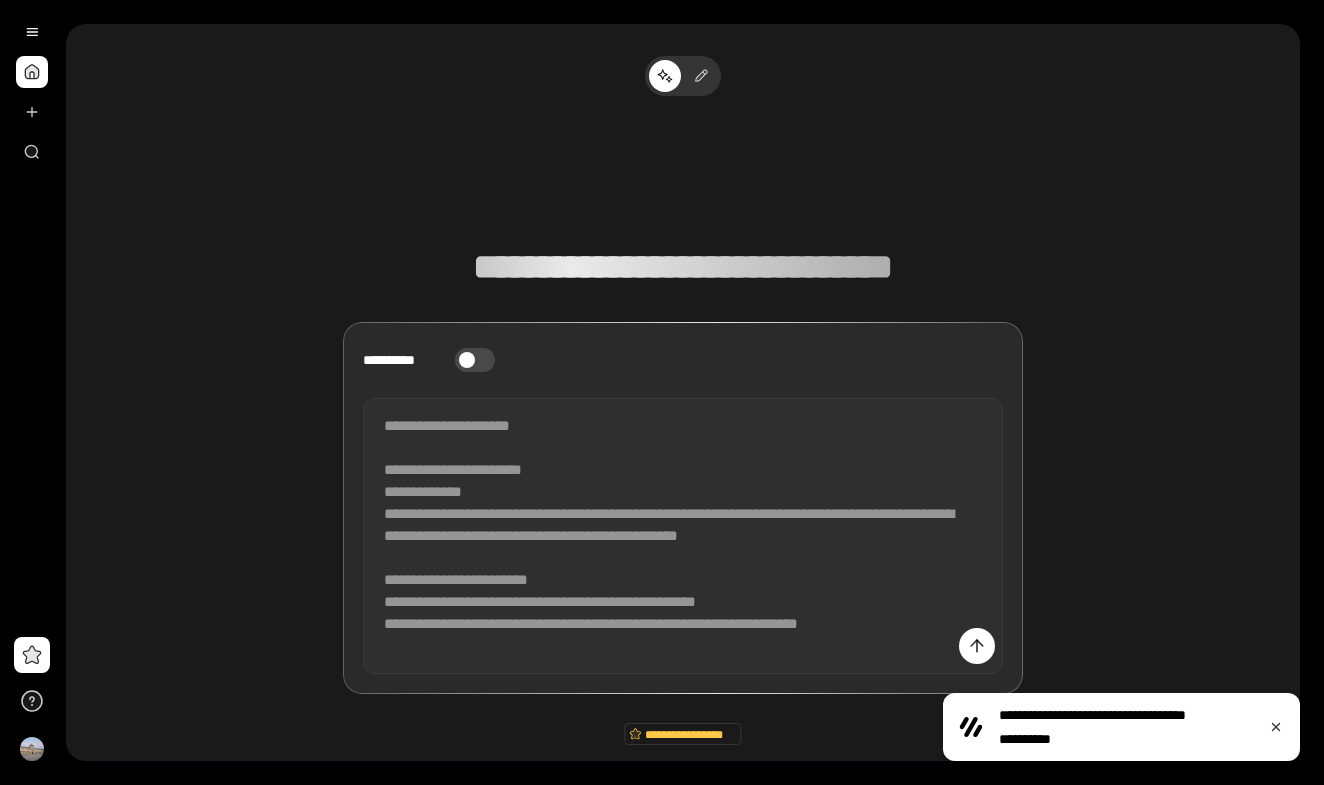 scroll, scrollTop: -3, scrollLeft: 0, axis: vertical 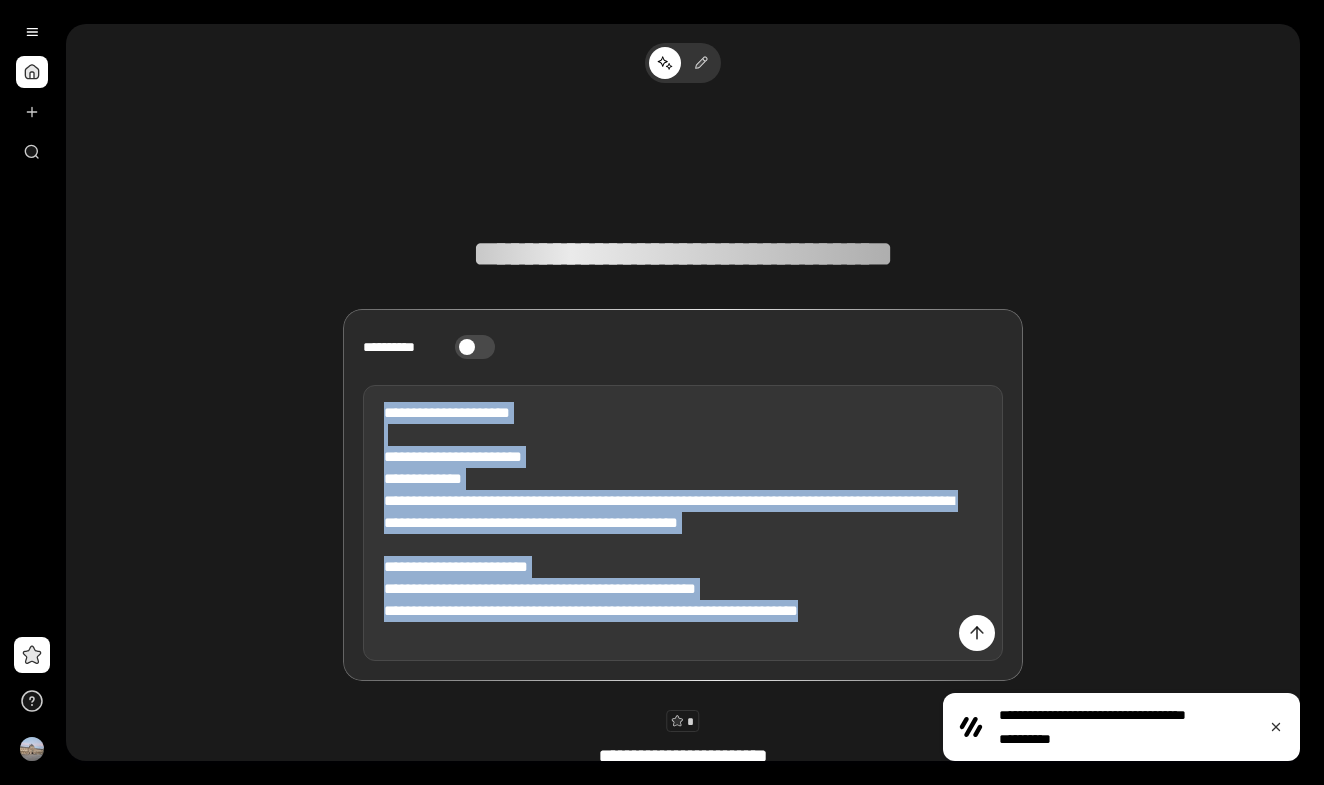 drag, startPoint x: 584, startPoint y: 627, endPoint x: 321, endPoint y: 397, distance: 349.38373 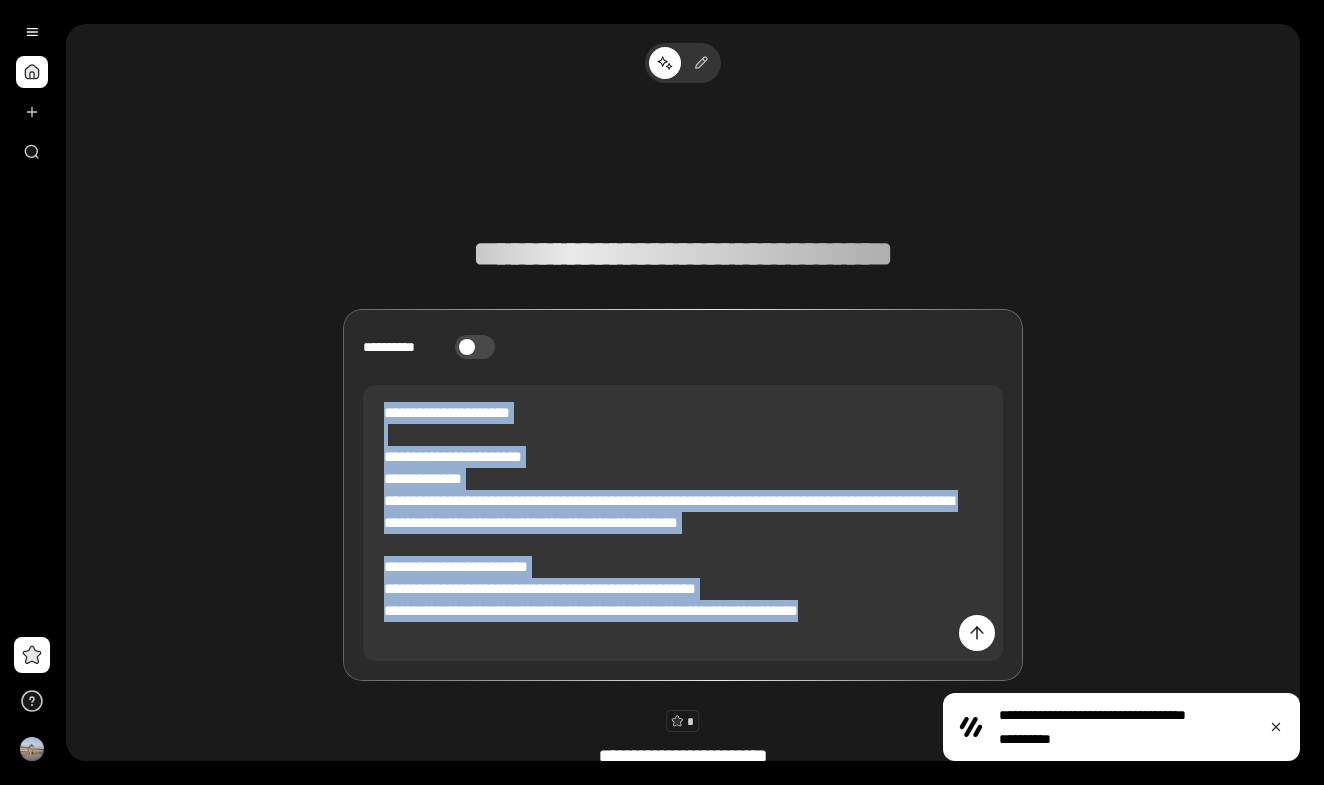 scroll, scrollTop: 15, scrollLeft: 0, axis: vertical 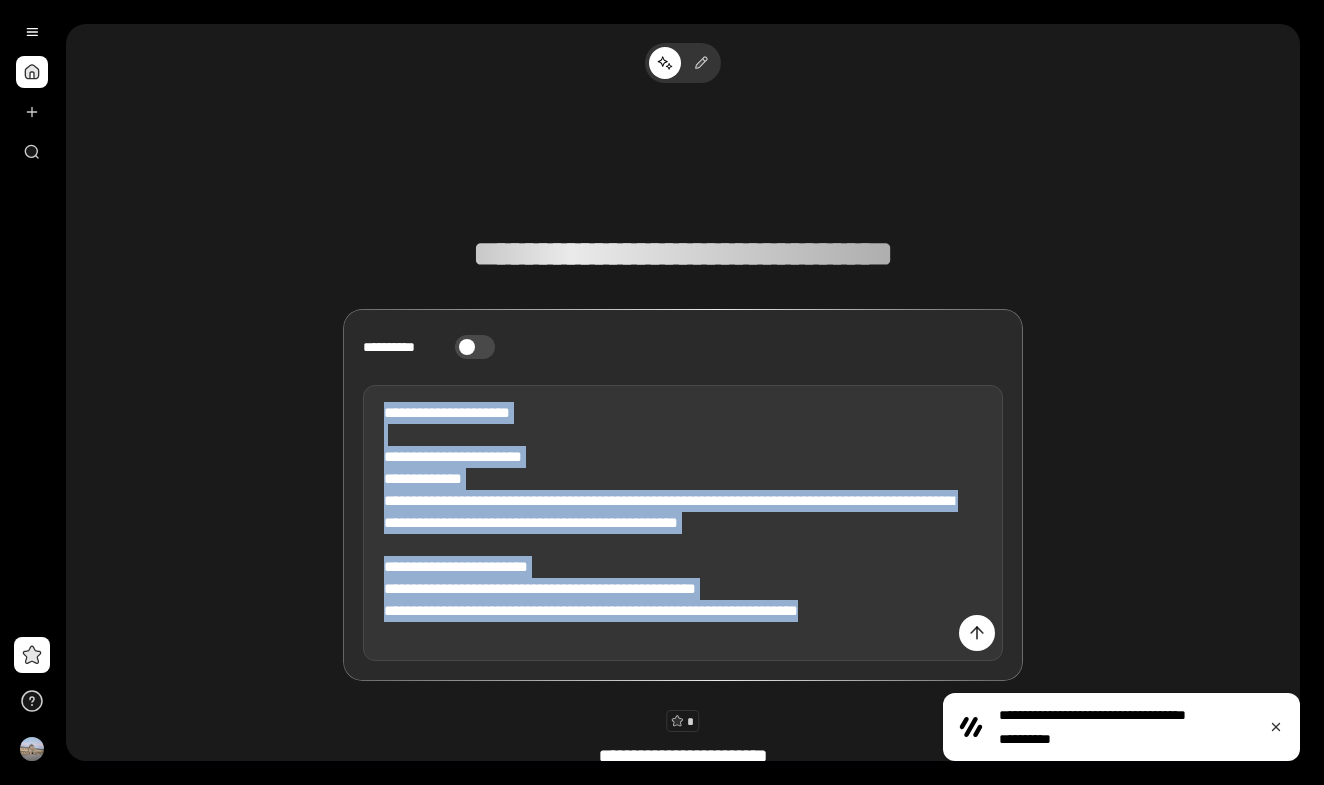 drag, startPoint x: 564, startPoint y: 629, endPoint x: 162, endPoint y: 124, distance: 645.468 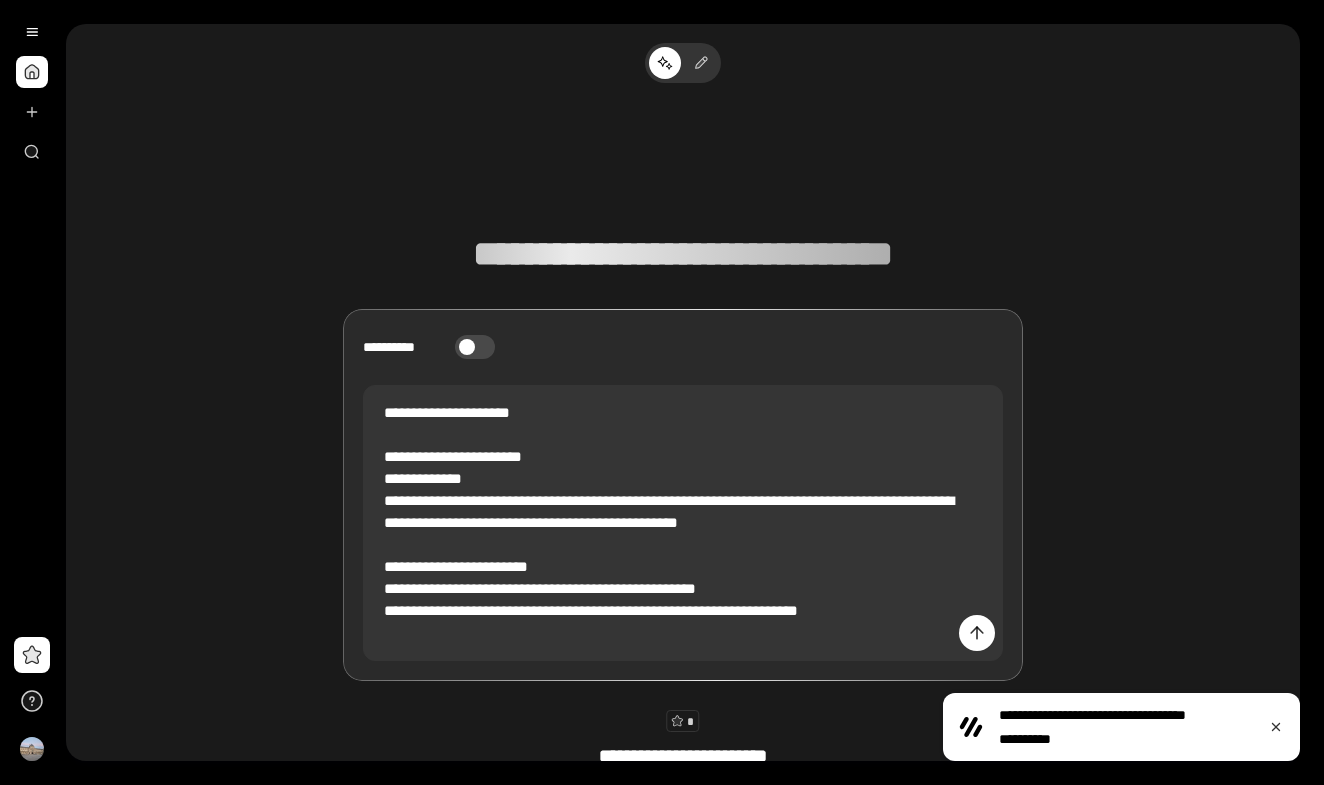 scroll, scrollTop: 0, scrollLeft: 0, axis: both 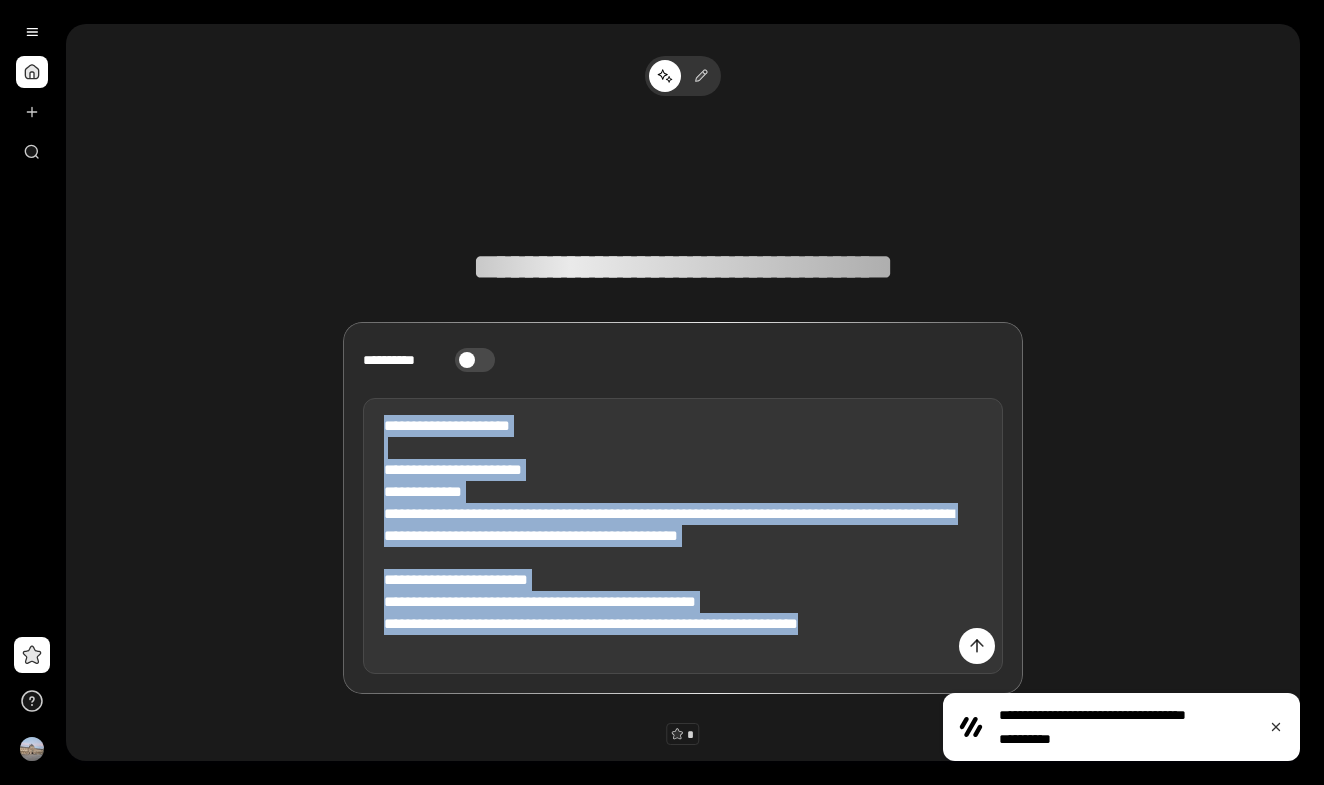 drag, startPoint x: 551, startPoint y: 658, endPoint x: 357, endPoint y: 402, distance: 321.20398 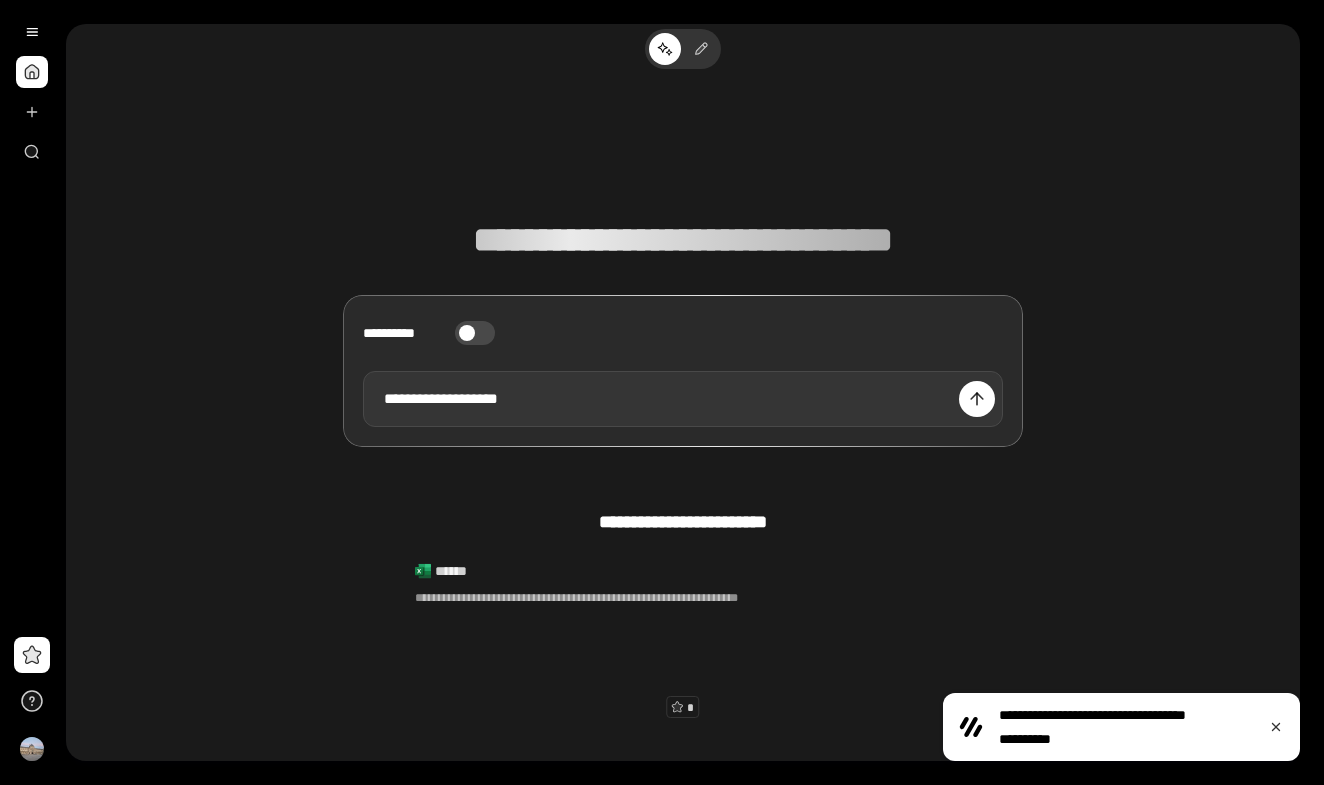 scroll, scrollTop: 24, scrollLeft: 0, axis: vertical 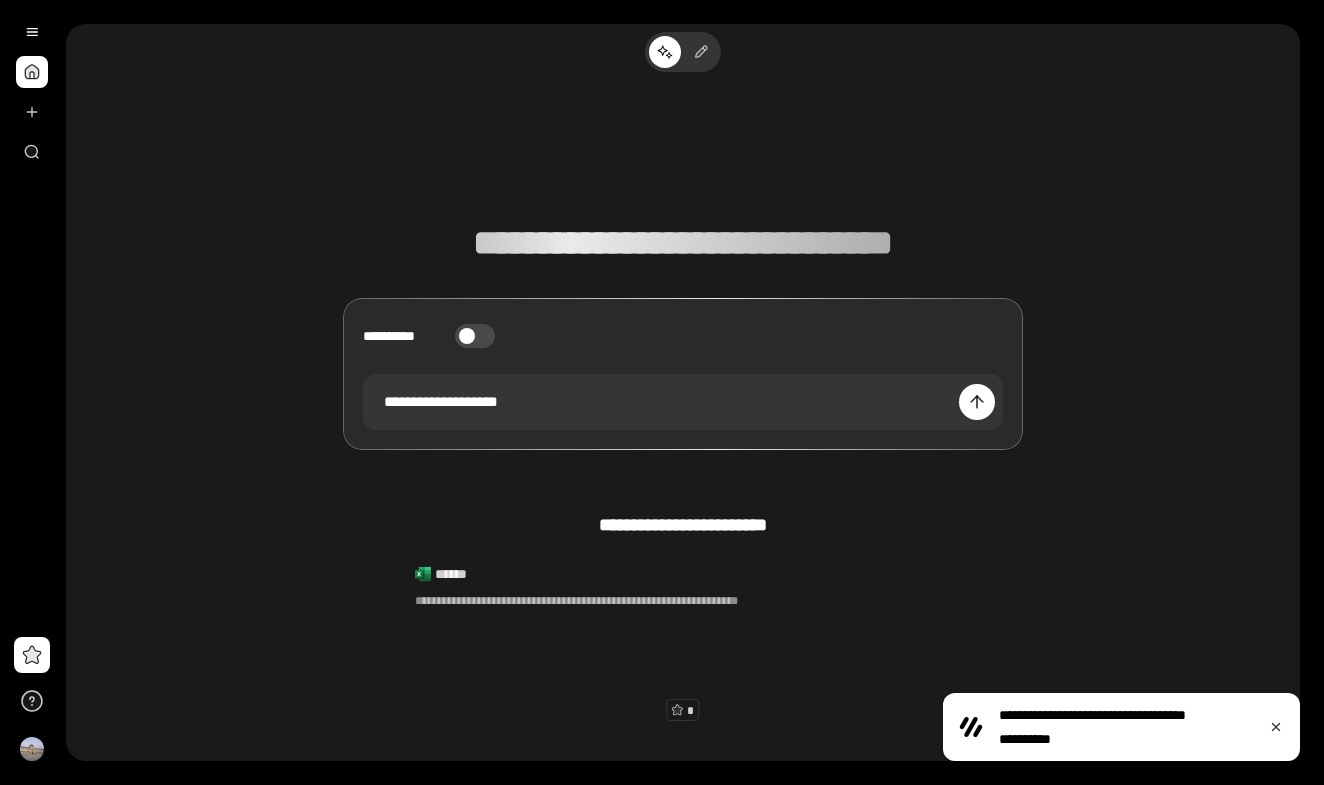 click on "**********" at bounding box center [475, 336] 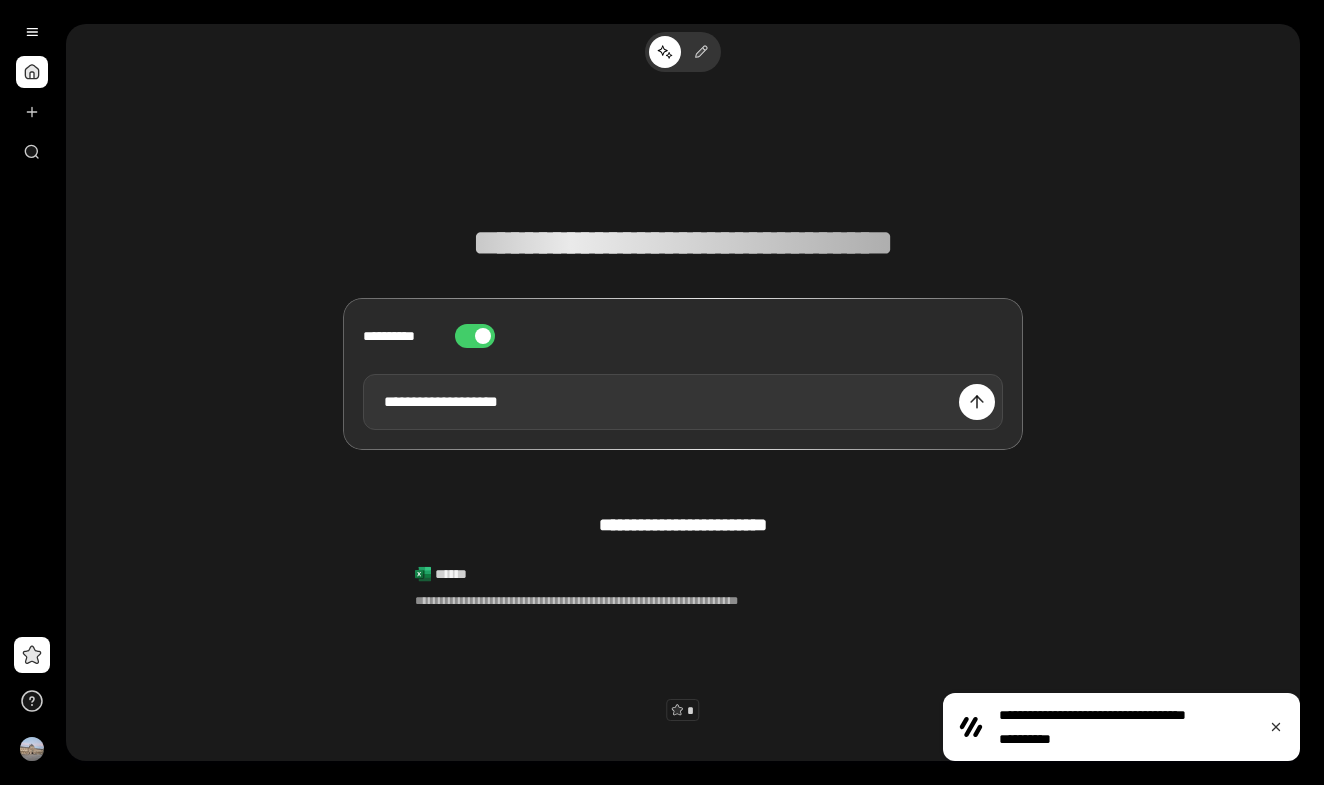 click on "**********" at bounding box center [683, 402] 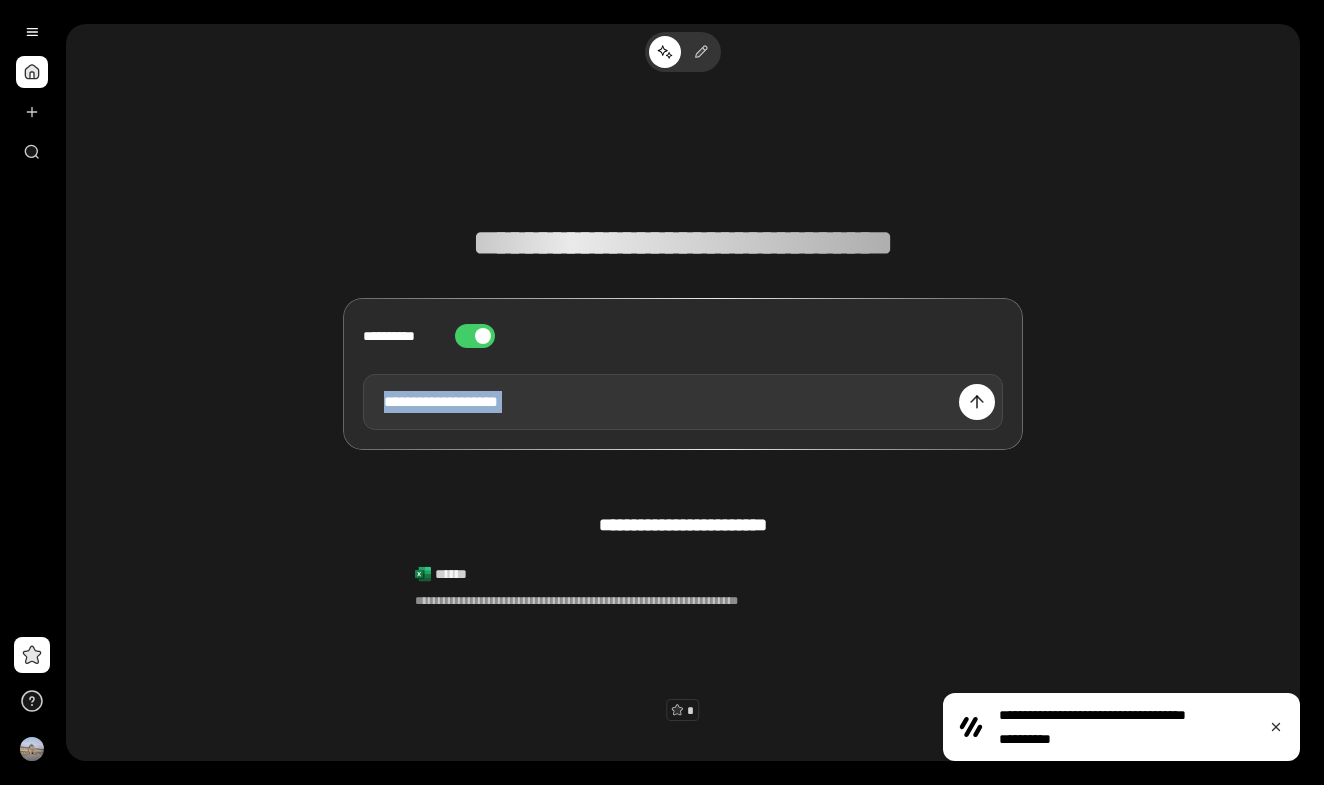 drag, startPoint x: 645, startPoint y: 404, endPoint x: 189, endPoint y: 330, distance: 461.96536 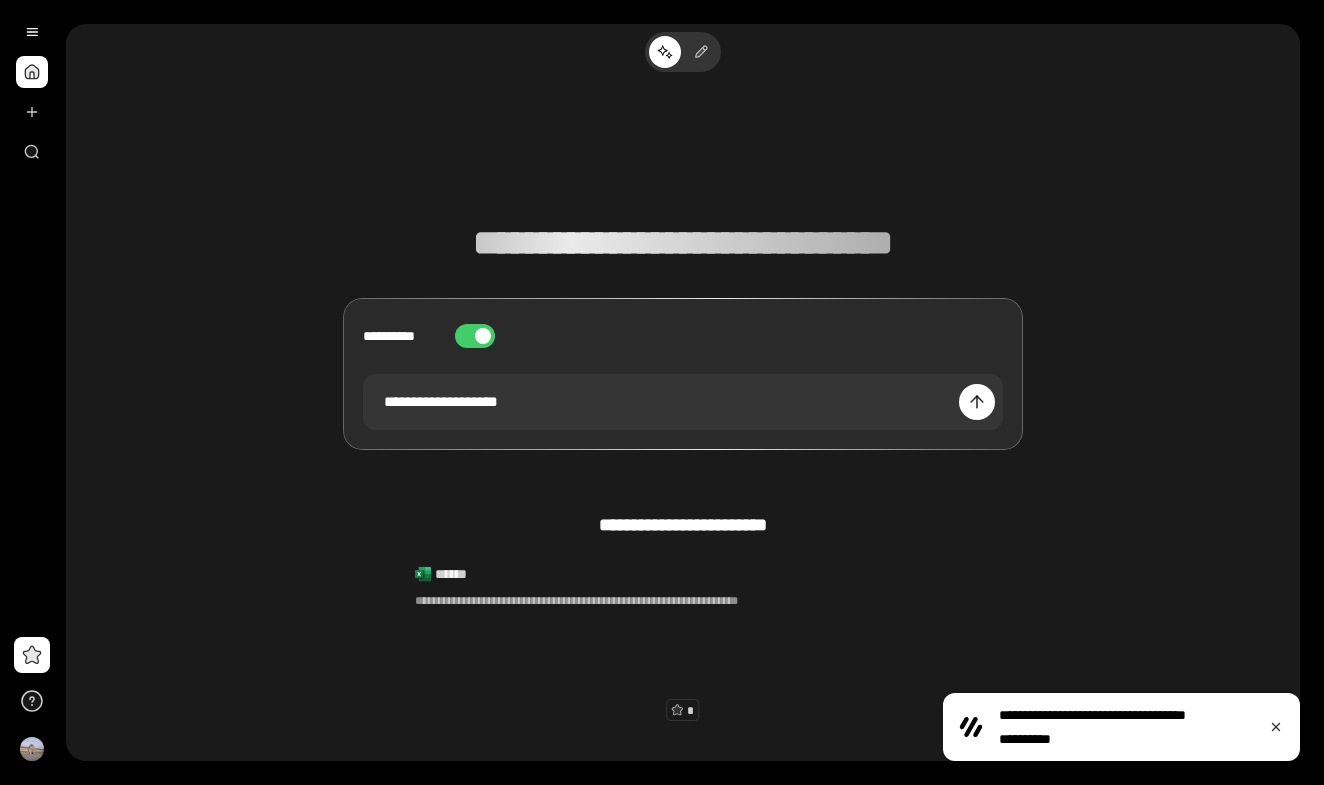 scroll, scrollTop: 0, scrollLeft: 0, axis: both 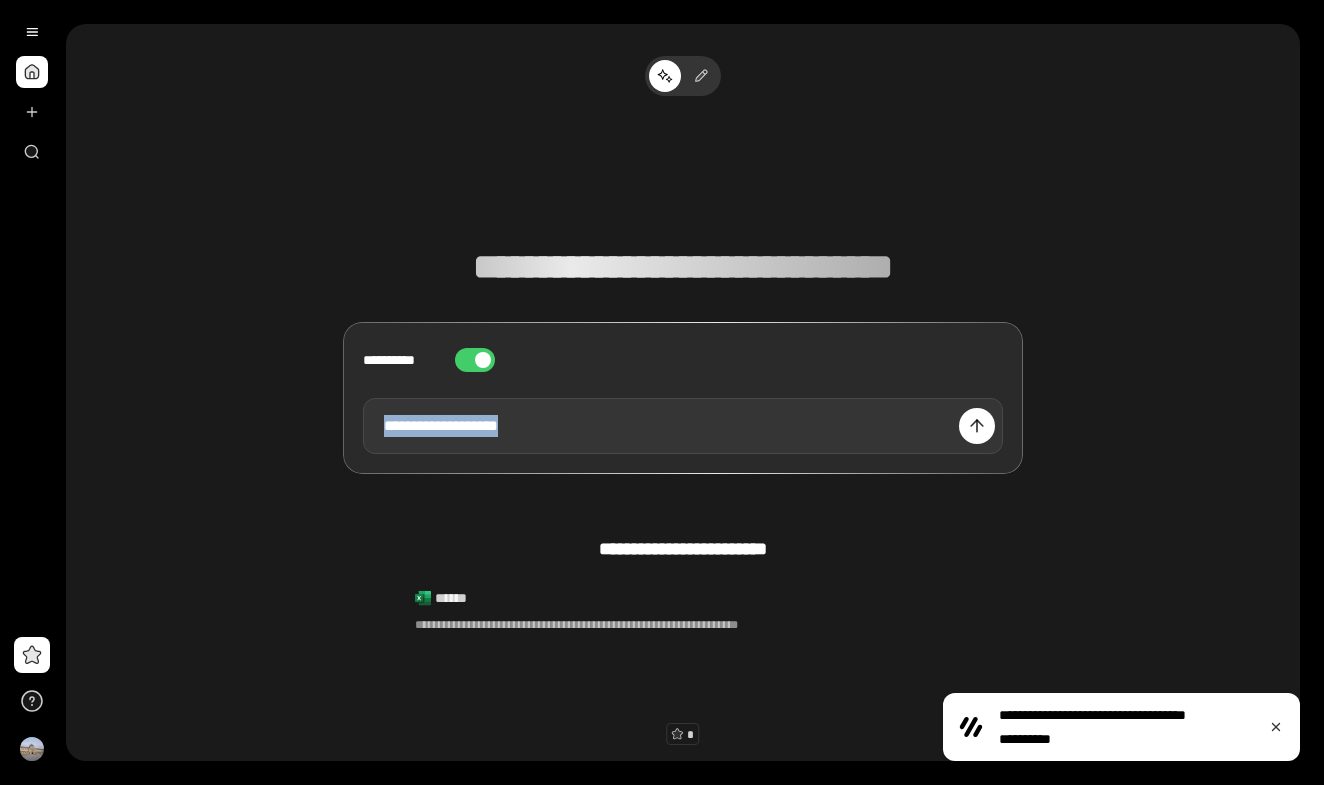 drag, startPoint x: 579, startPoint y: 433, endPoint x: 125, endPoint y: 371, distance: 458.21393 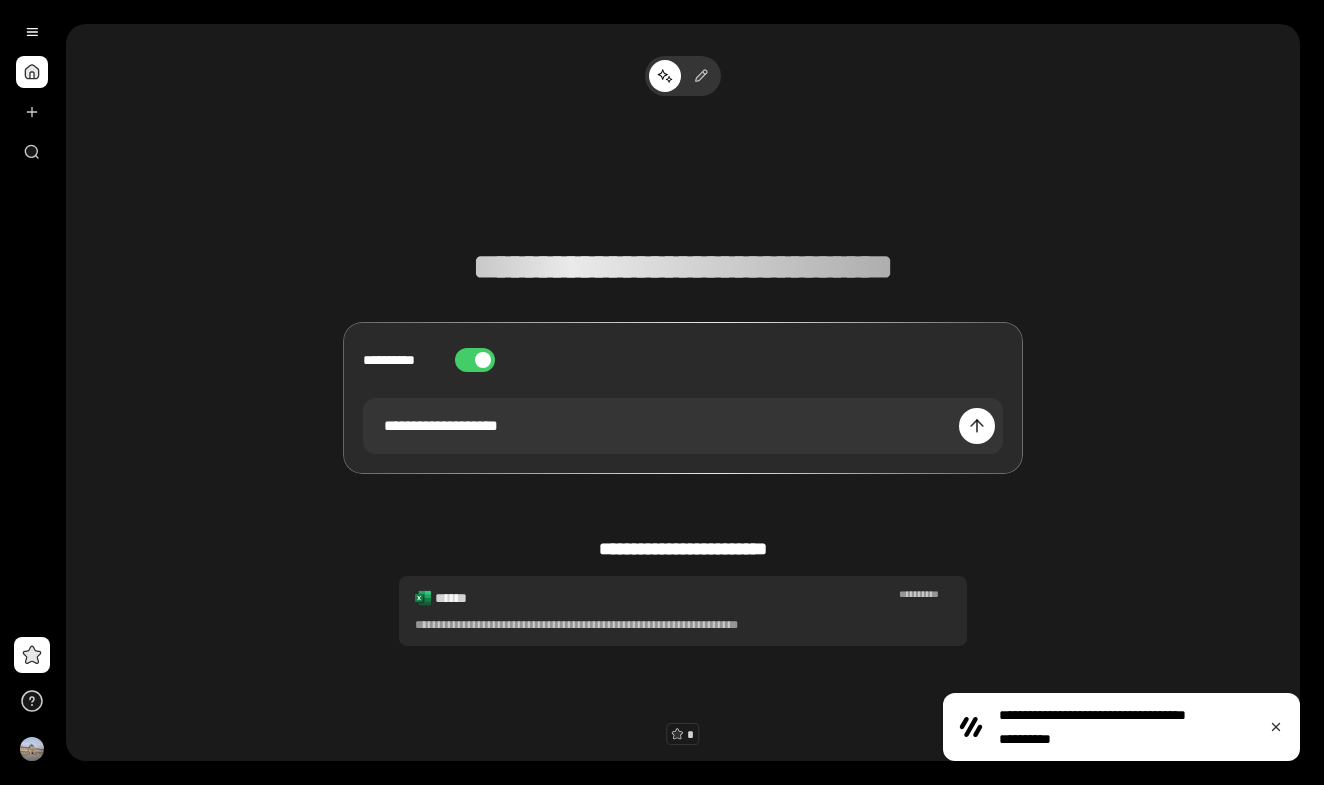 click on "**********" at bounding box center (683, 611) 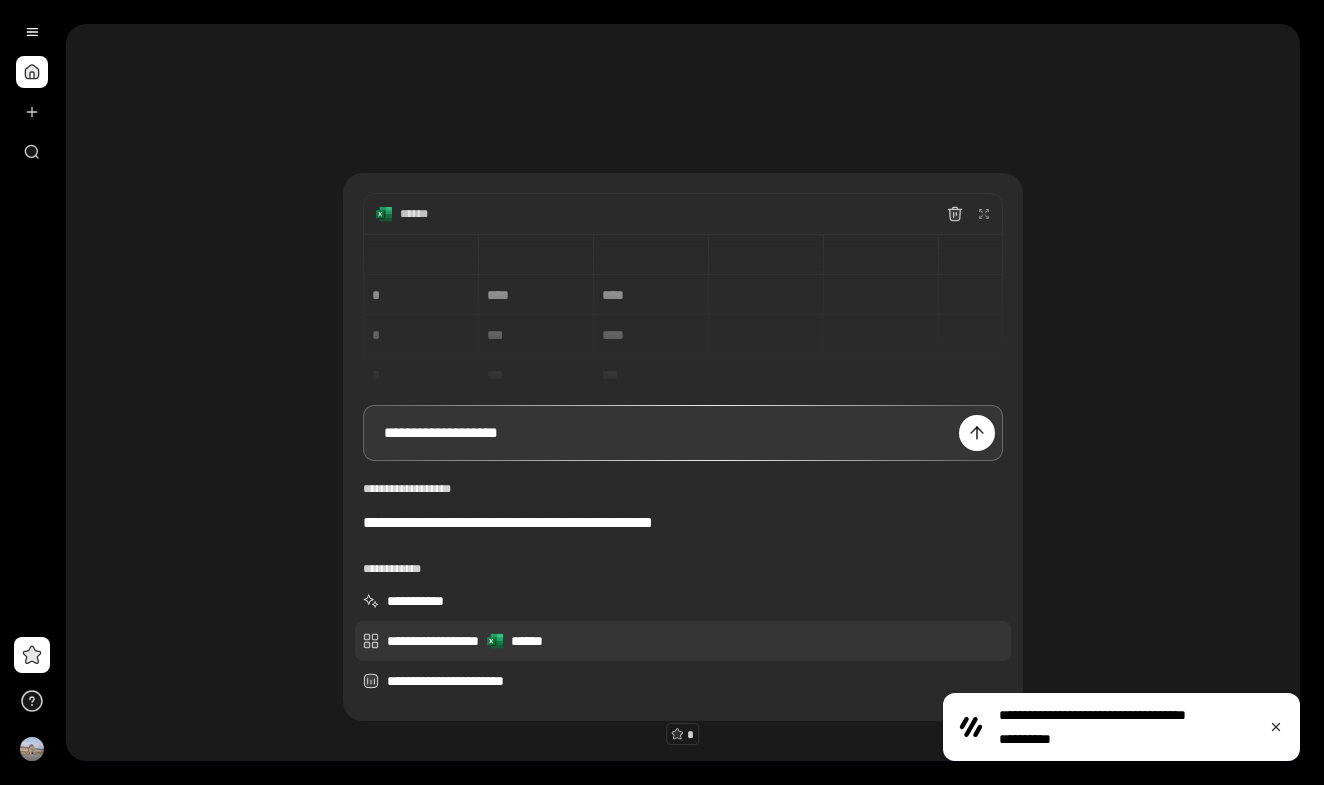 click on "**********" at bounding box center [683, 641] 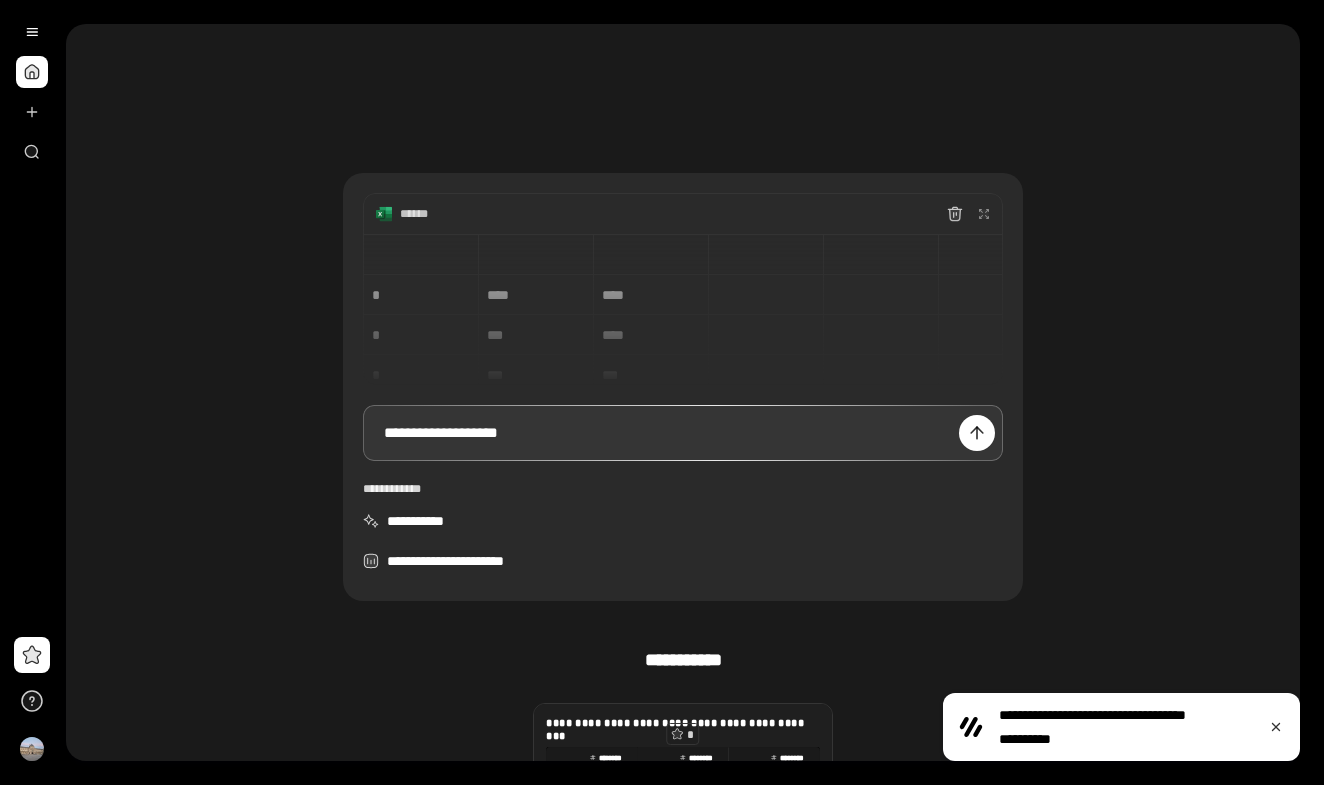 click on "* **** **** * *** **** * *** *** * *** ***" at bounding box center (683, 309) 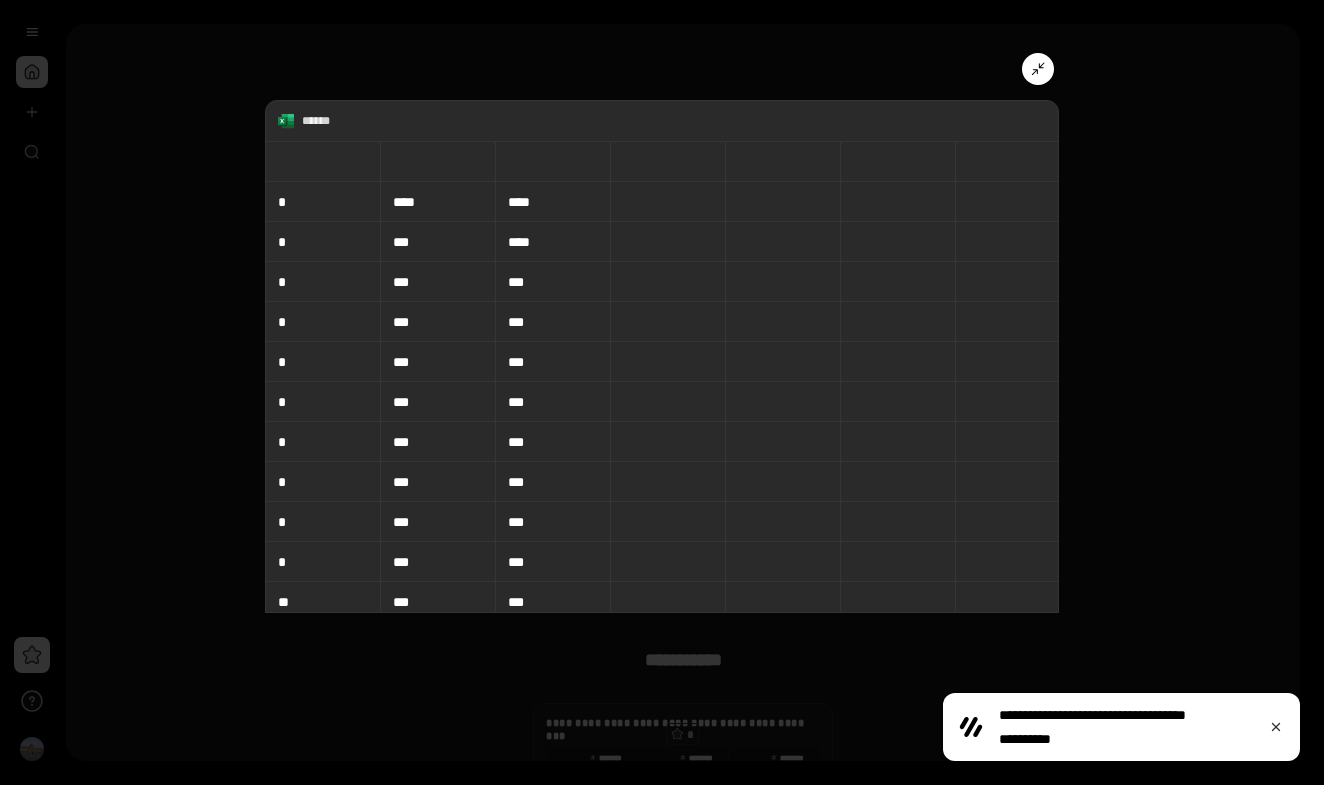 click on "***" at bounding box center (553, 362) 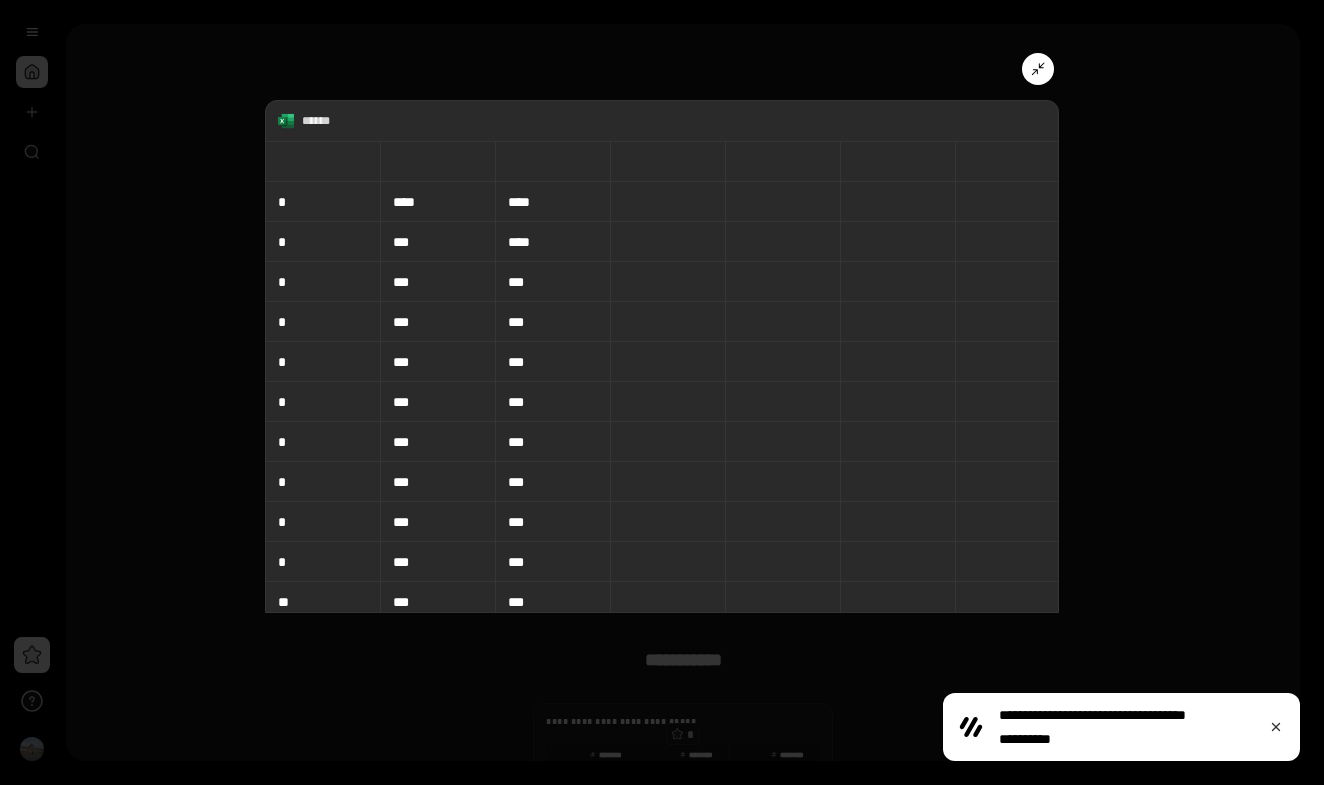 click on "***" at bounding box center (553, 362) 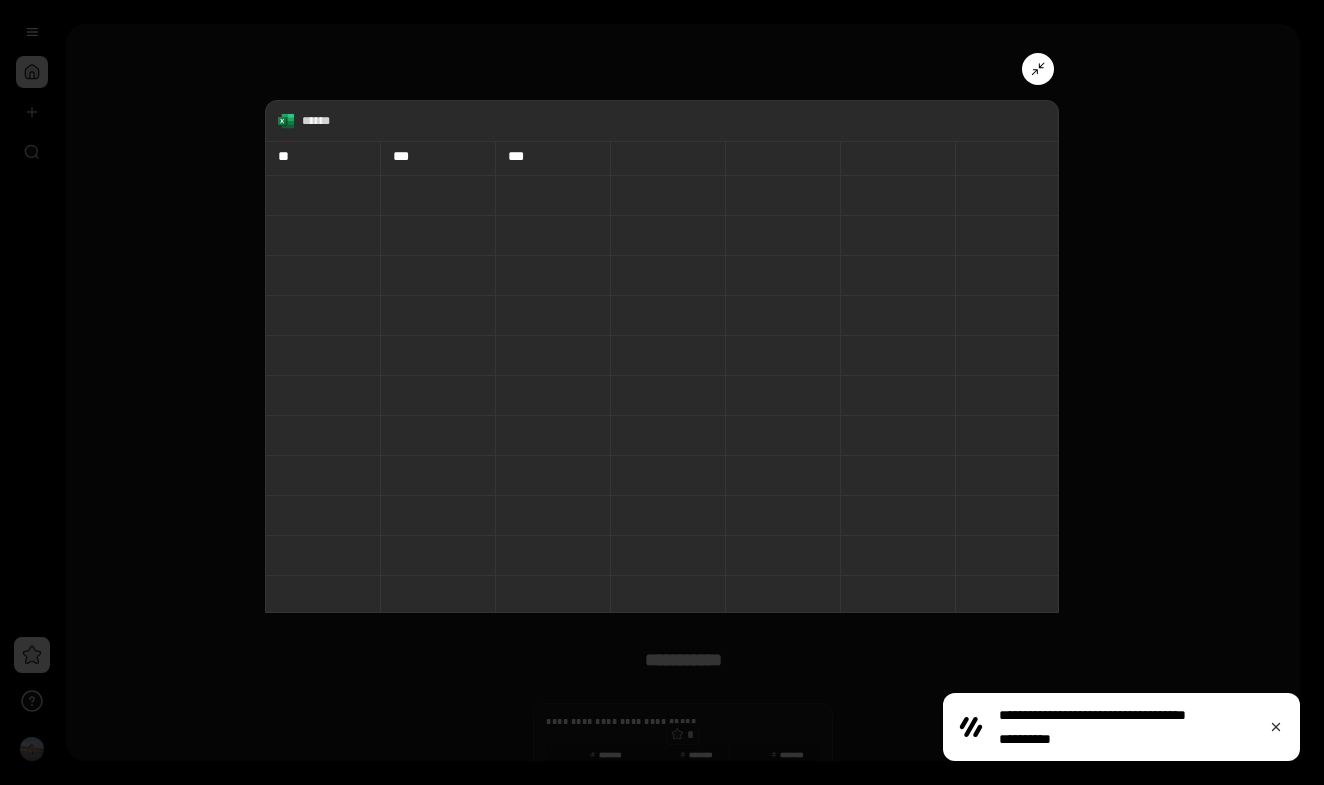 scroll, scrollTop: 511, scrollLeft: 0, axis: vertical 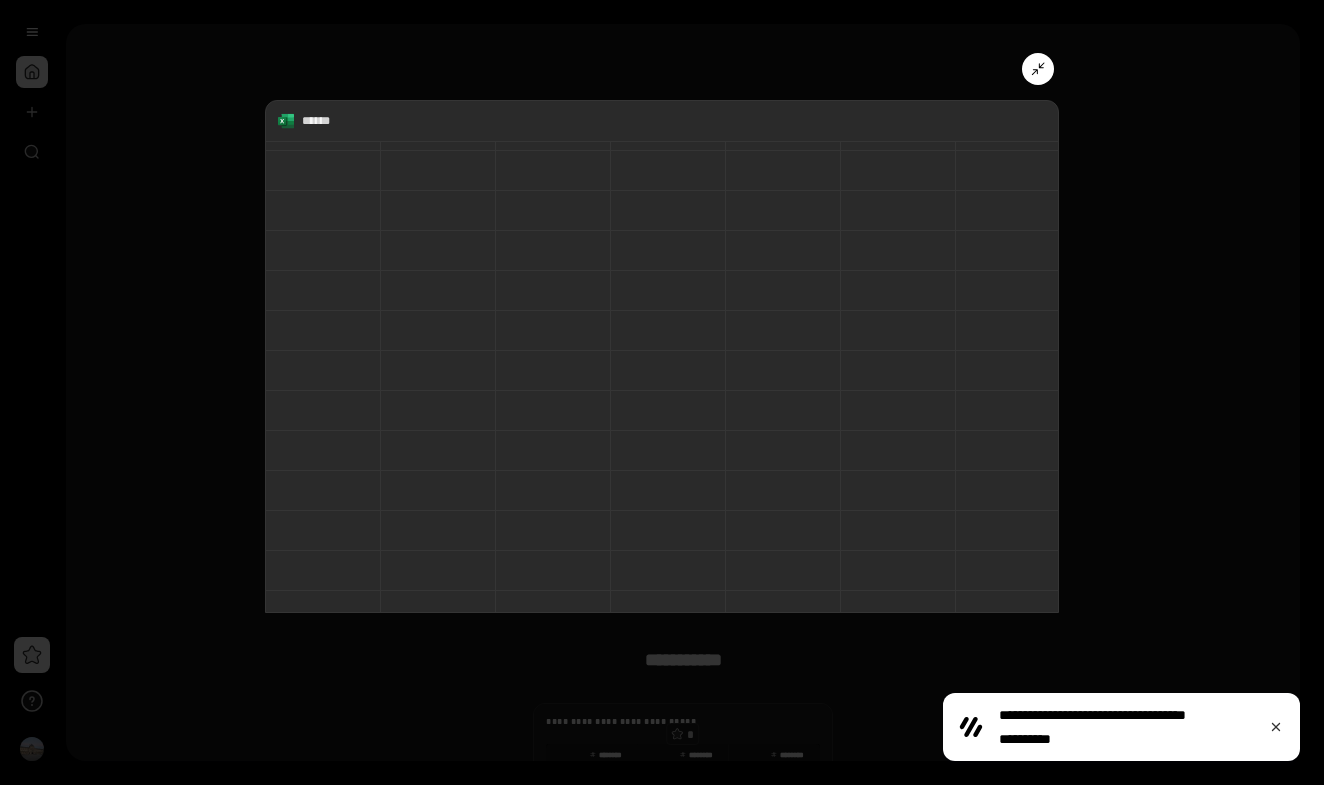 click on "** *** *** ** *** ***" at bounding box center [662, 377] 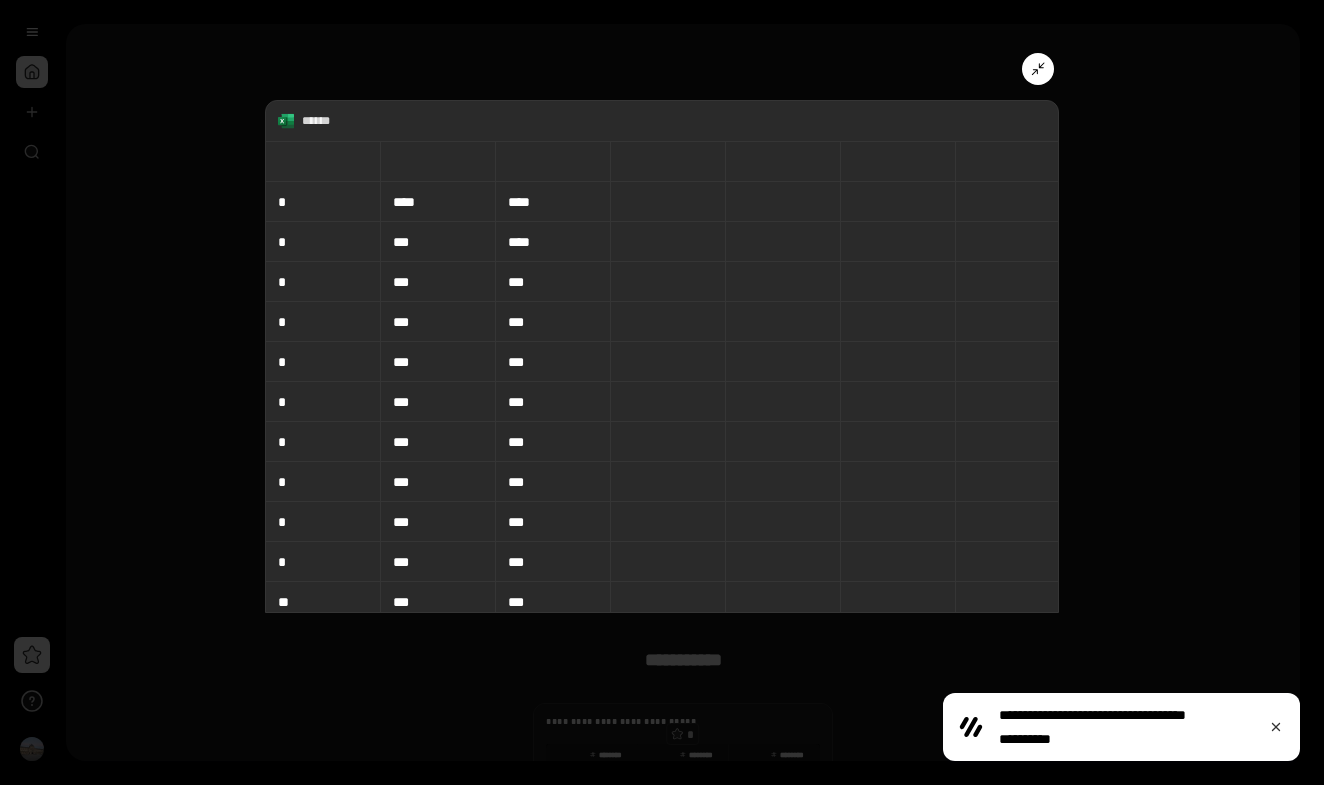 scroll, scrollTop: -3, scrollLeft: 0, axis: vertical 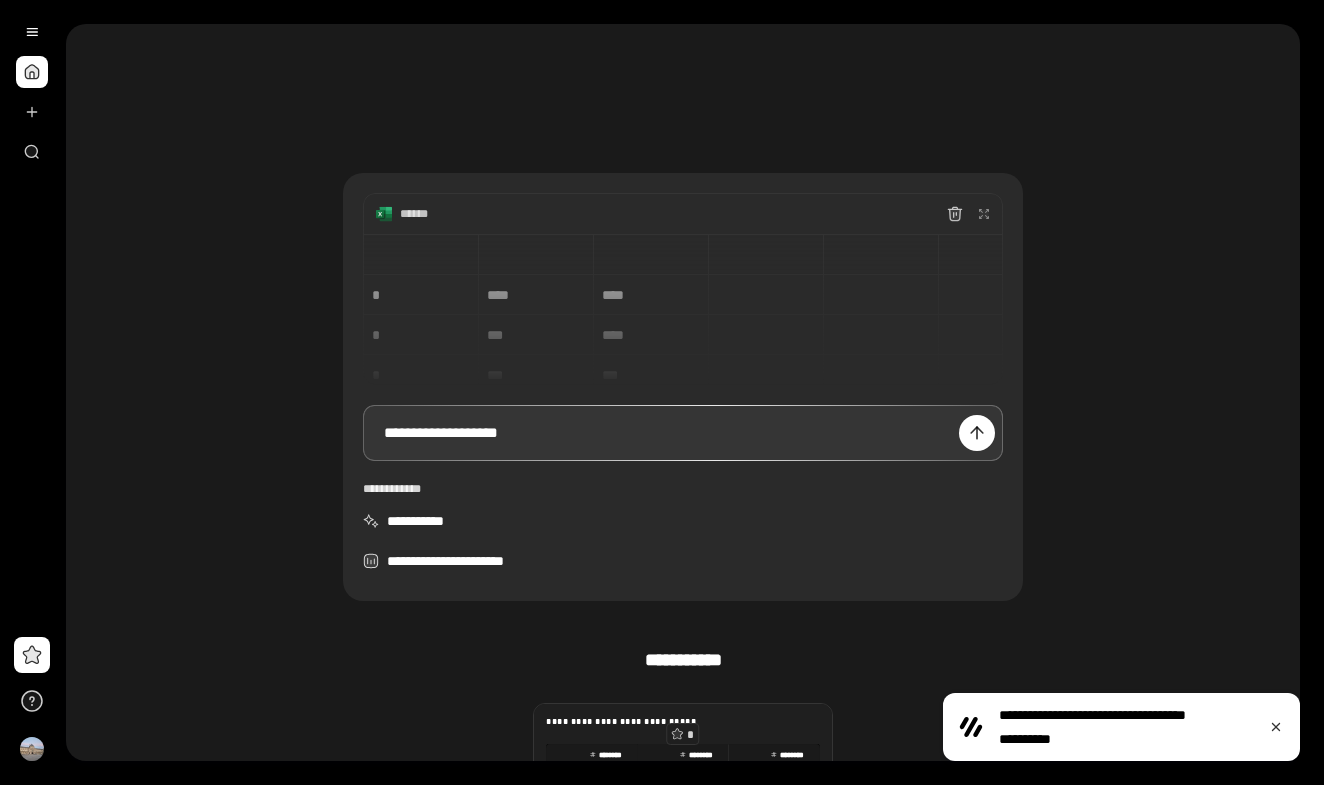 drag, startPoint x: 975, startPoint y: 442, endPoint x: 838, endPoint y: 420, distance: 138.75517 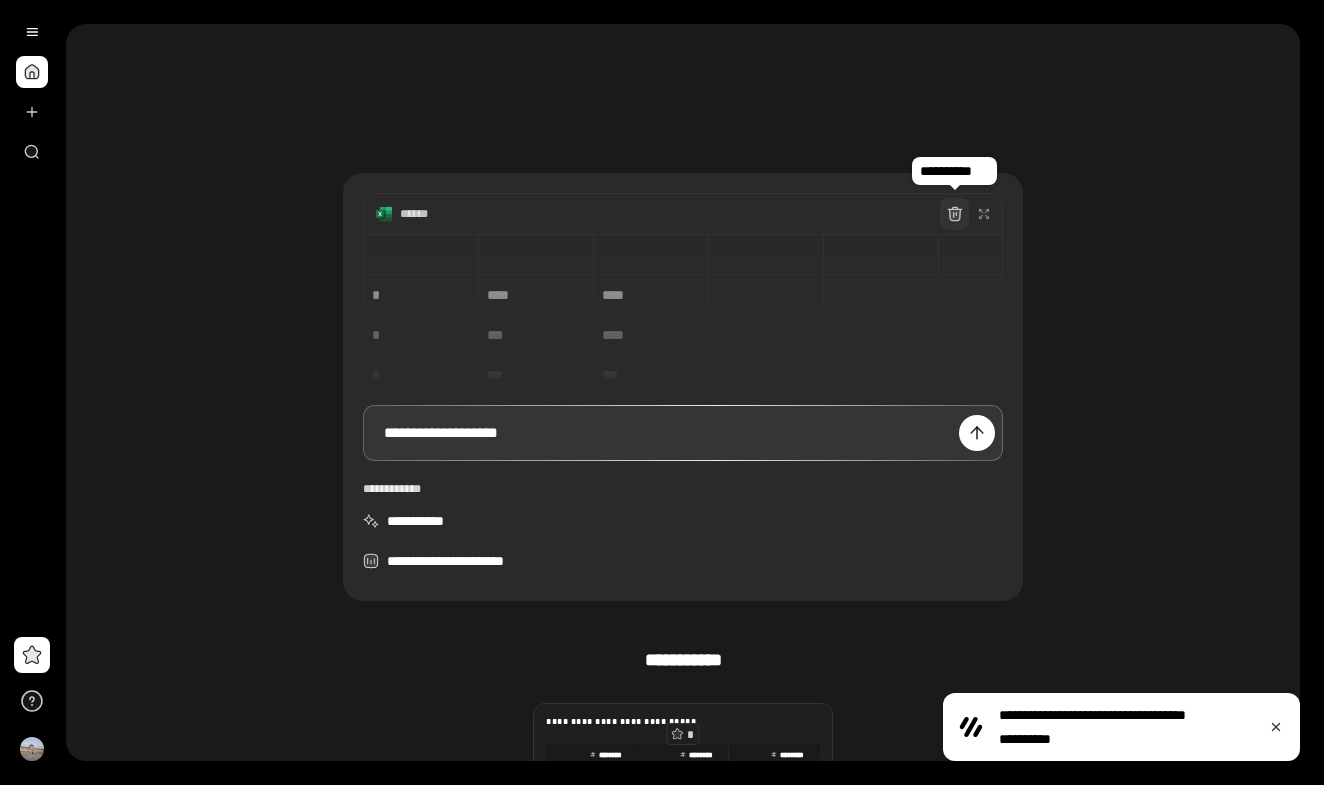 click 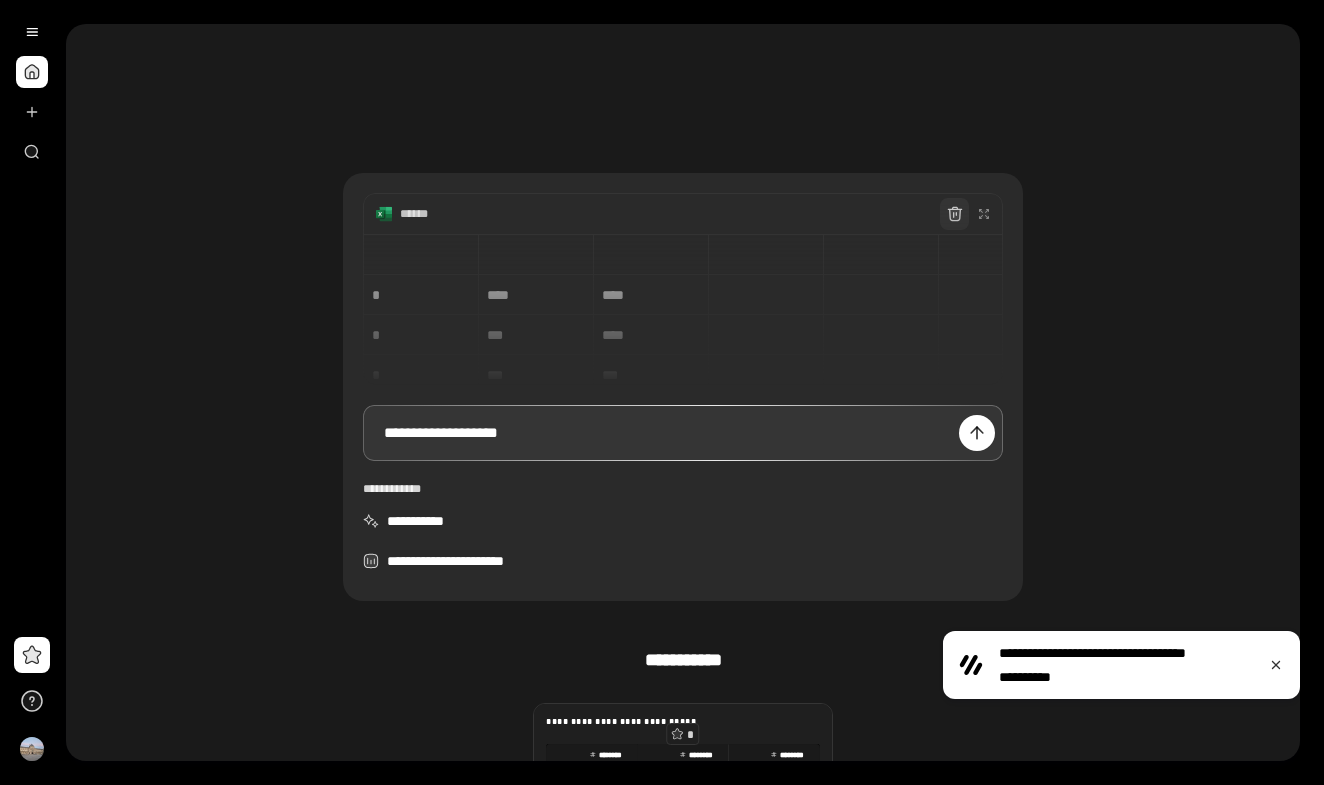 click 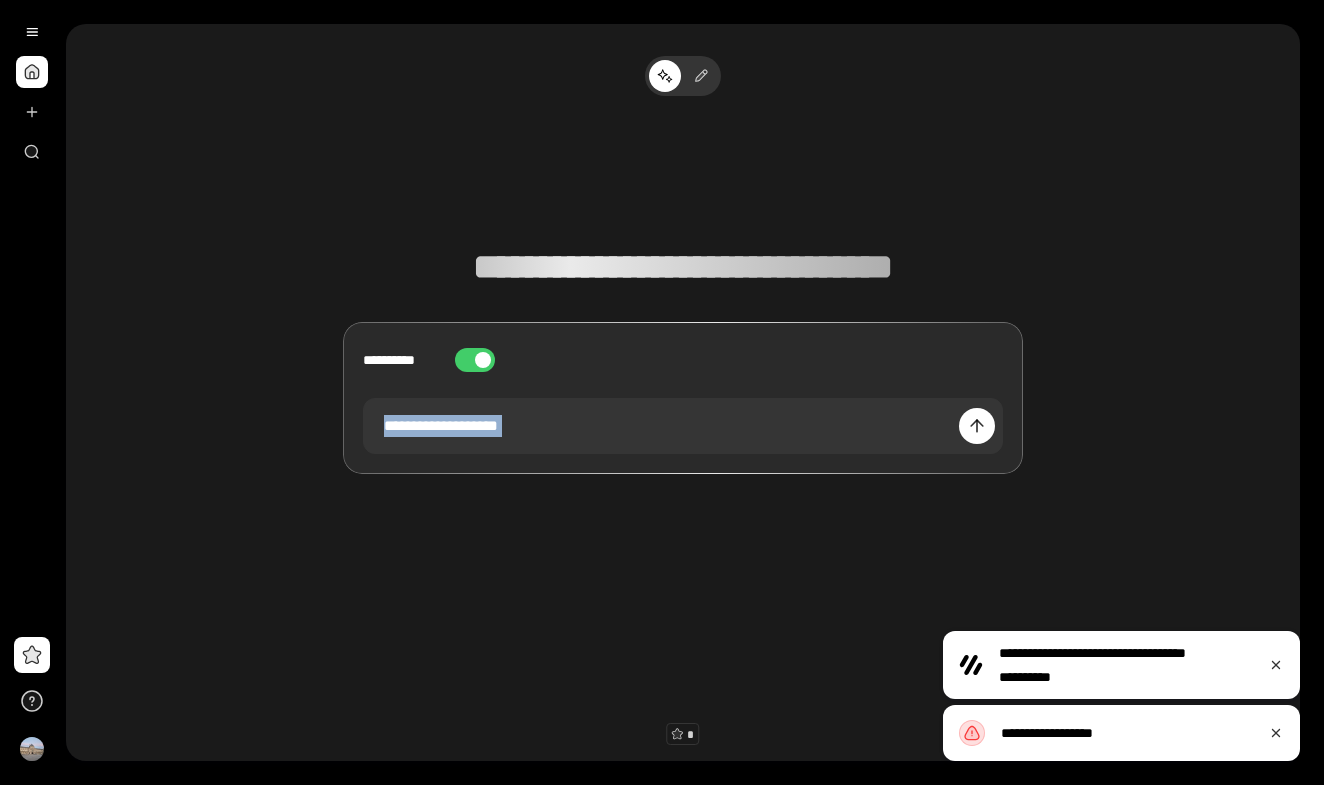 drag, startPoint x: 587, startPoint y: 430, endPoint x: 198, endPoint y: 406, distance: 389.73965 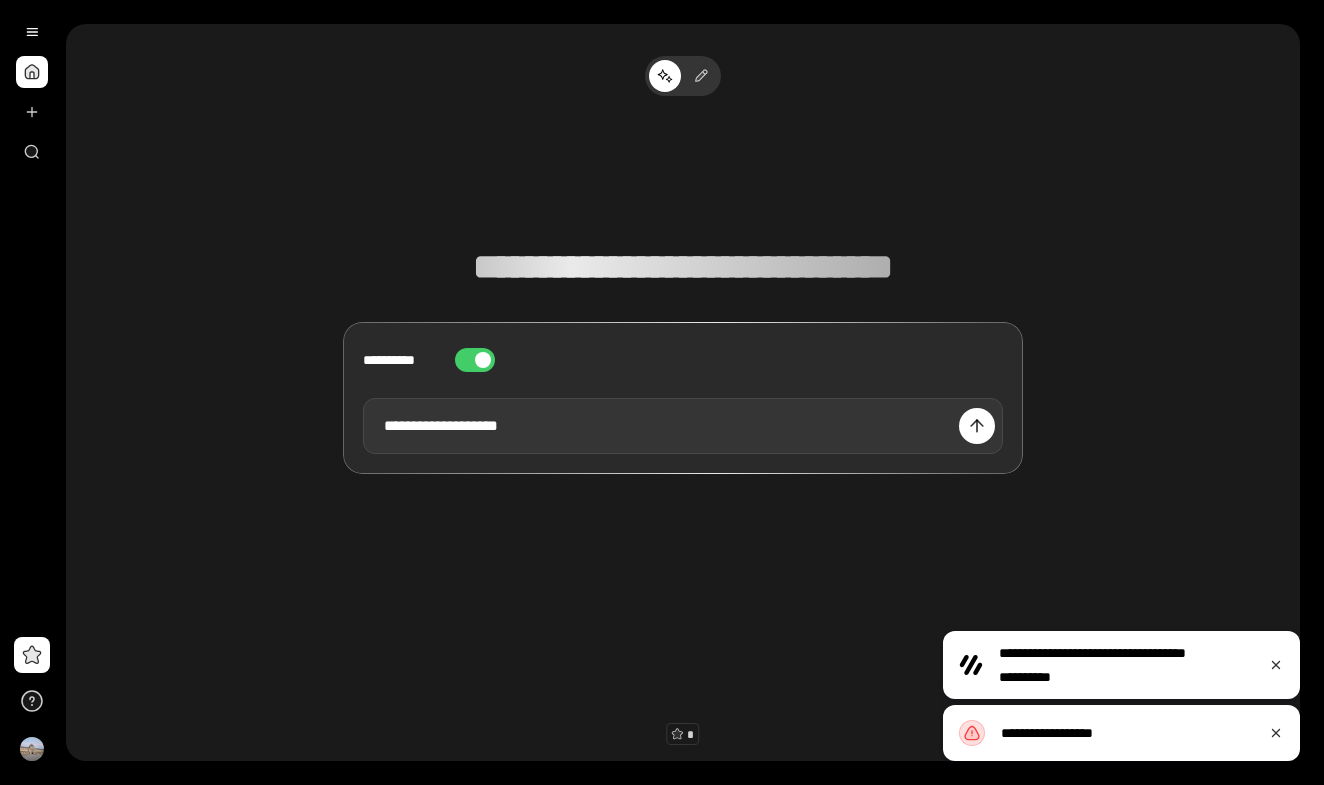click on "**********" at bounding box center [683, 426] 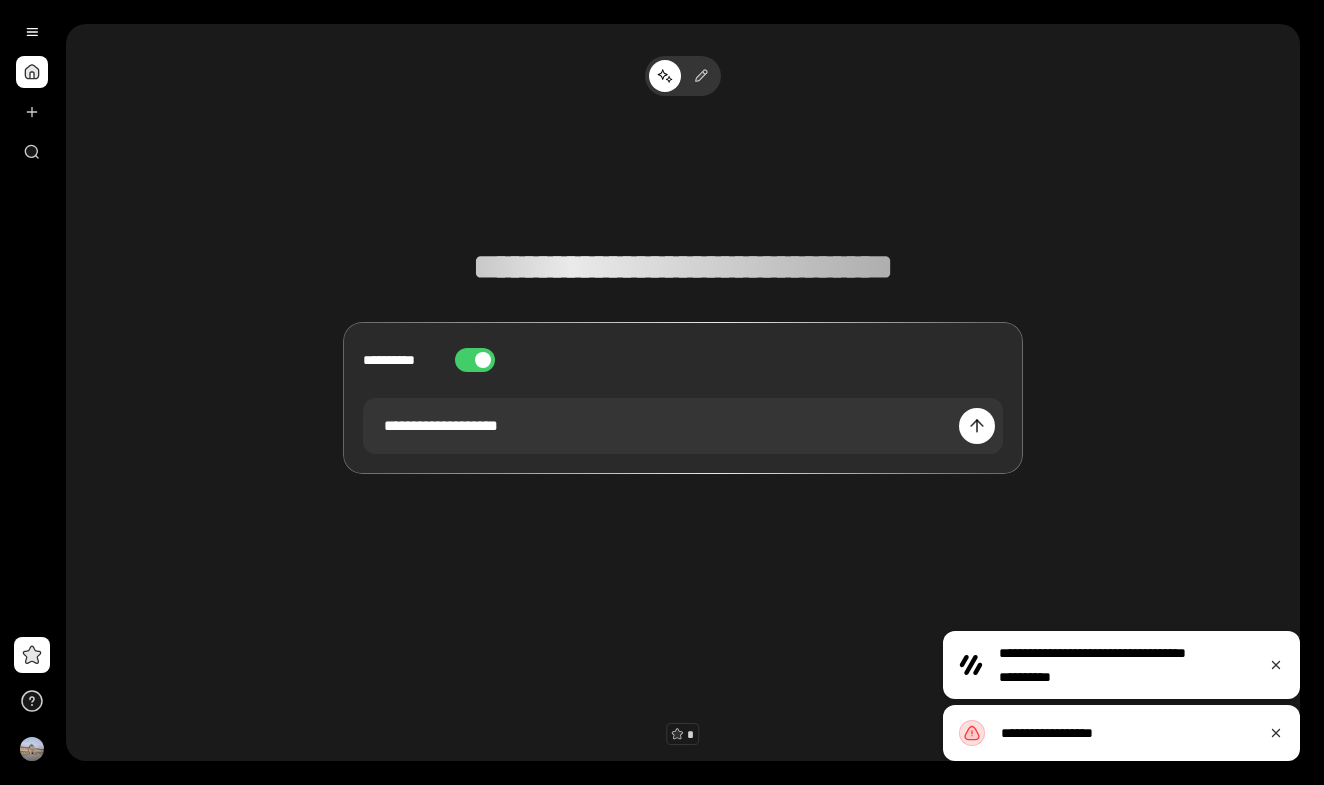 click at bounding box center [483, 360] 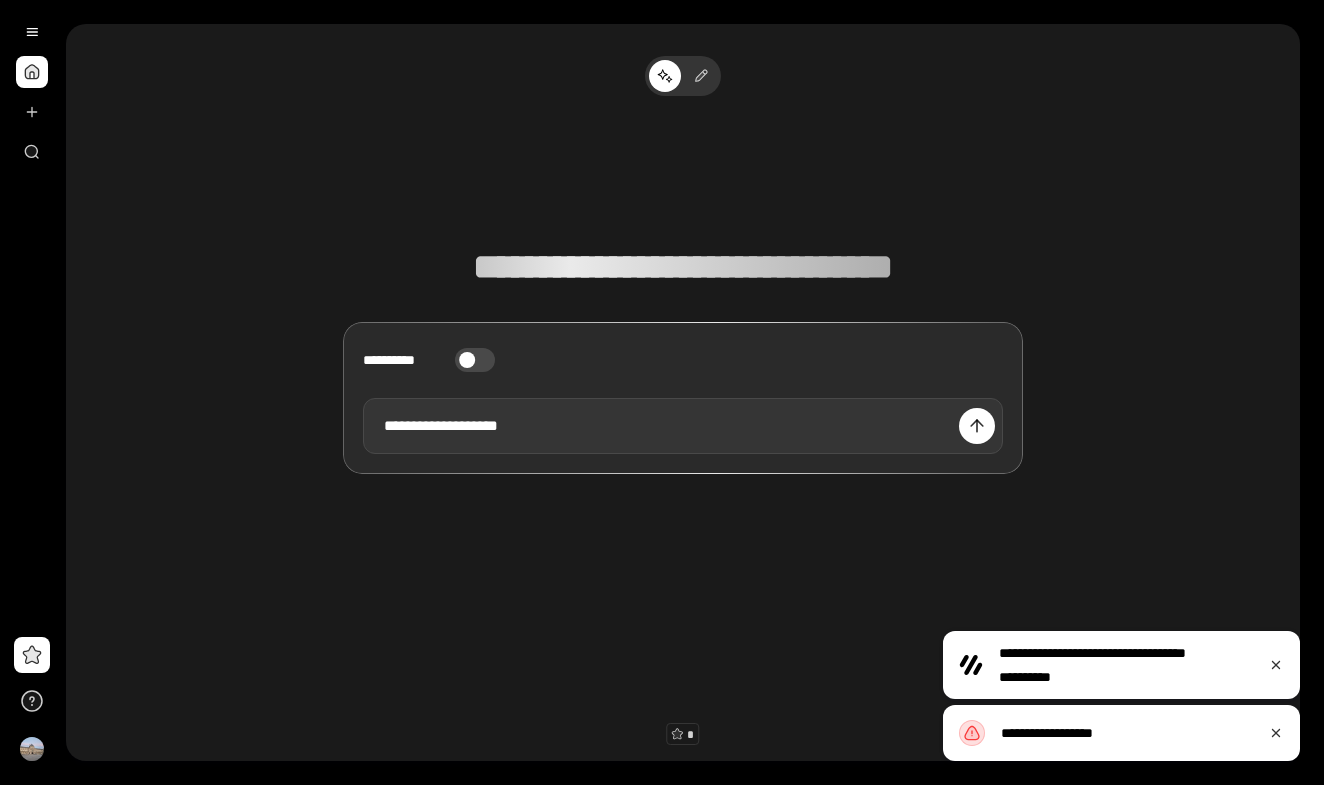 click on "**********" at bounding box center [683, 426] 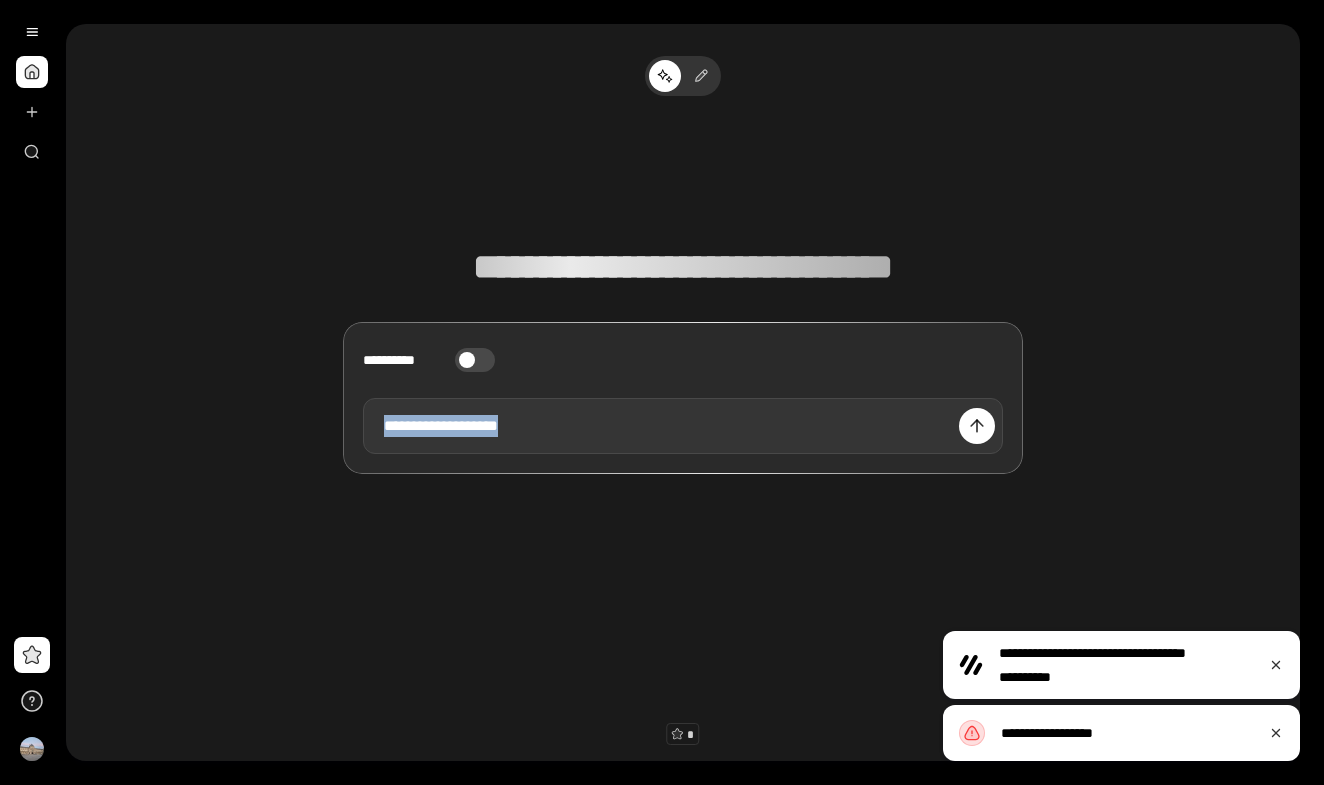 drag, startPoint x: 607, startPoint y: 423, endPoint x: 360, endPoint y: 413, distance: 247.20235 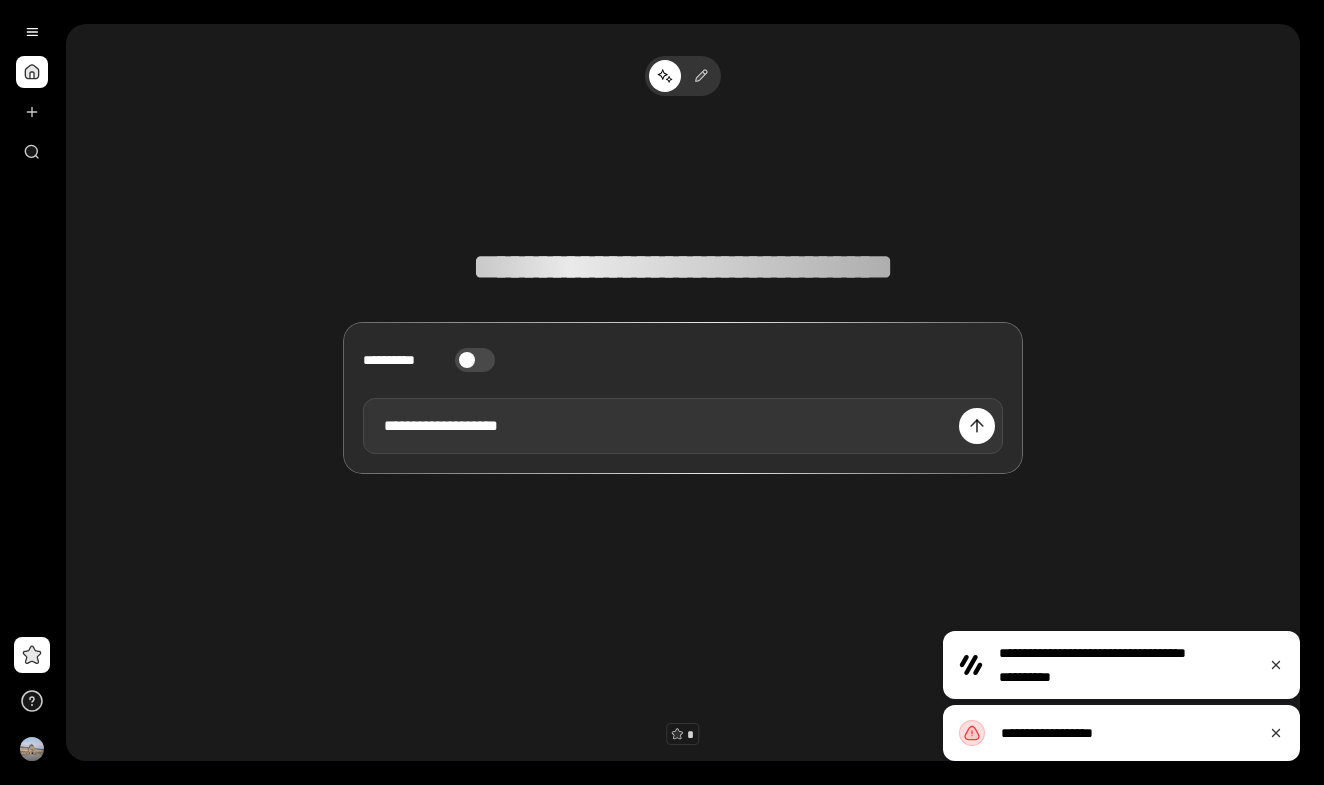 type 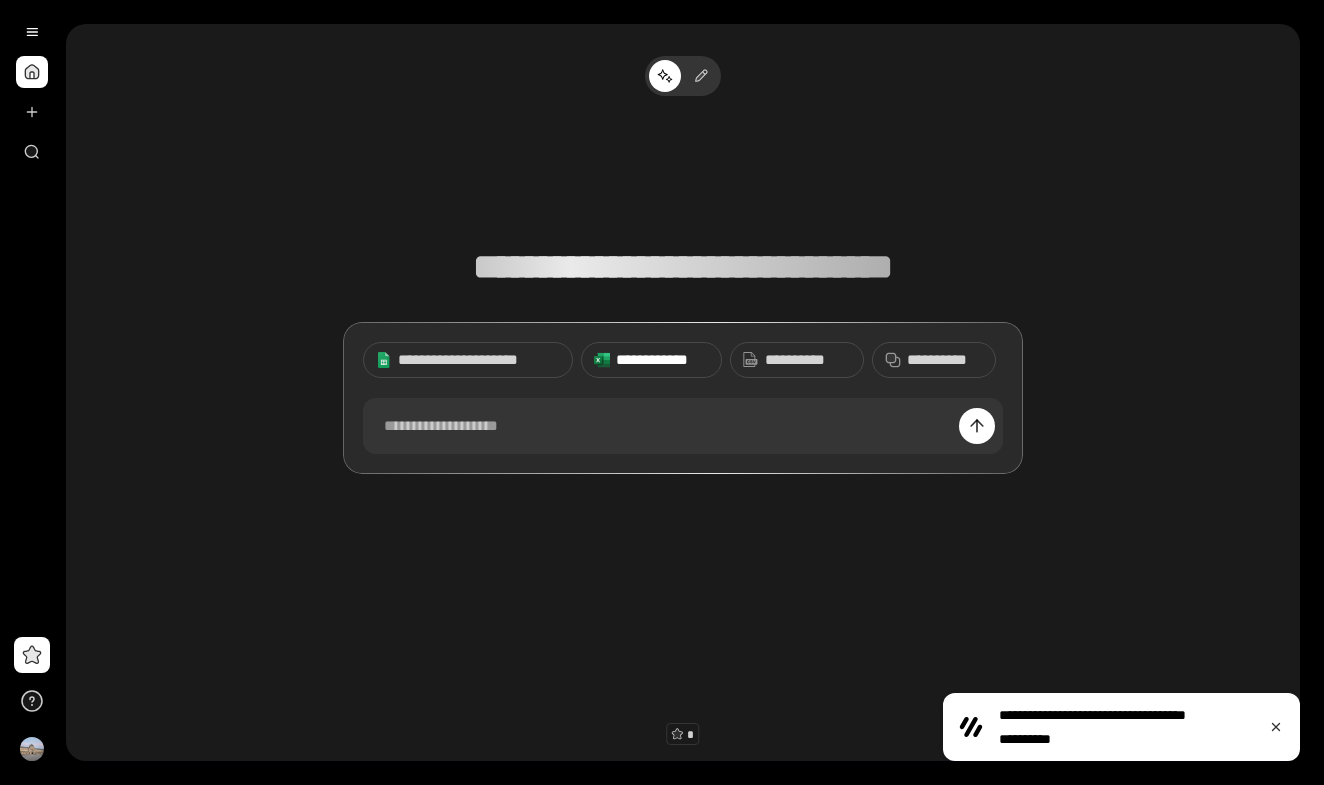 click on "**********" at bounding box center [651, 360] 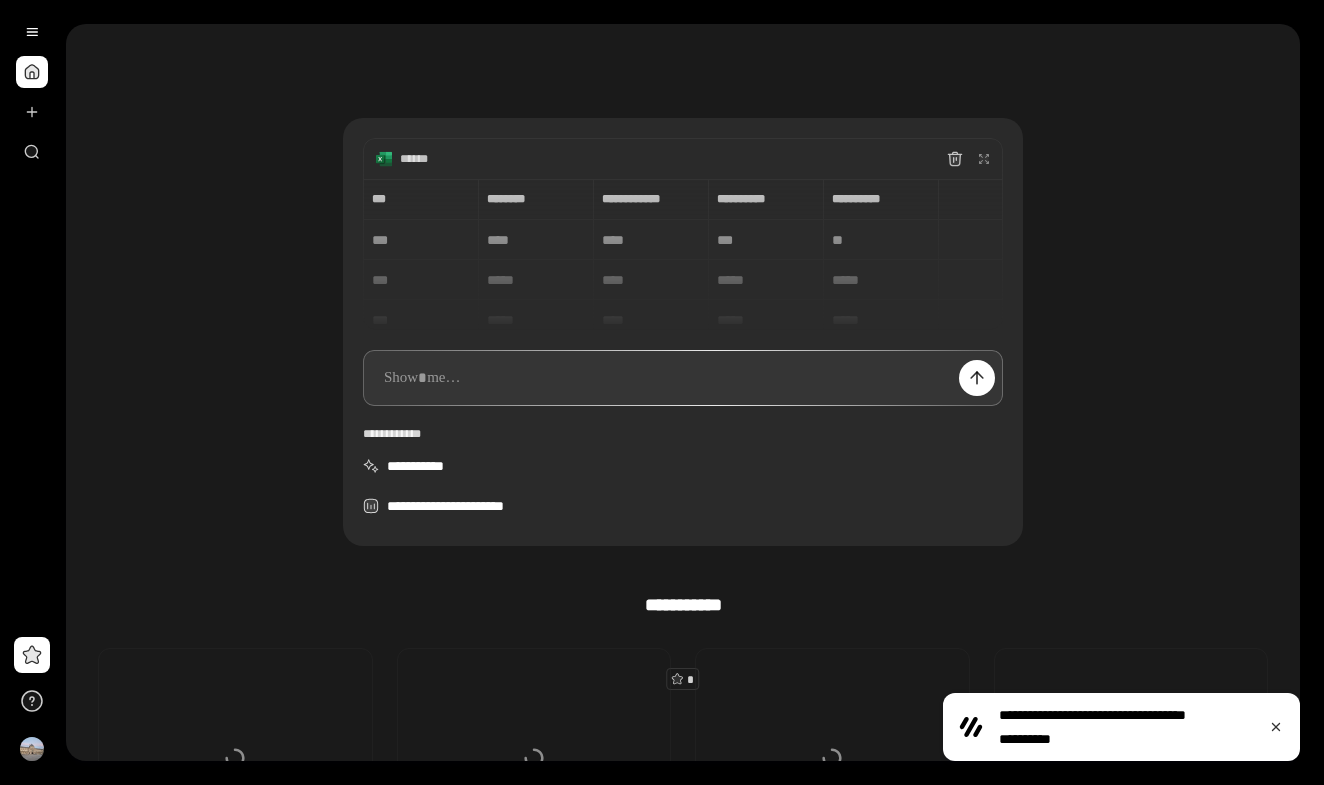 scroll, scrollTop: 62, scrollLeft: 0, axis: vertical 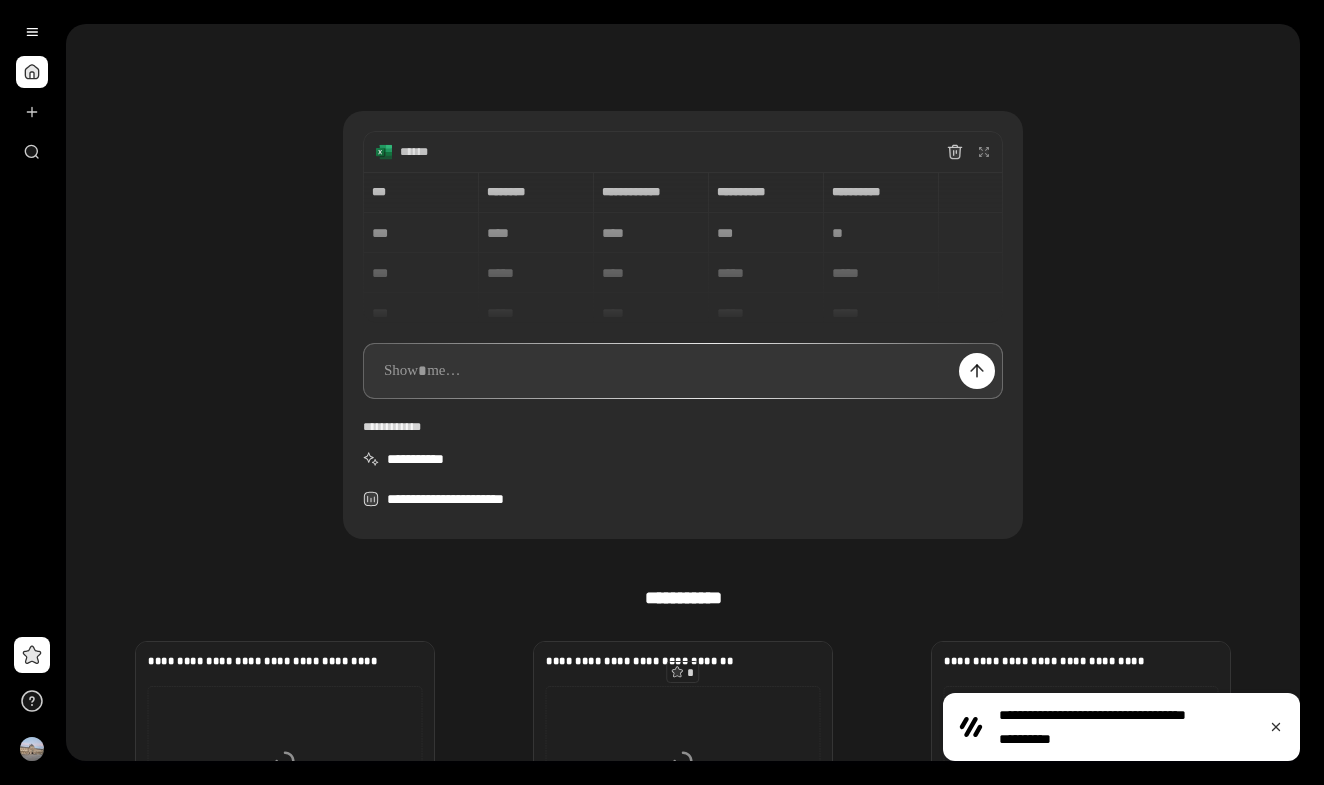 click at bounding box center [683, 371] 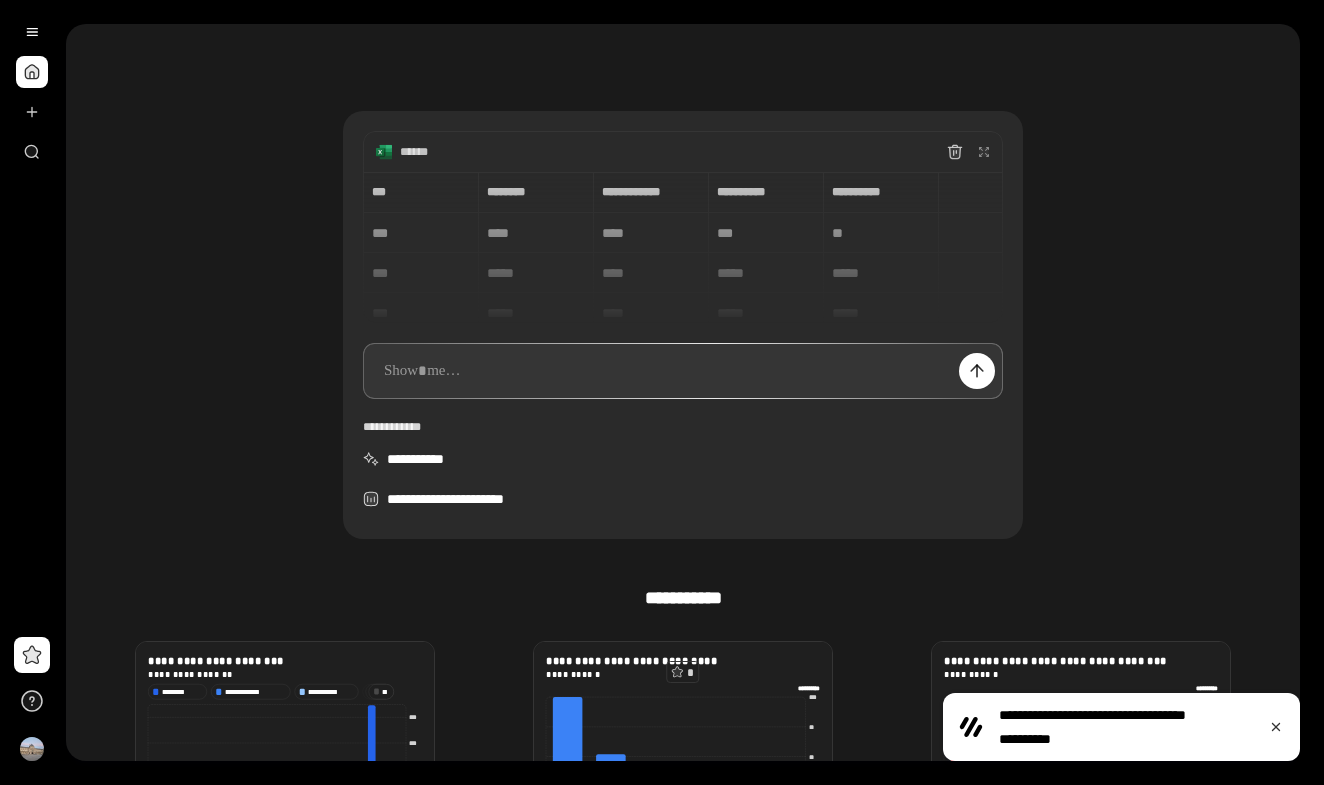 click at bounding box center [683, 371] 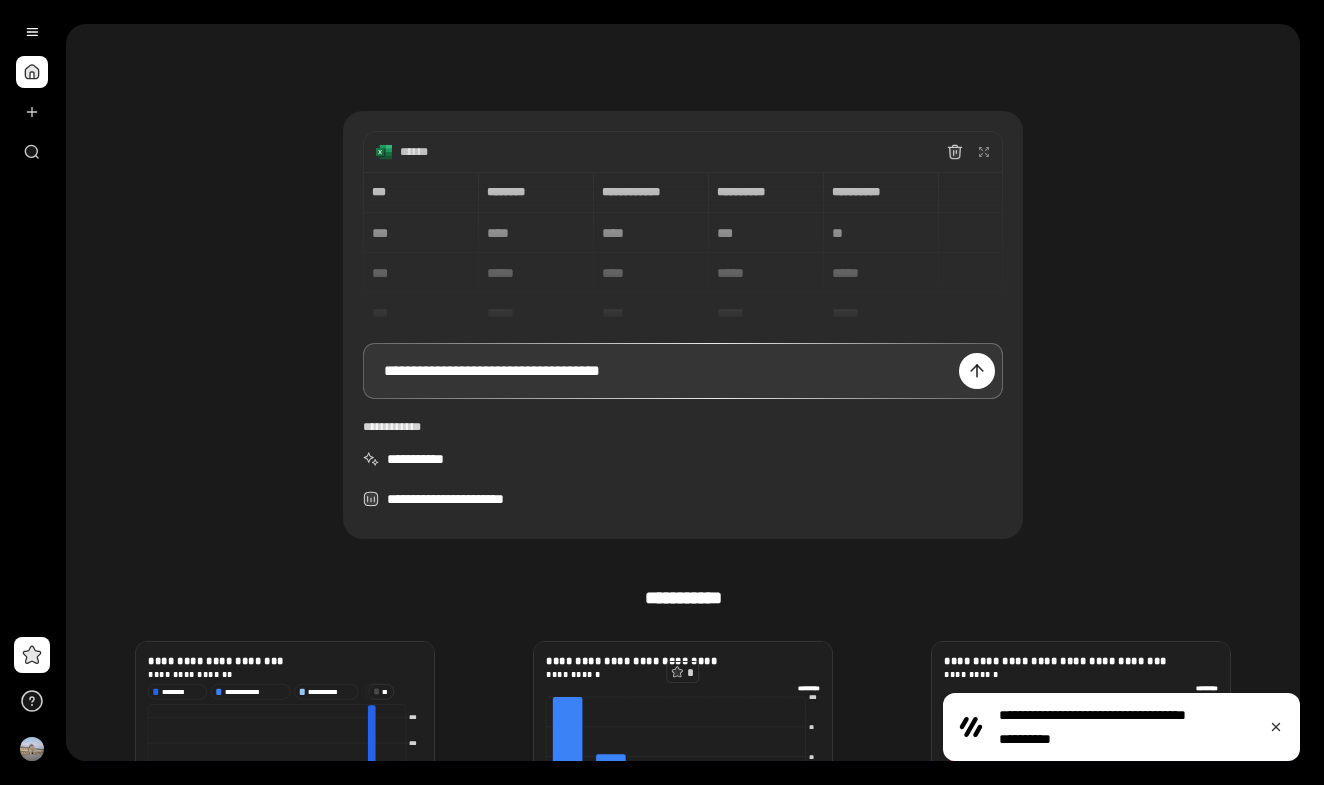 click on "**********" at bounding box center (683, 371) 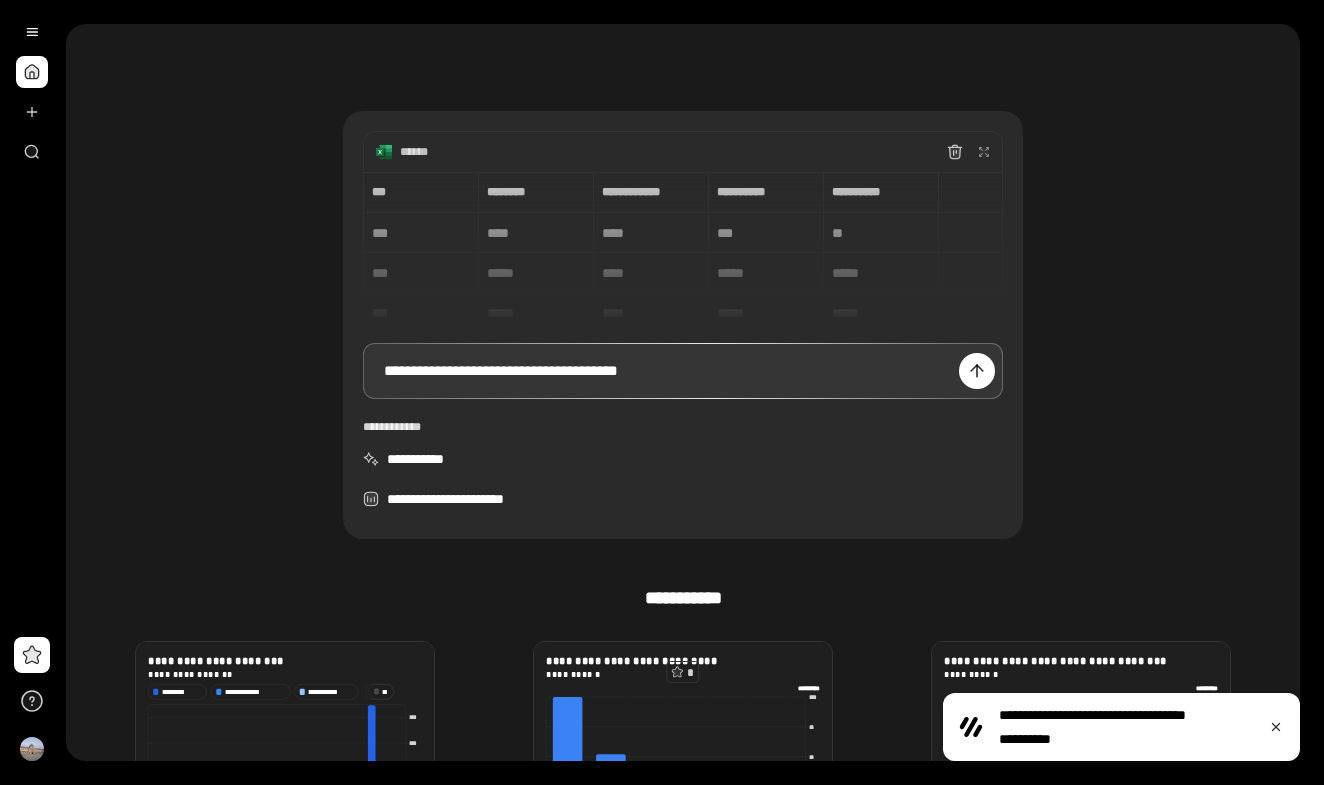 click on "**********" at bounding box center (683, 371) 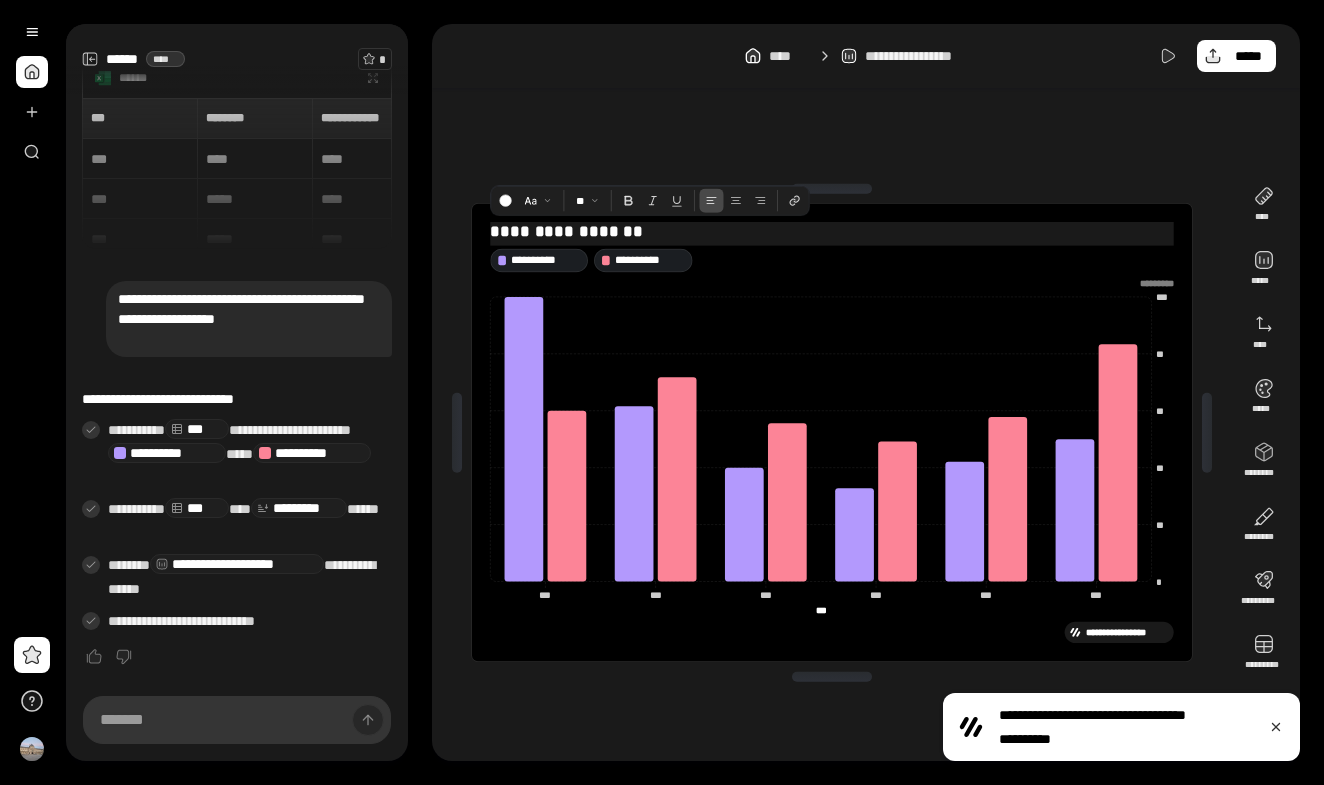 click on "**********" at bounding box center (831, 232) 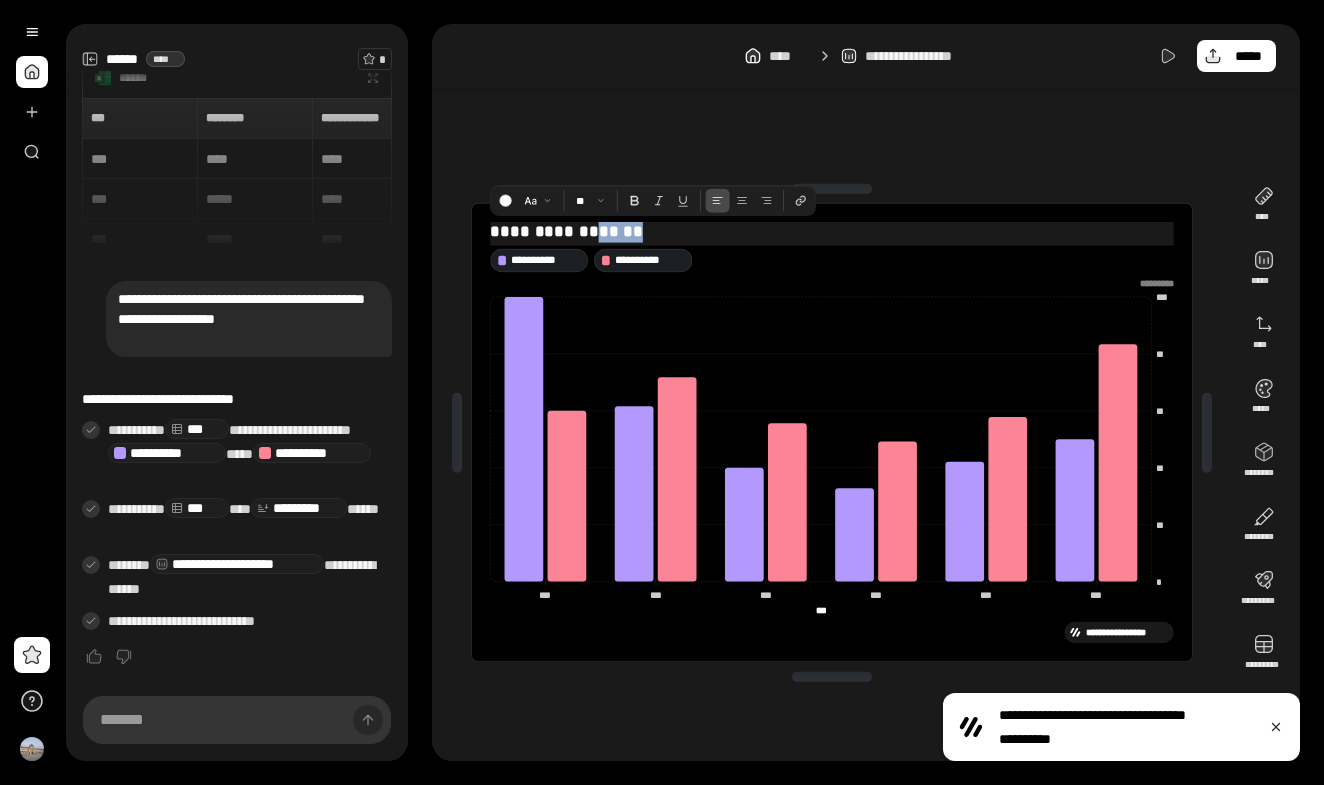 click on "**********" at bounding box center [831, 232] 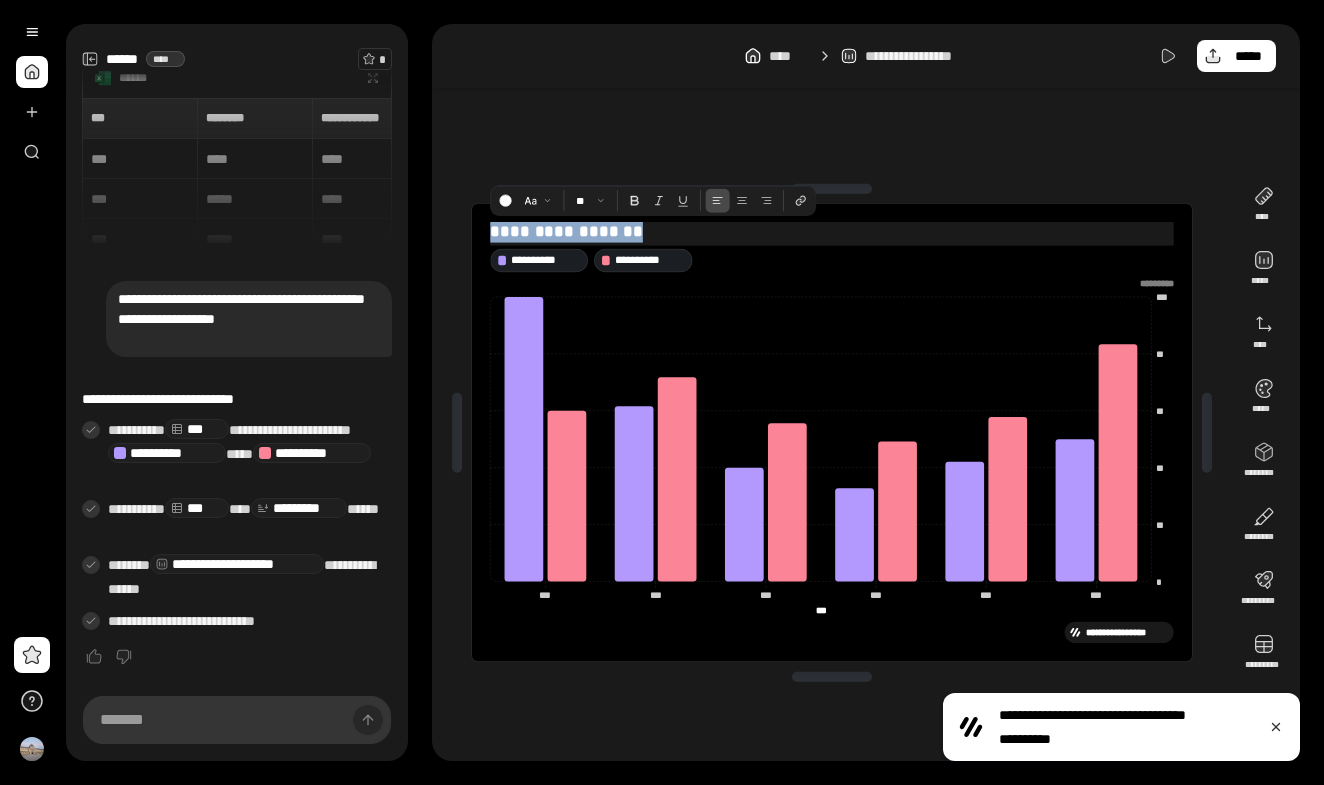 click on "**********" at bounding box center (831, 232) 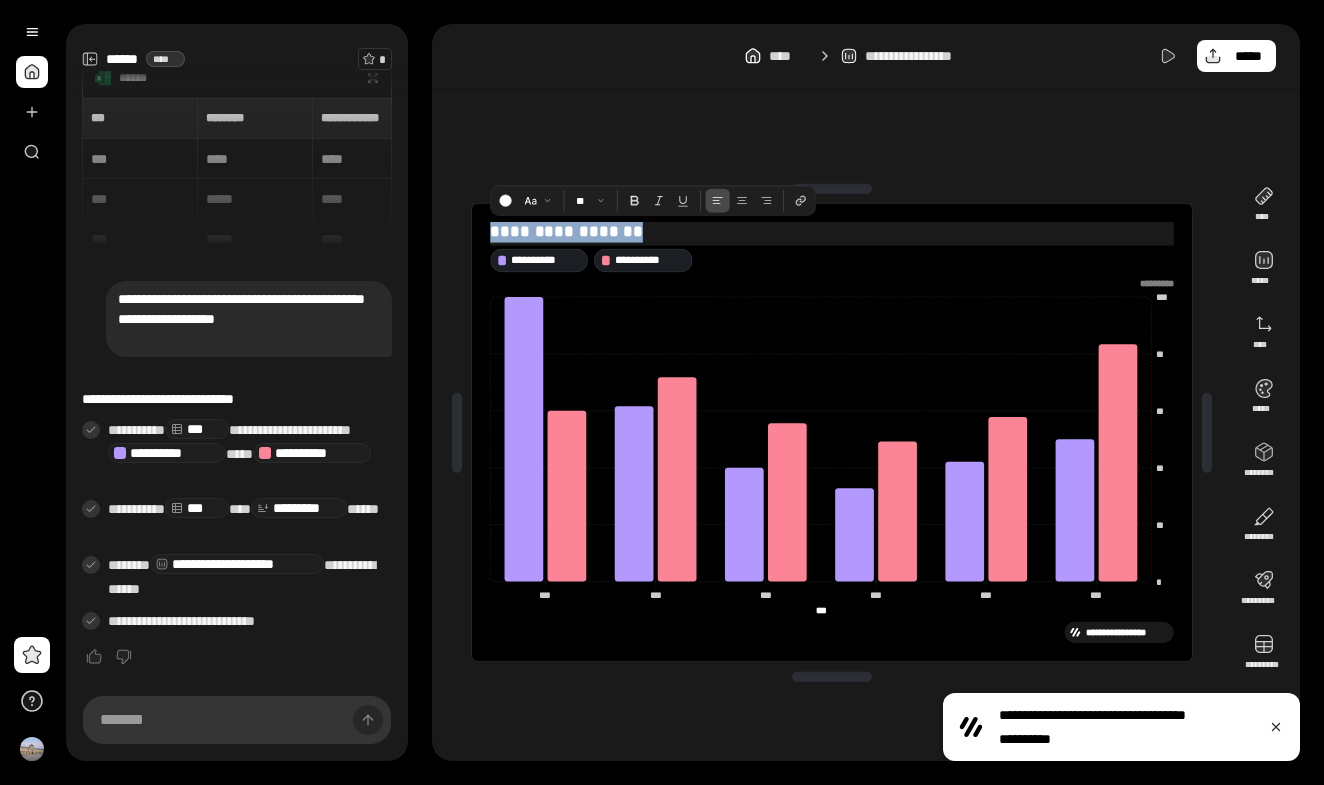 type 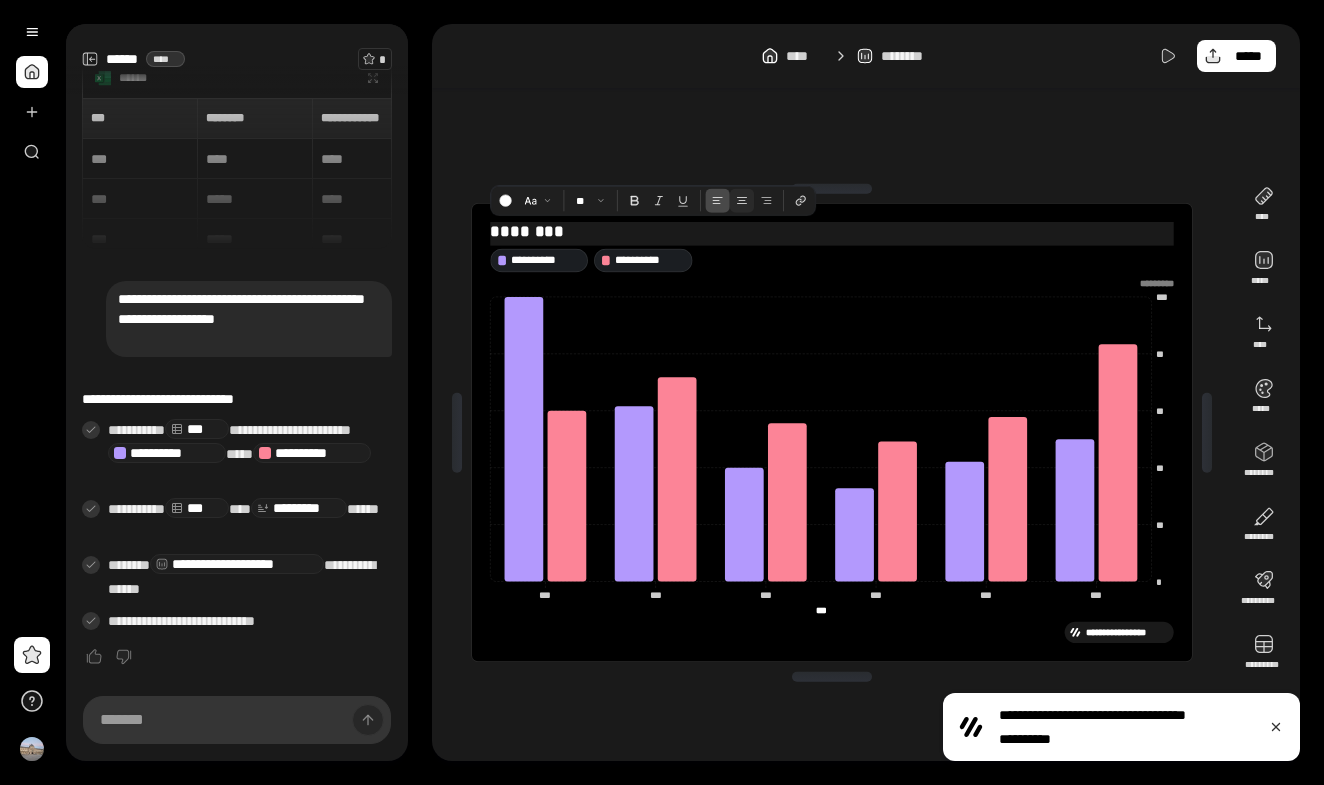 scroll, scrollTop: 0, scrollLeft: 0, axis: both 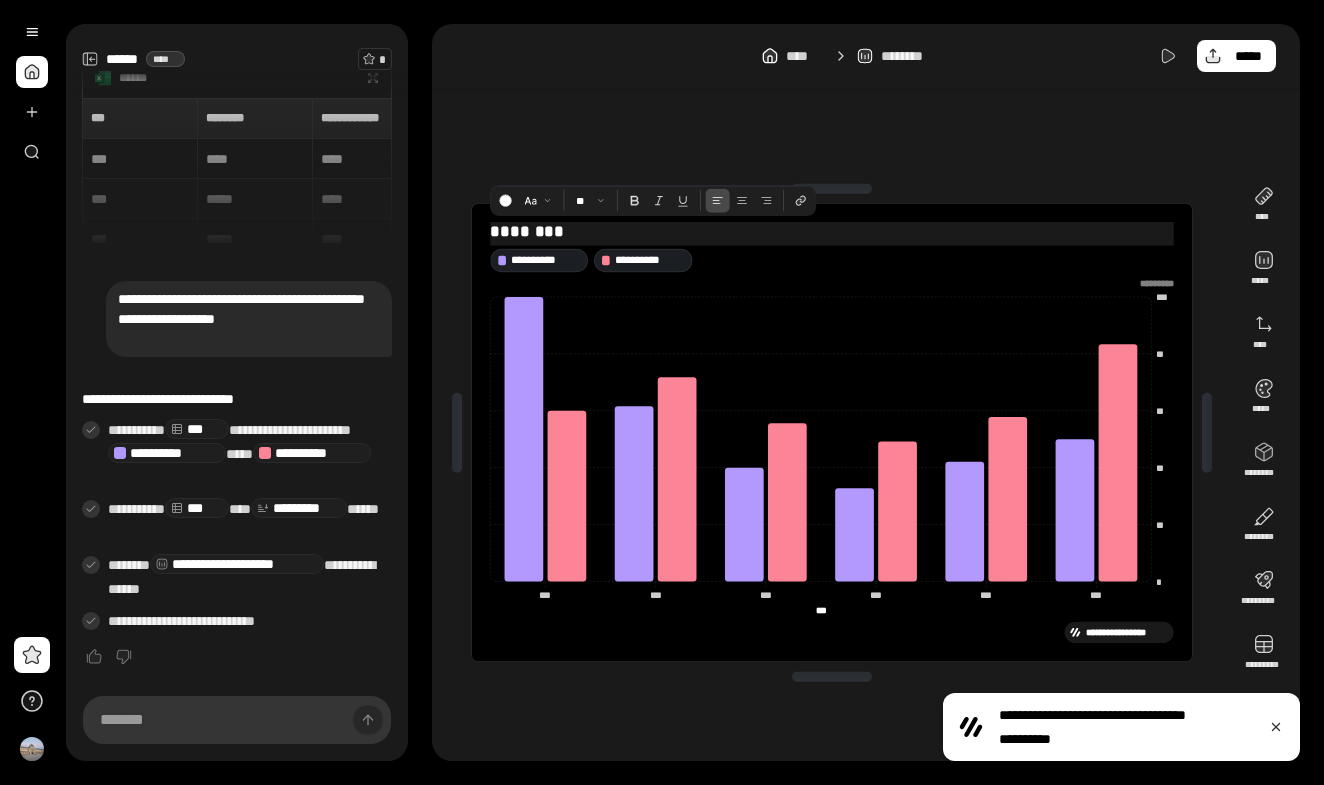 click on "********" at bounding box center [831, 232] 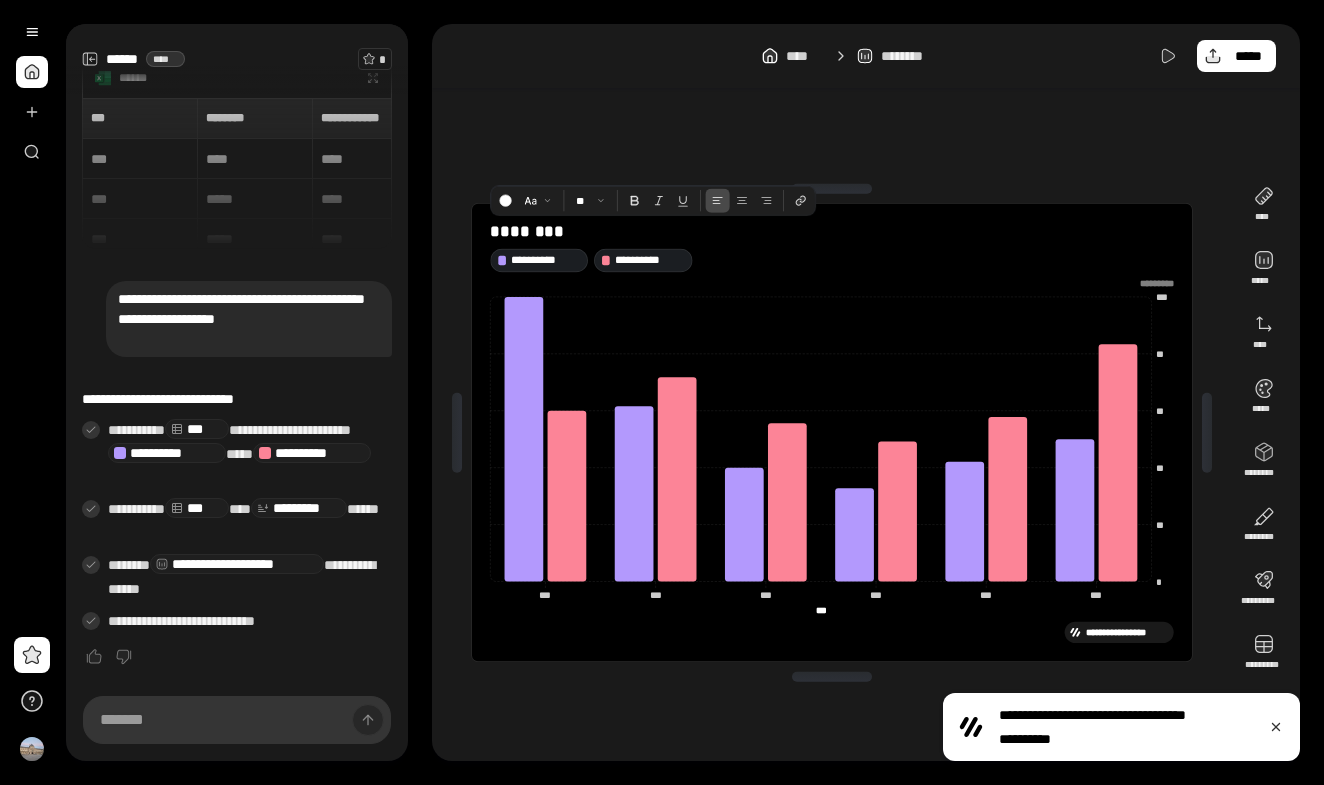 click on "**********" at bounding box center [831, 260] 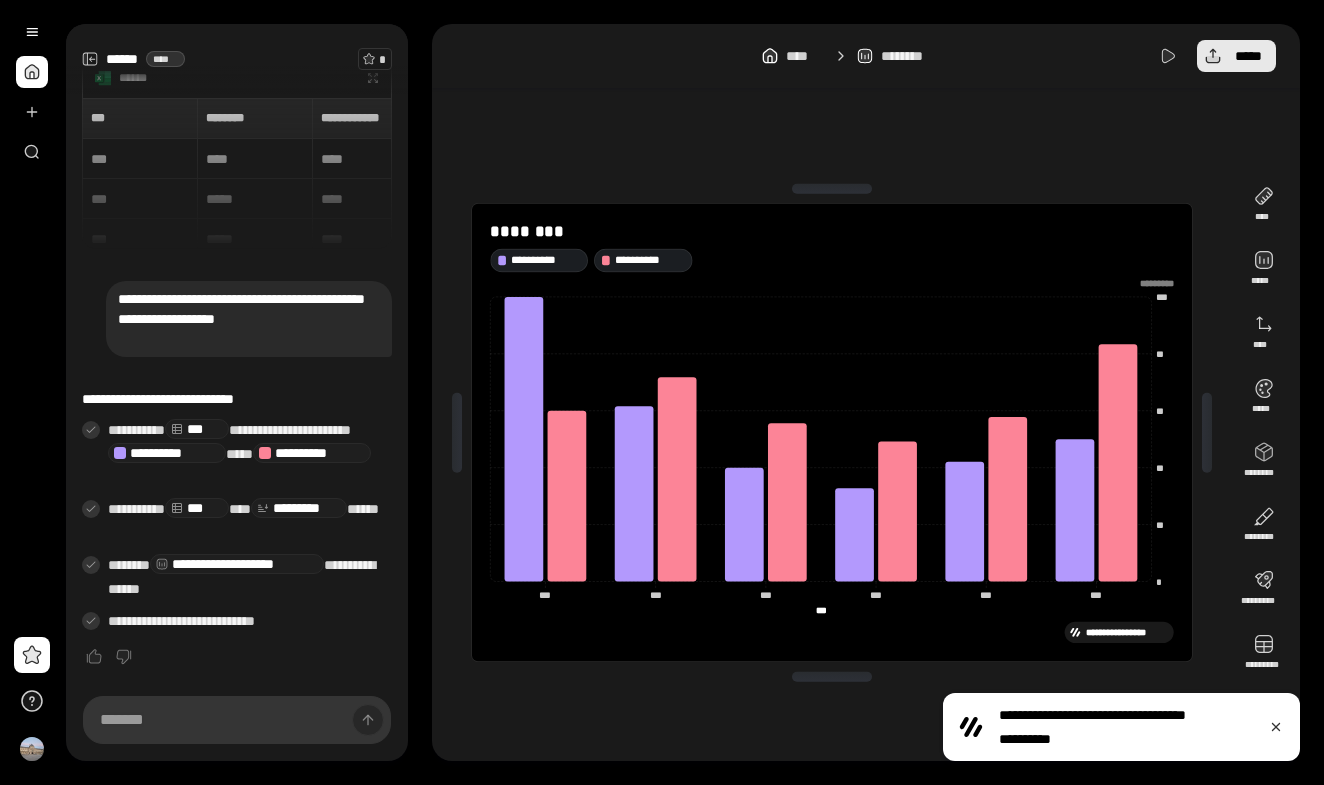 click on "*****" at bounding box center (1248, 56) 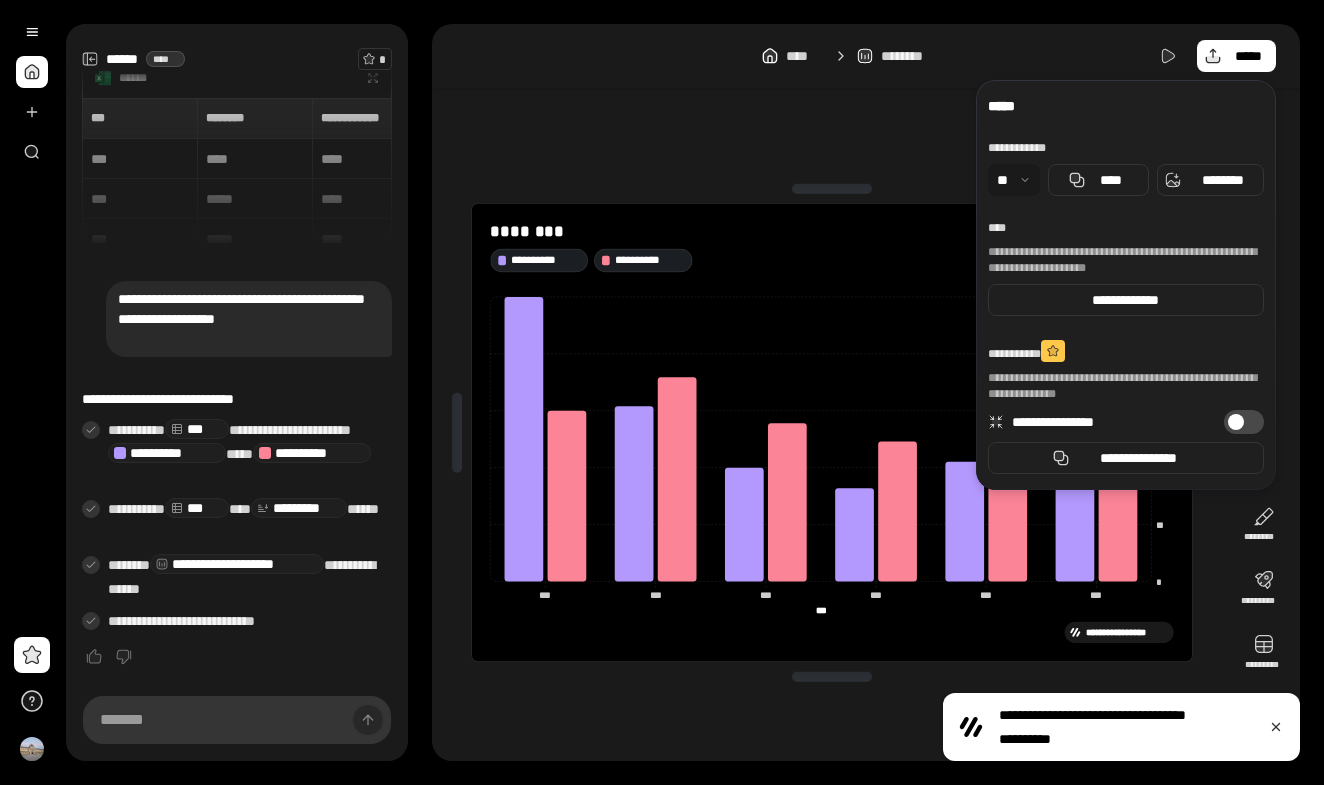 click at bounding box center [832, 189] 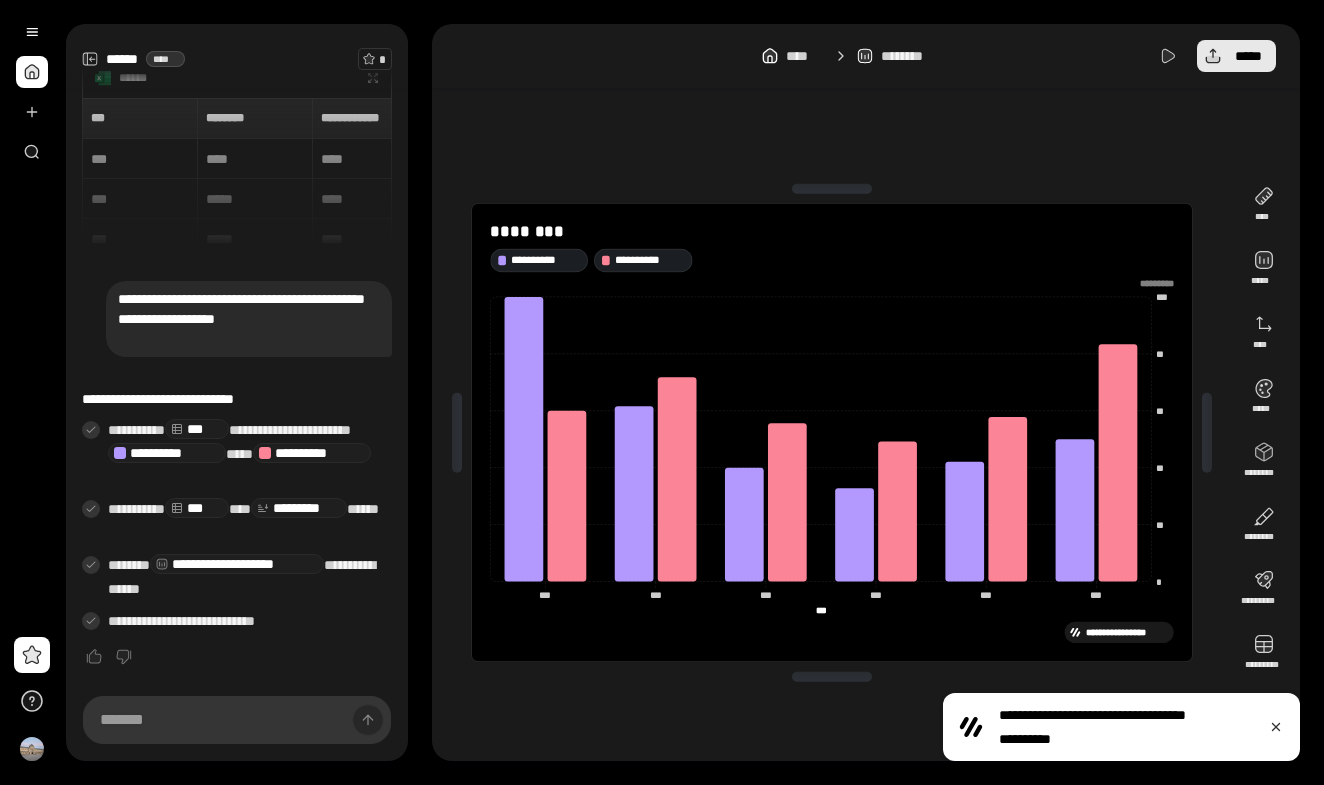click on "*****" at bounding box center [1236, 56] 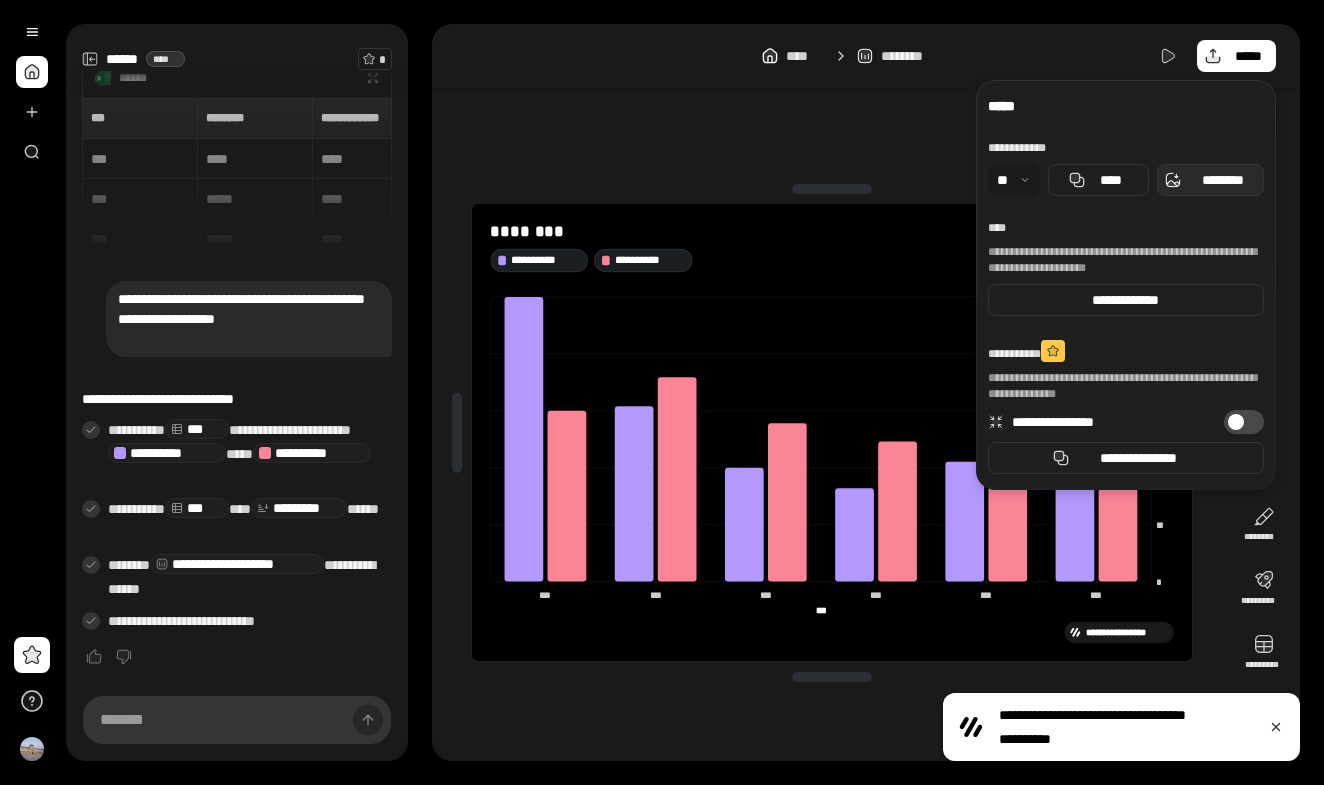 click on "********" at bounding box center [1222, 180] 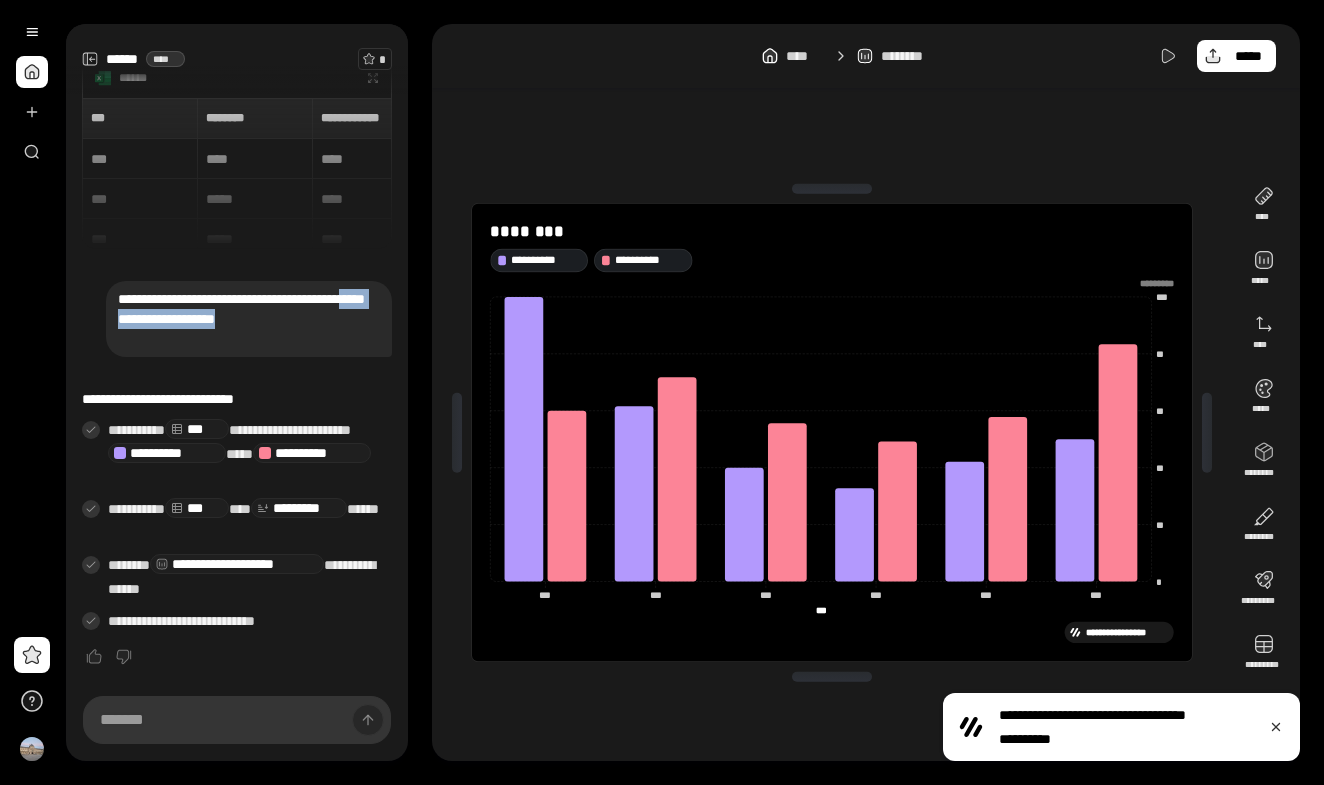 drag, startPoint x: 286, startPoint y: 323, endPoint x: 312, endPoint y: 353, distance: 39.698868 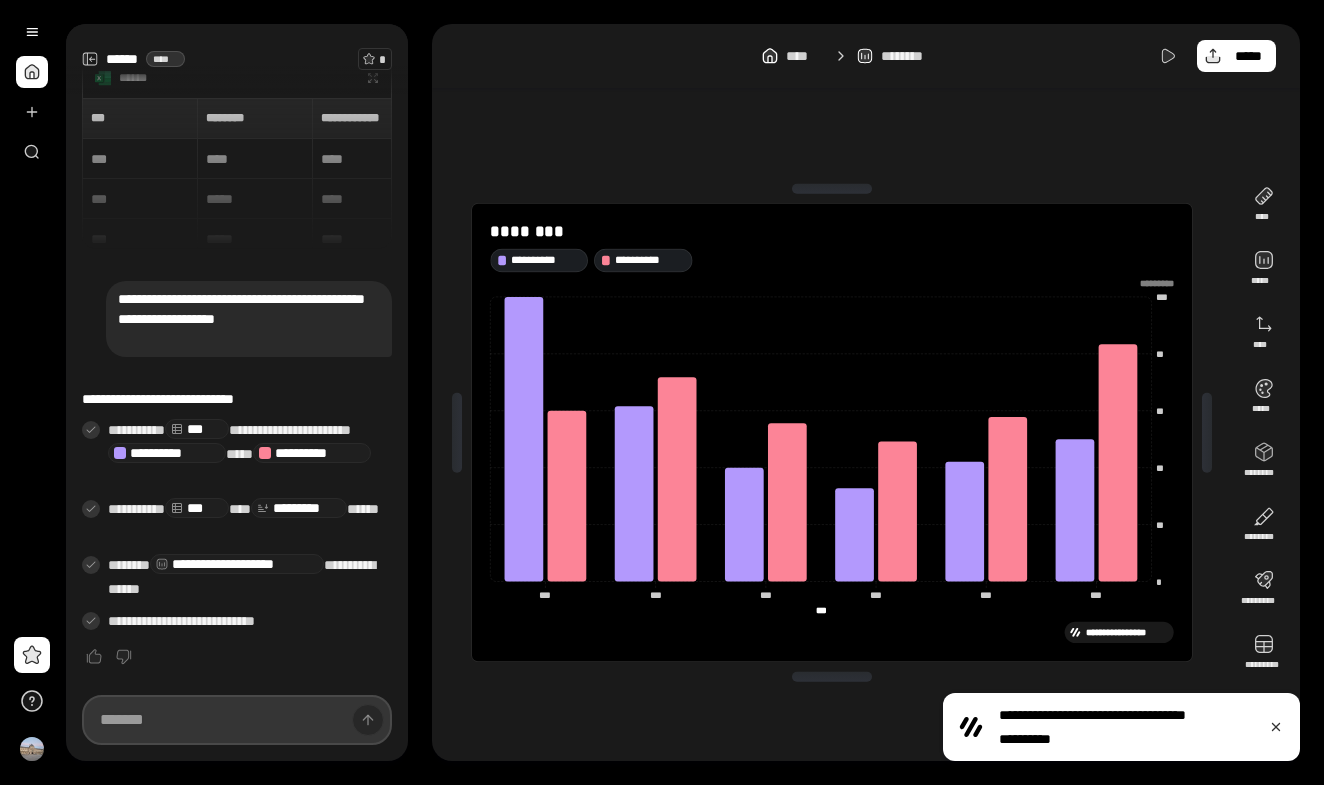 click at bounding box center [237, 720] 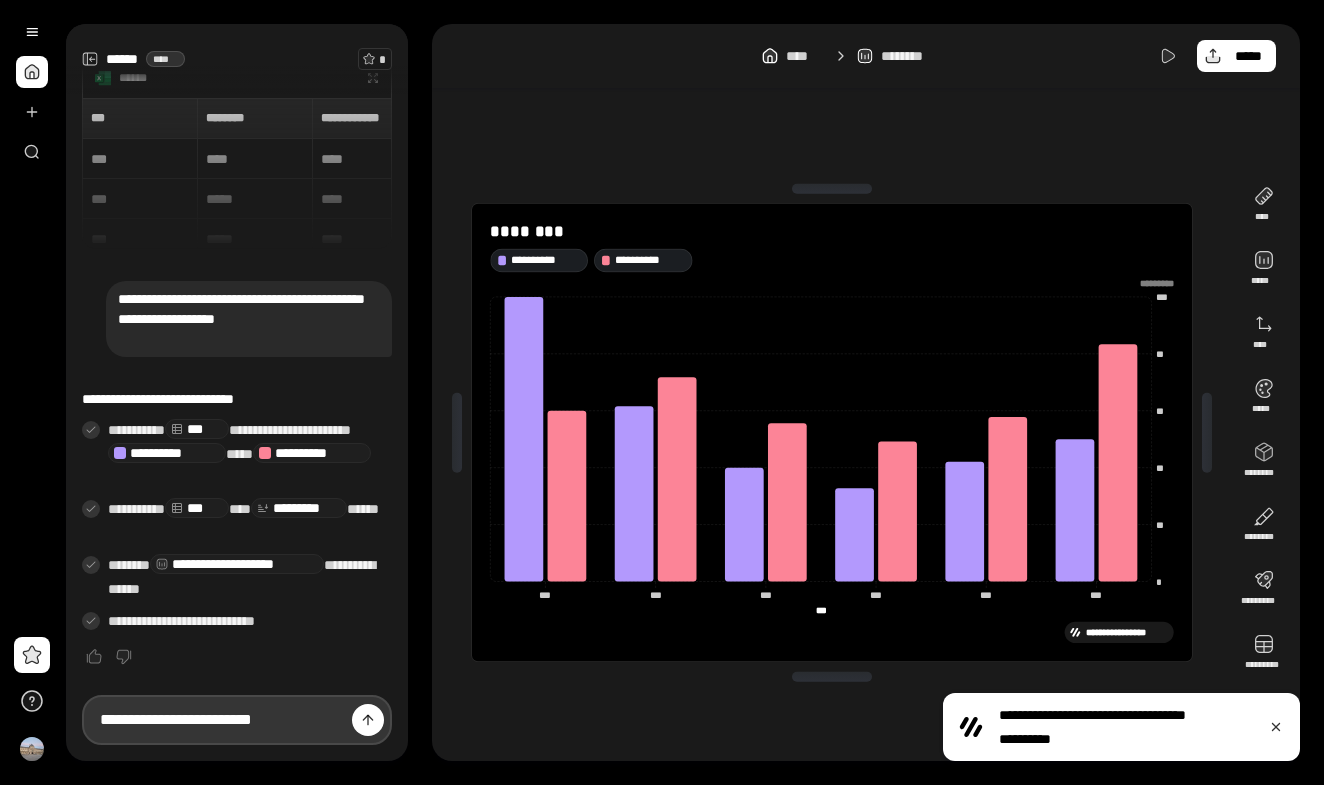 type on "**********" 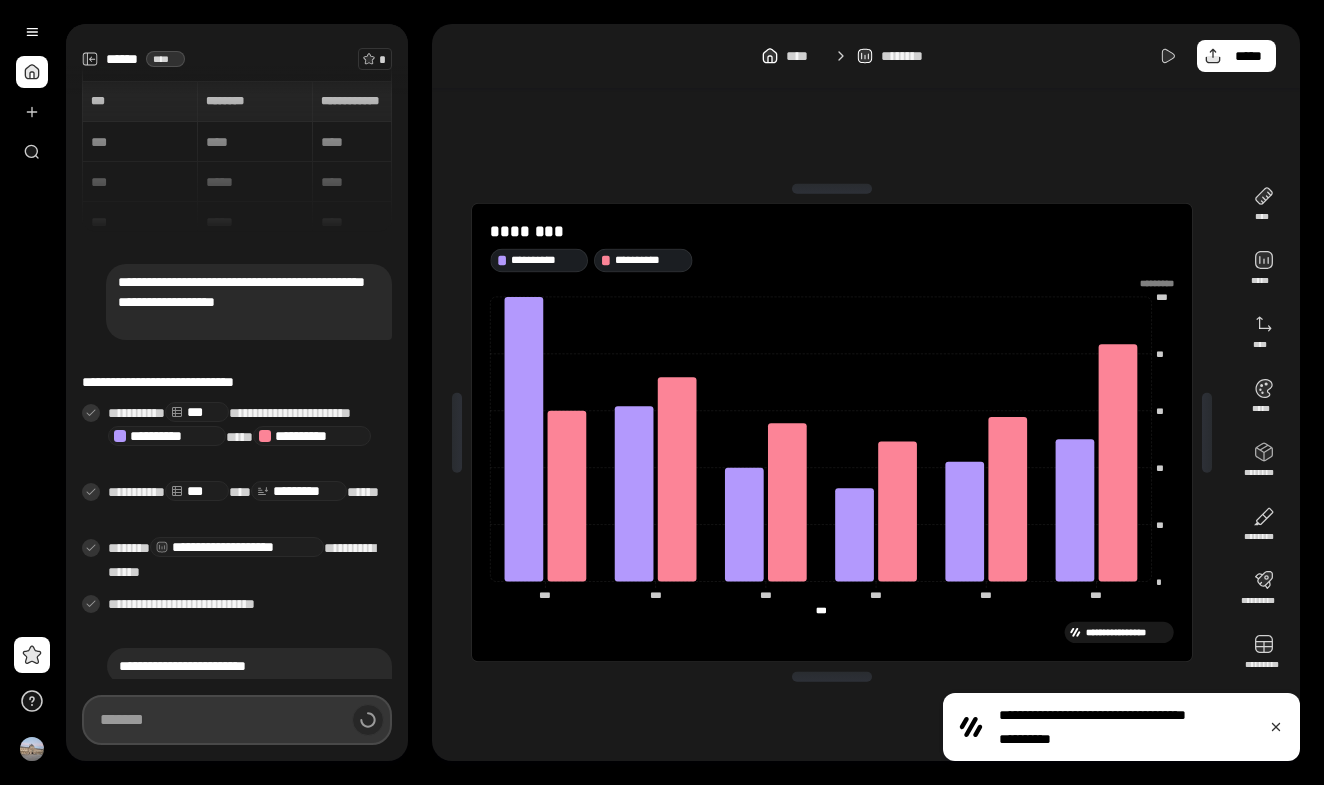 scroll, scrollTop: 13, scrollLeft: 0, axis: vertical 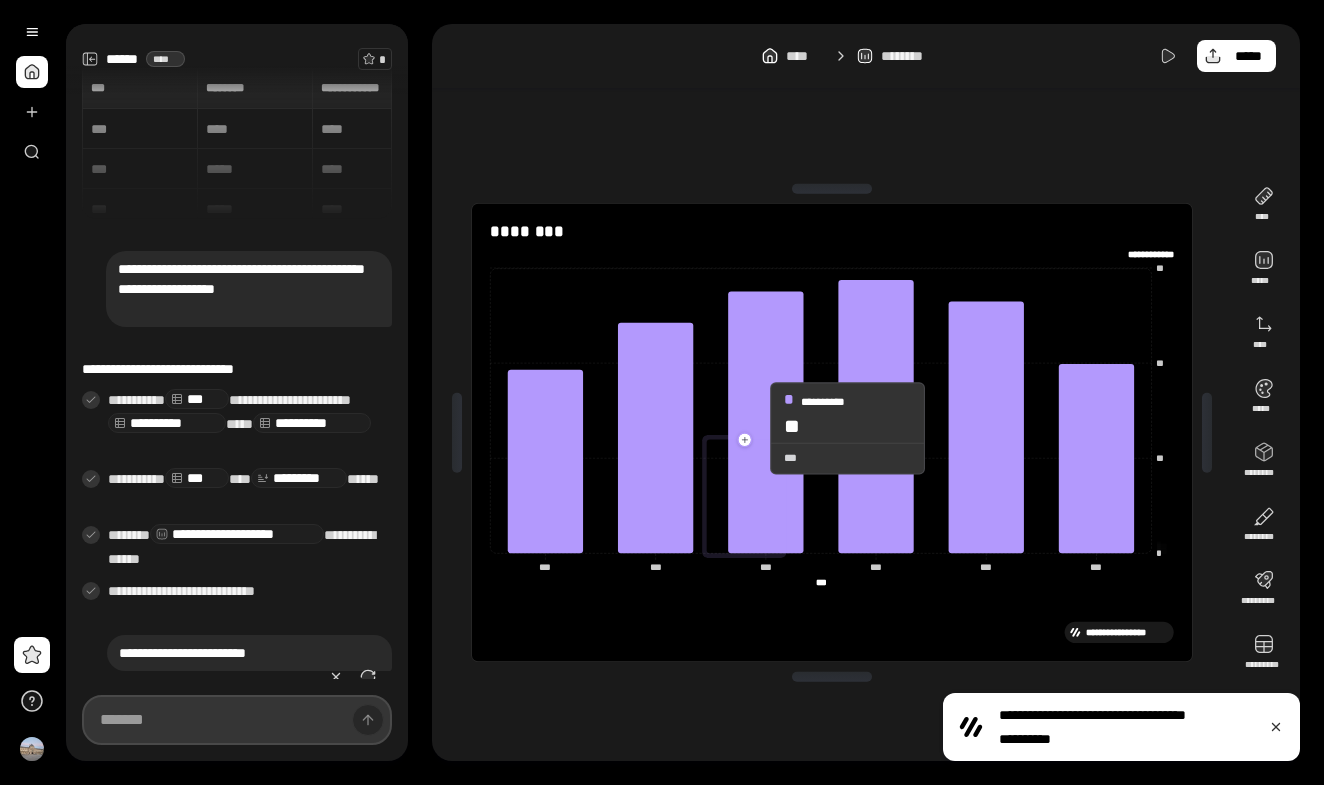 type on "**********" 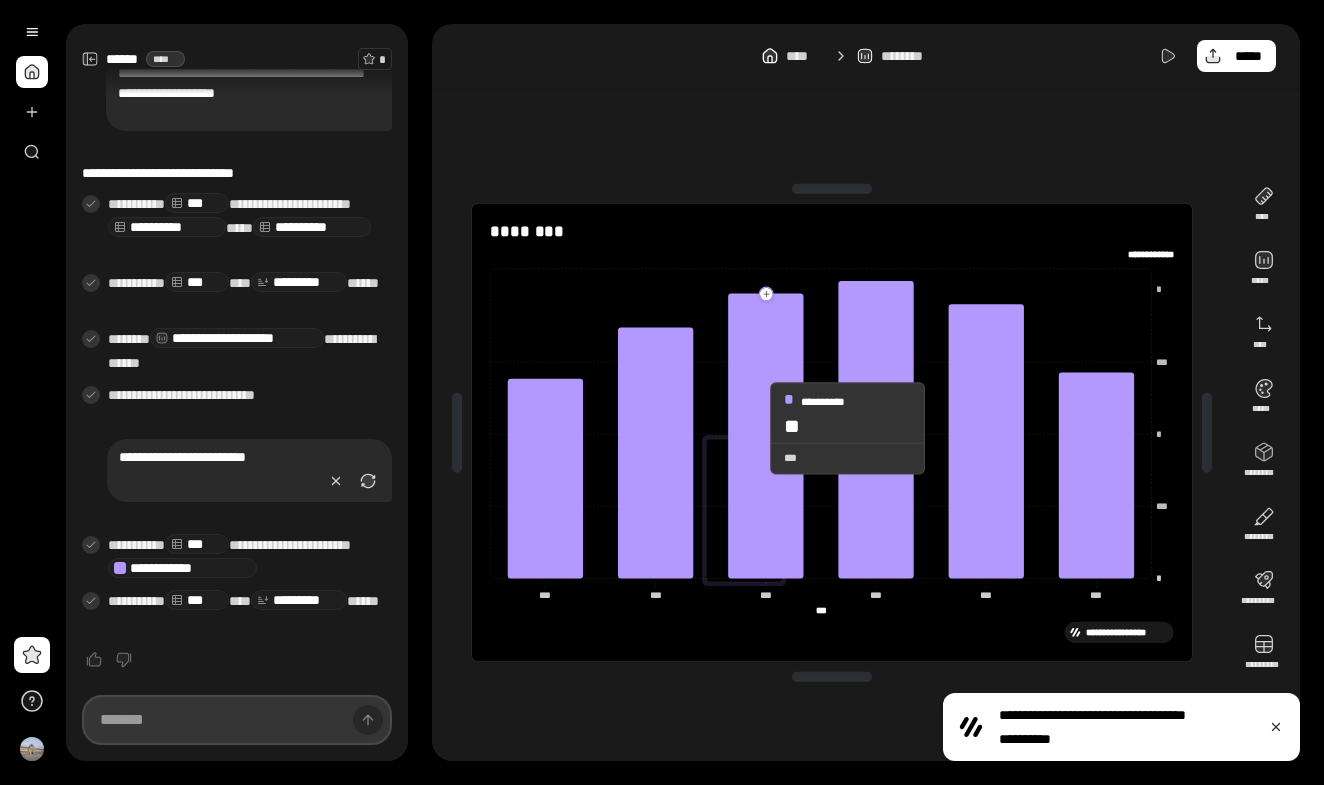 scroll, scrollTop: 211, scrollLeft: 0, axis: vertical 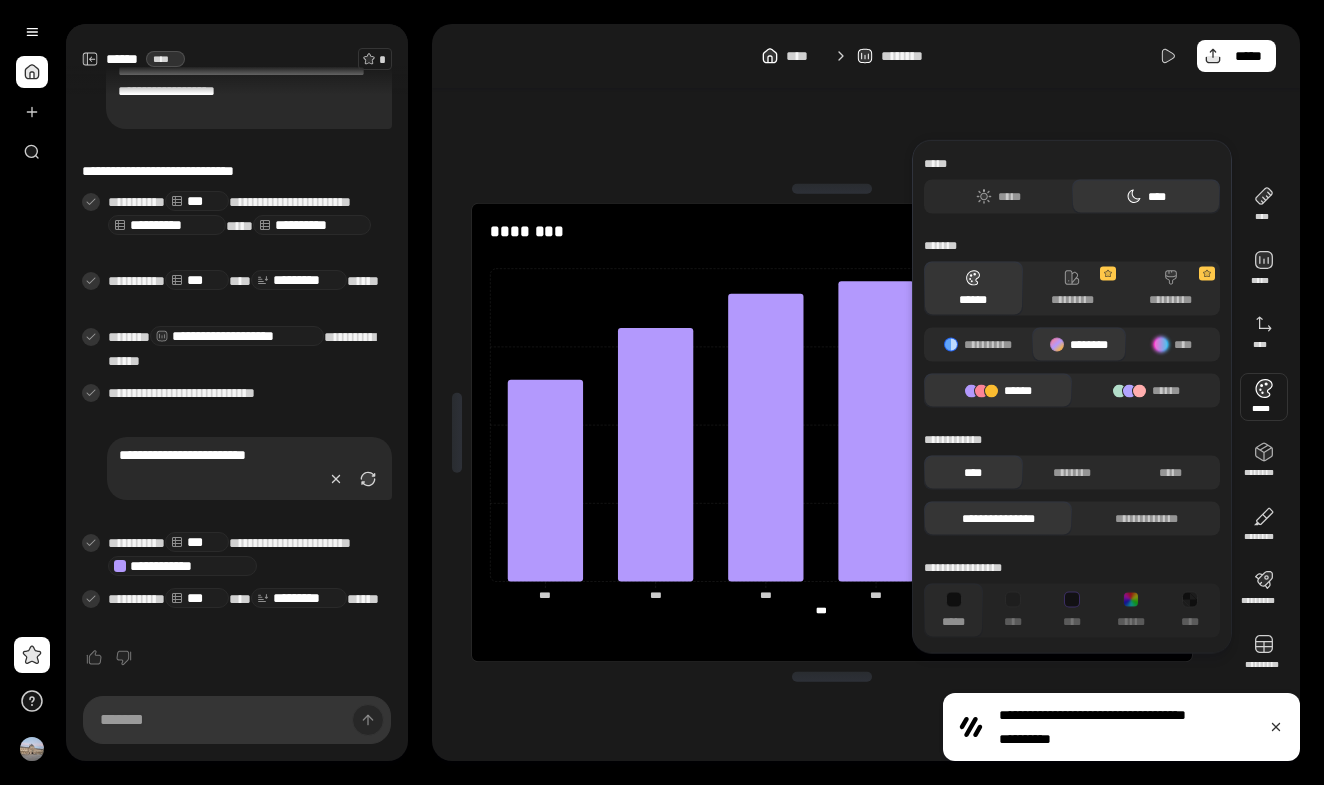click at bounding box center [1264, 397] 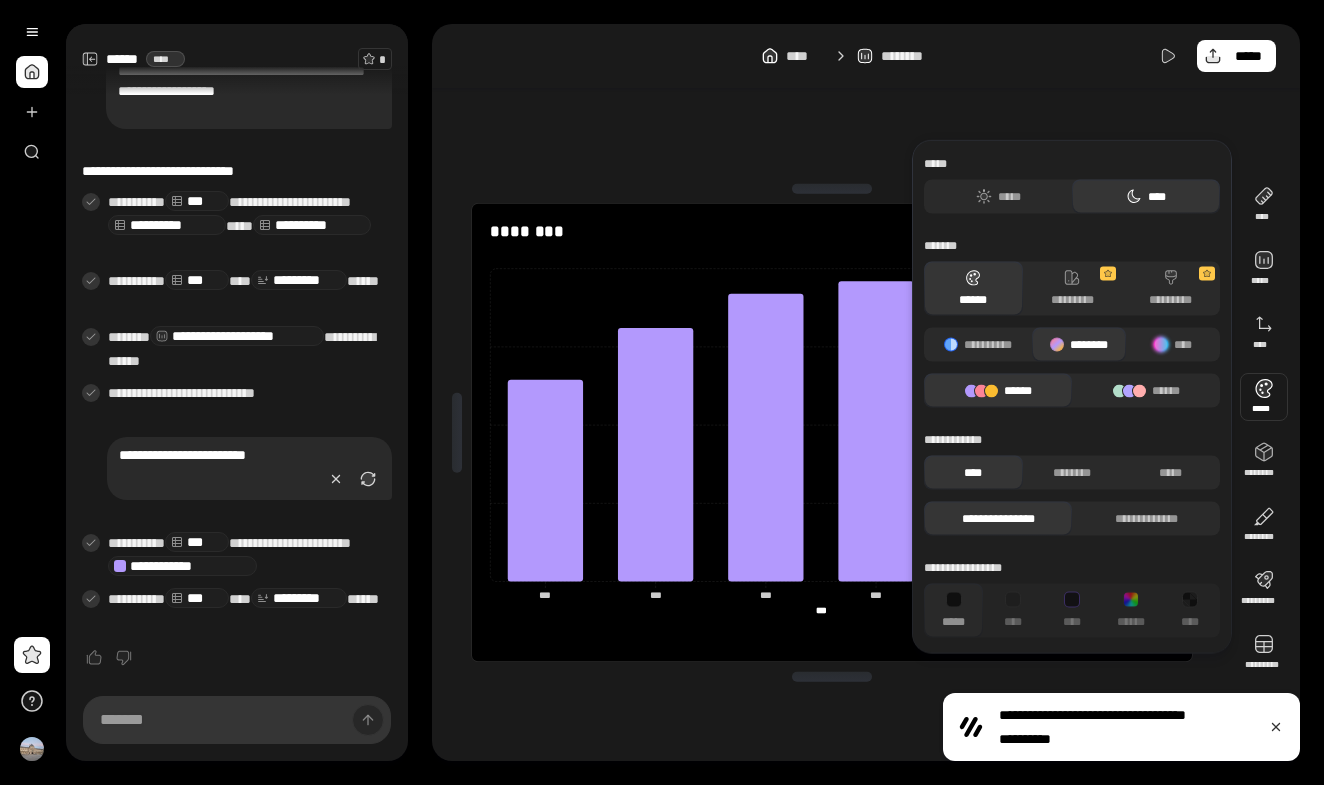 click on "******" at bounding box center (998, 391) 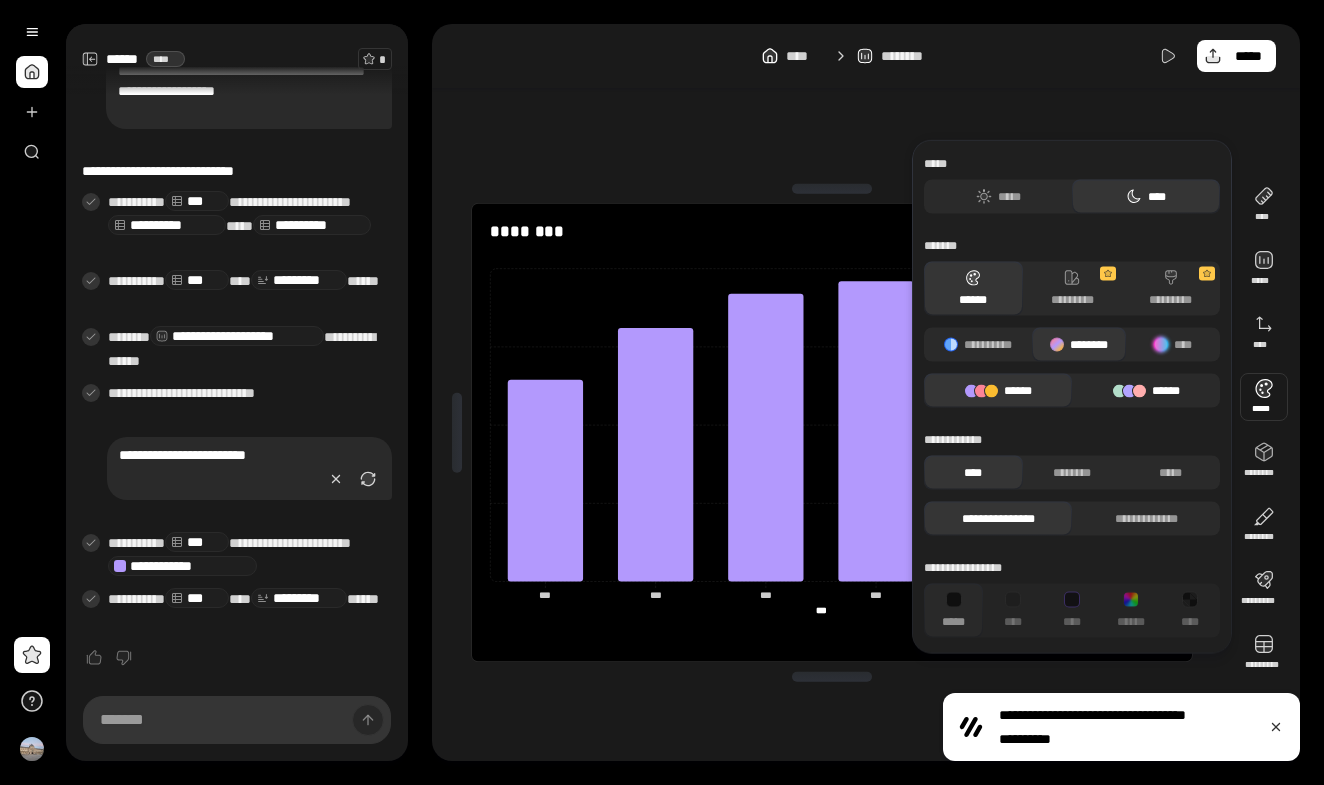 click on "******" at bounding box center (1146, 391) 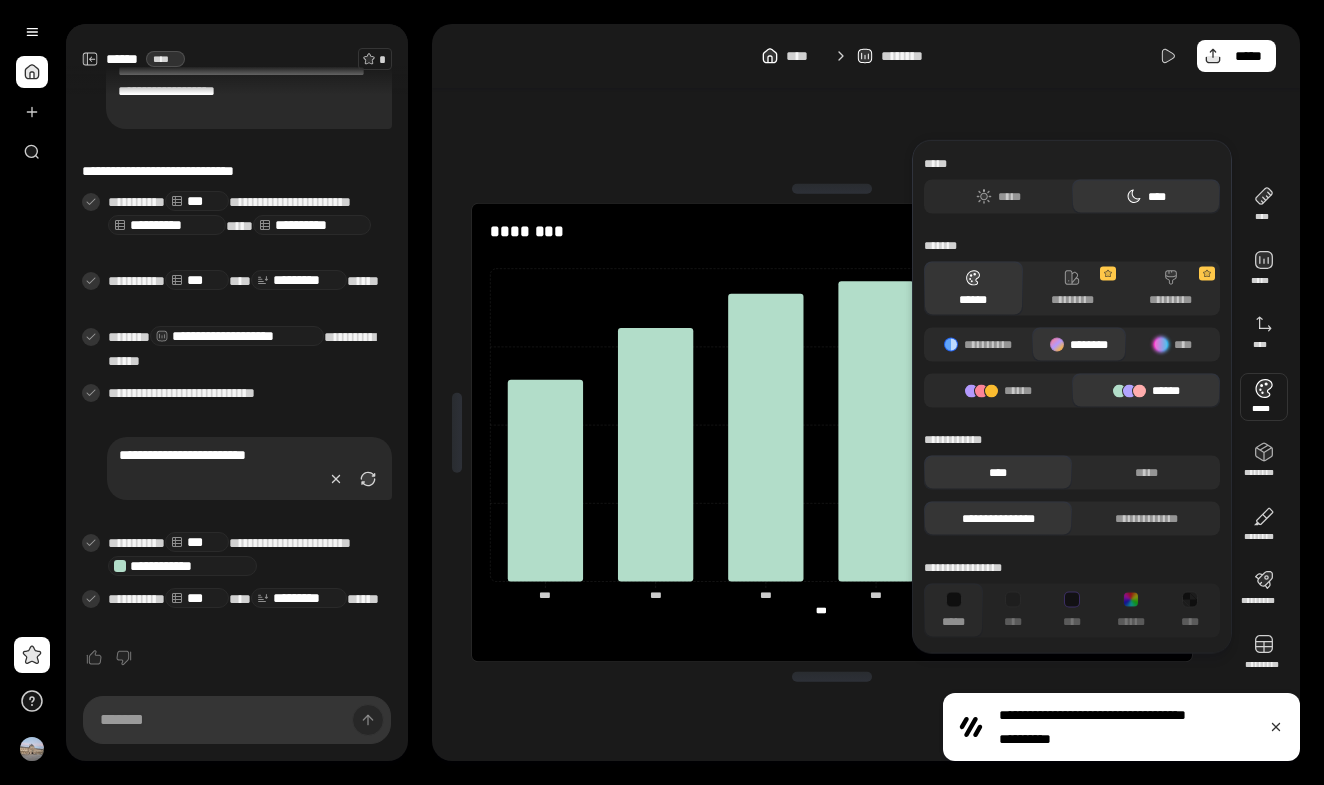 click on "******" at bounding box center [1146, 391] 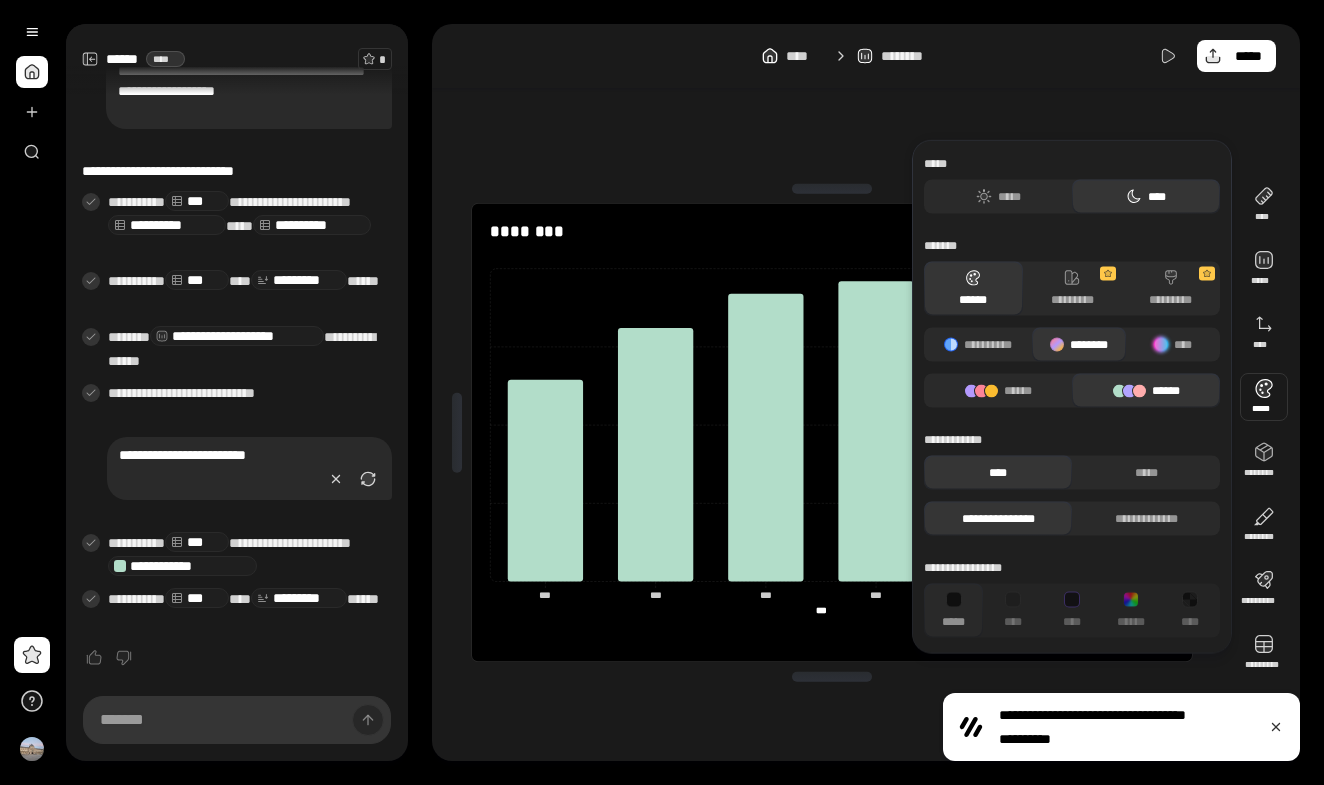 click on "**********" at bounding box center (832, 432) 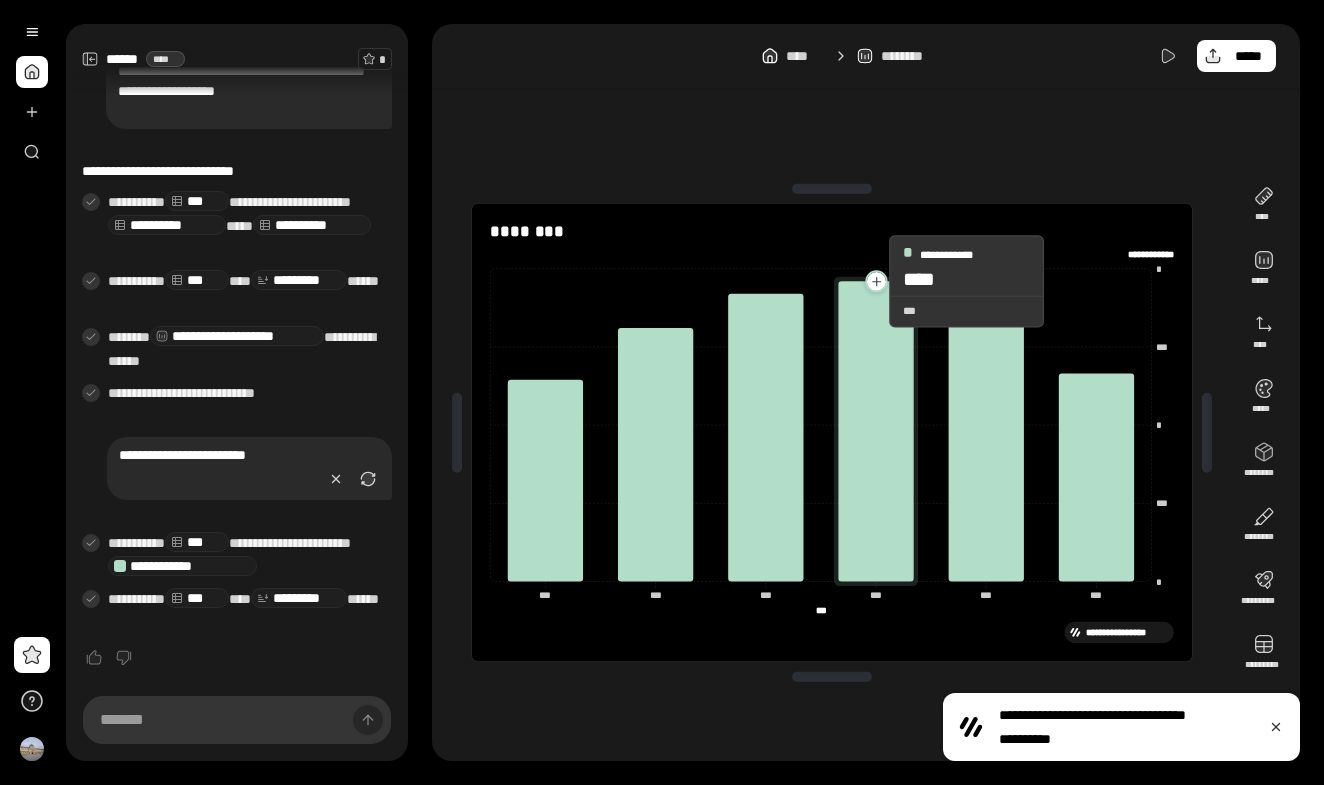 click 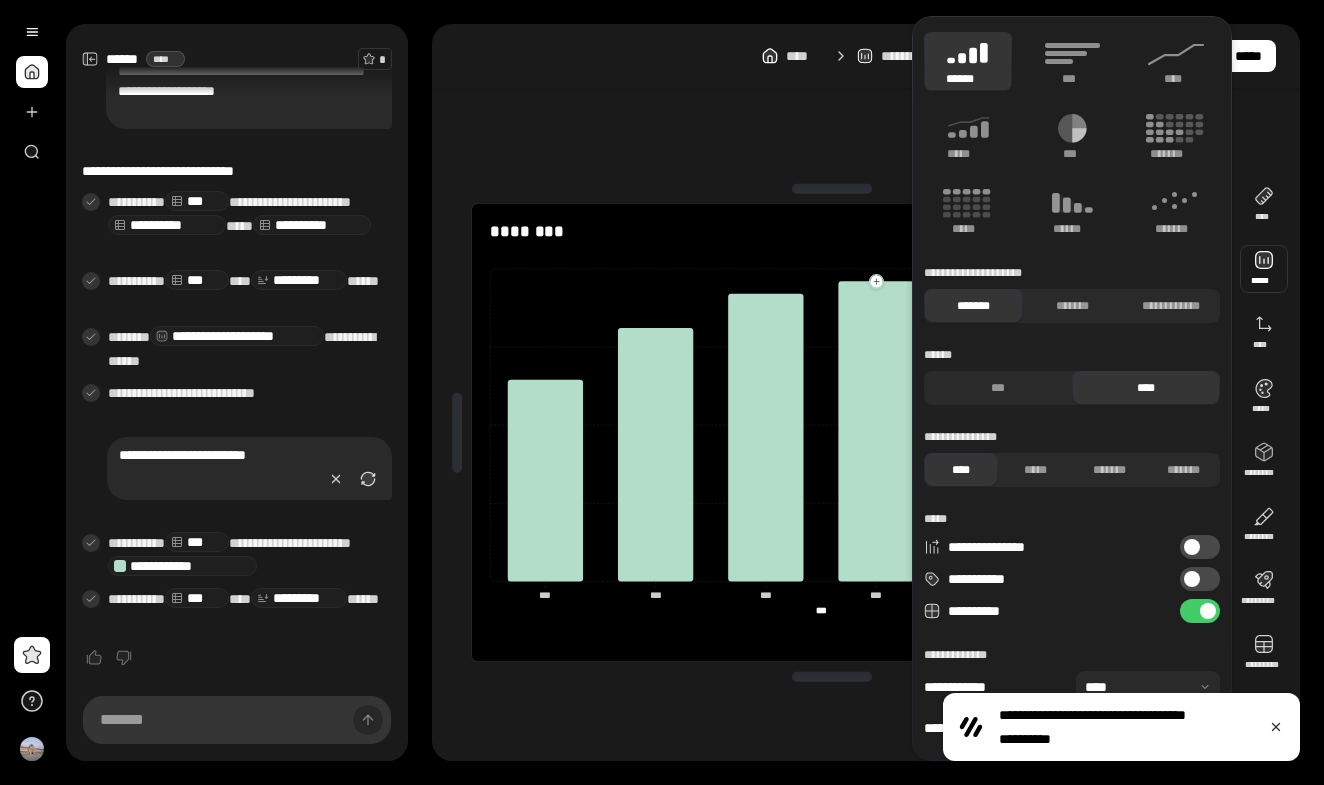 click at bounding box center [1264, 269] 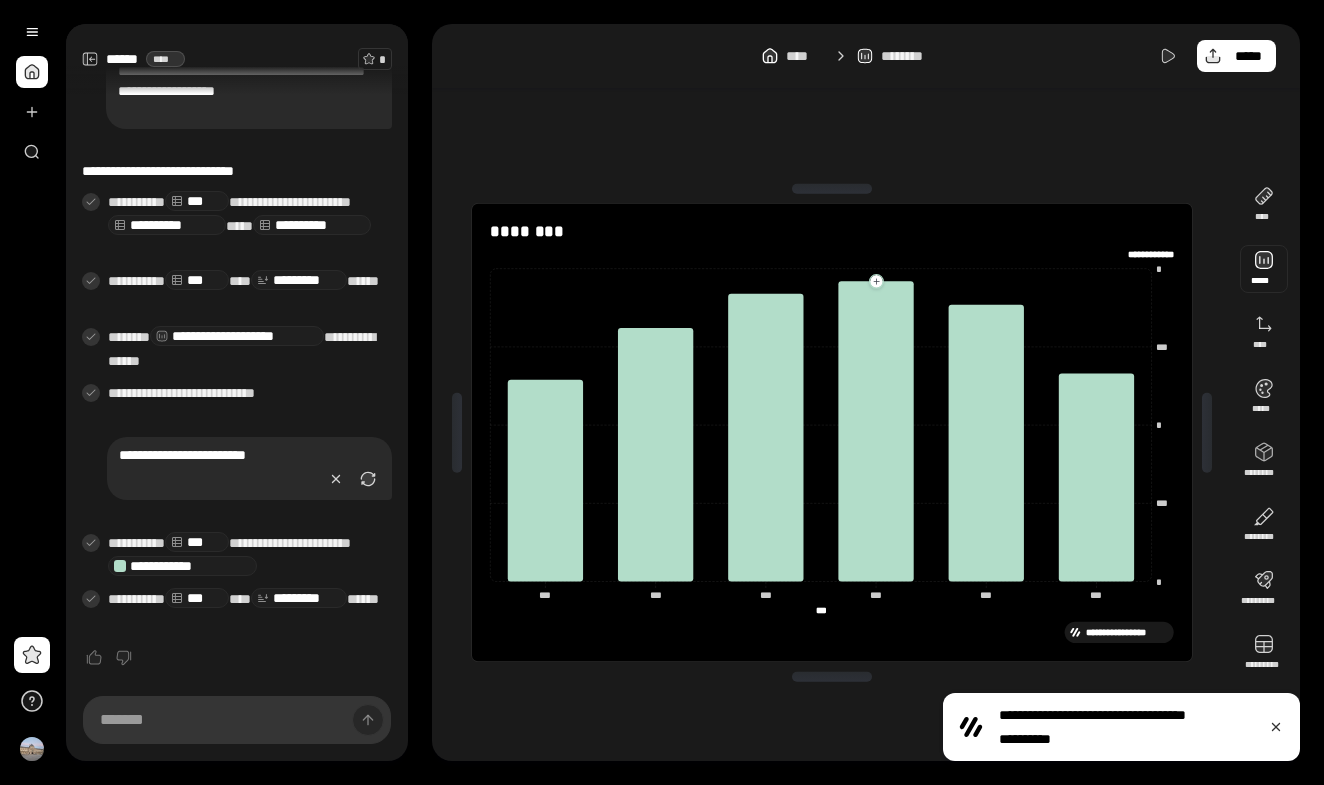 click at bounding box center [1264, 269] 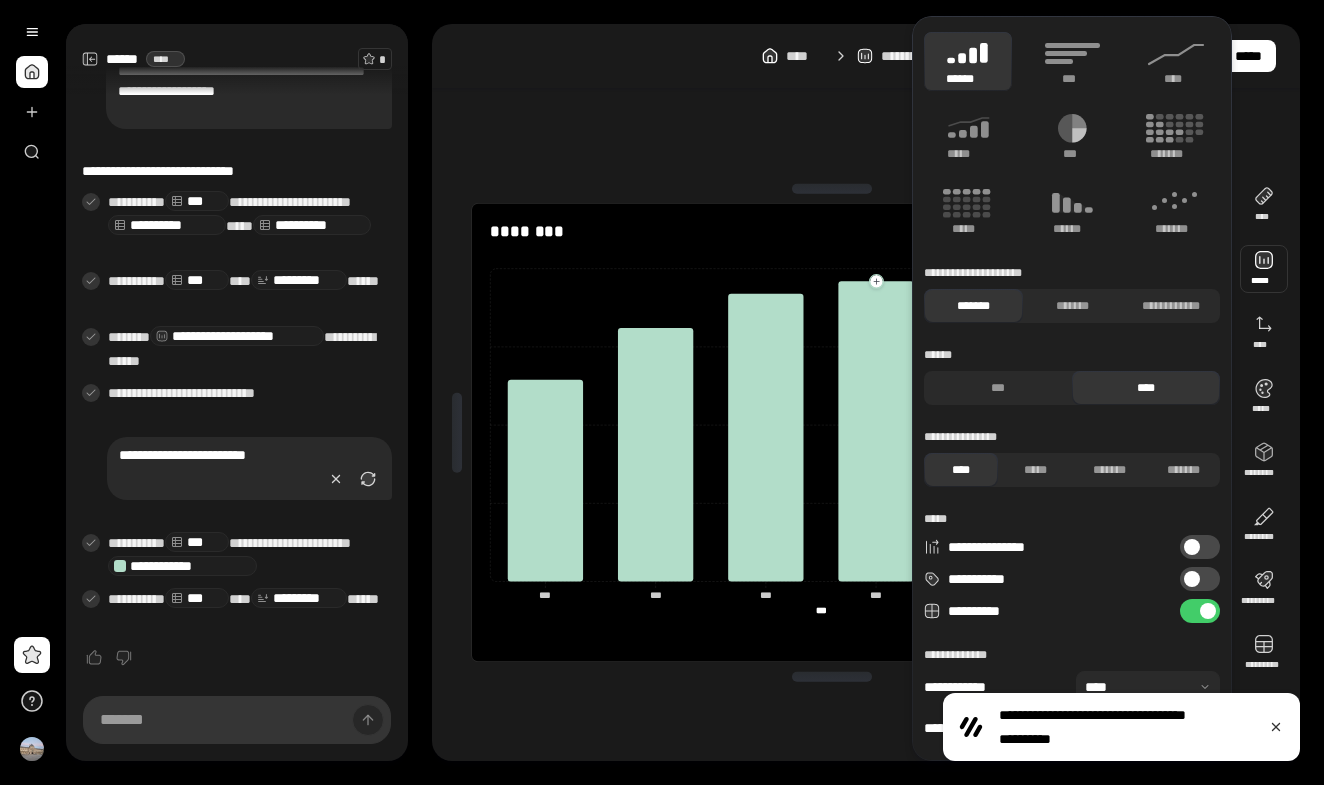 click at bounding box center [1264, 269] 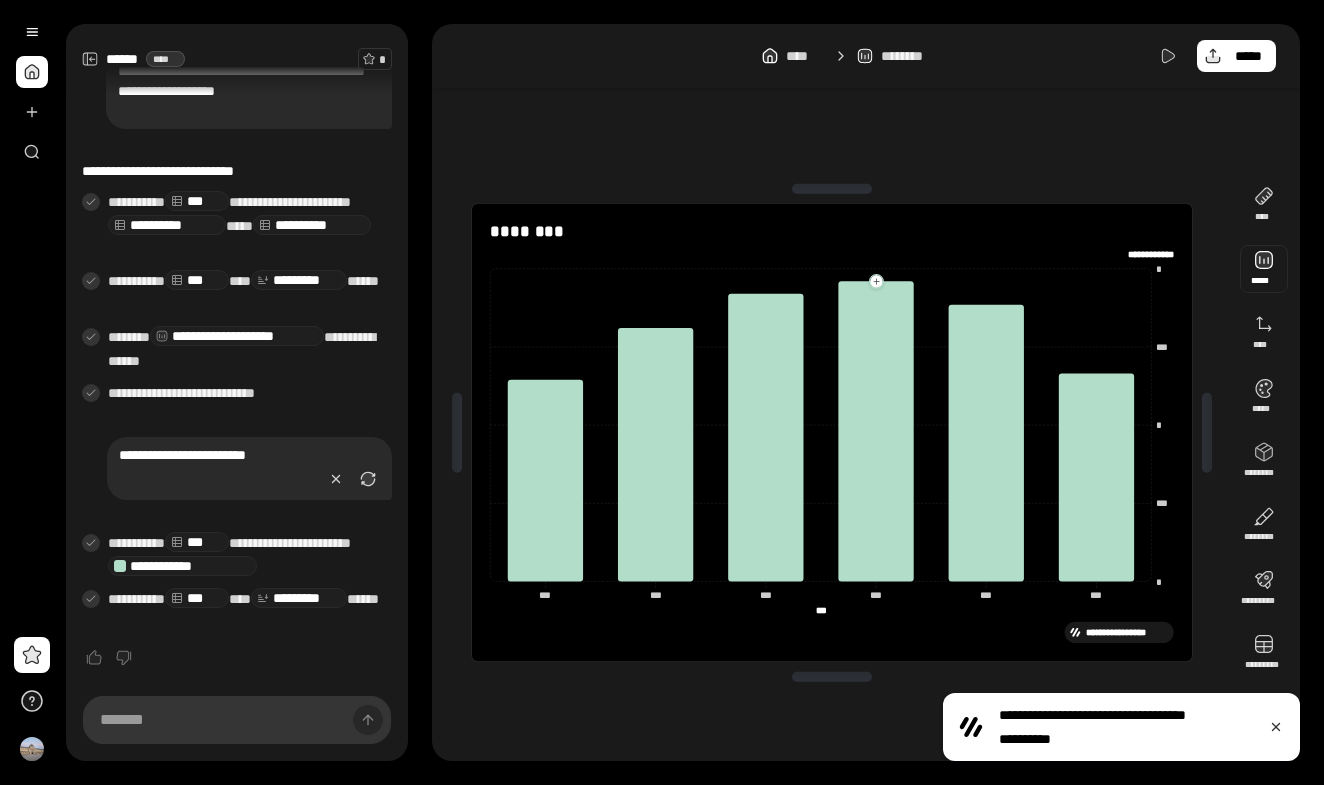 click at bounding box center (1264, 269) 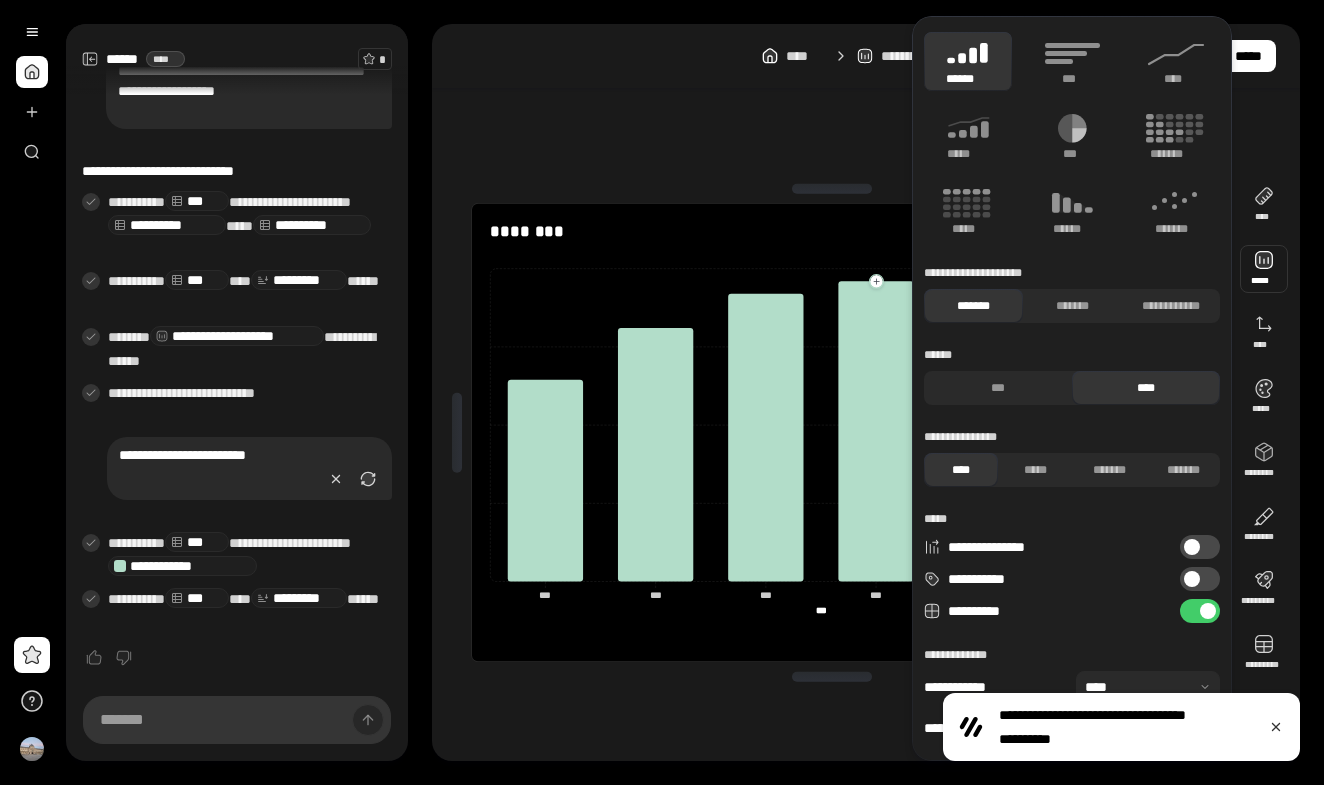 click at bounding box center [1264, 269] 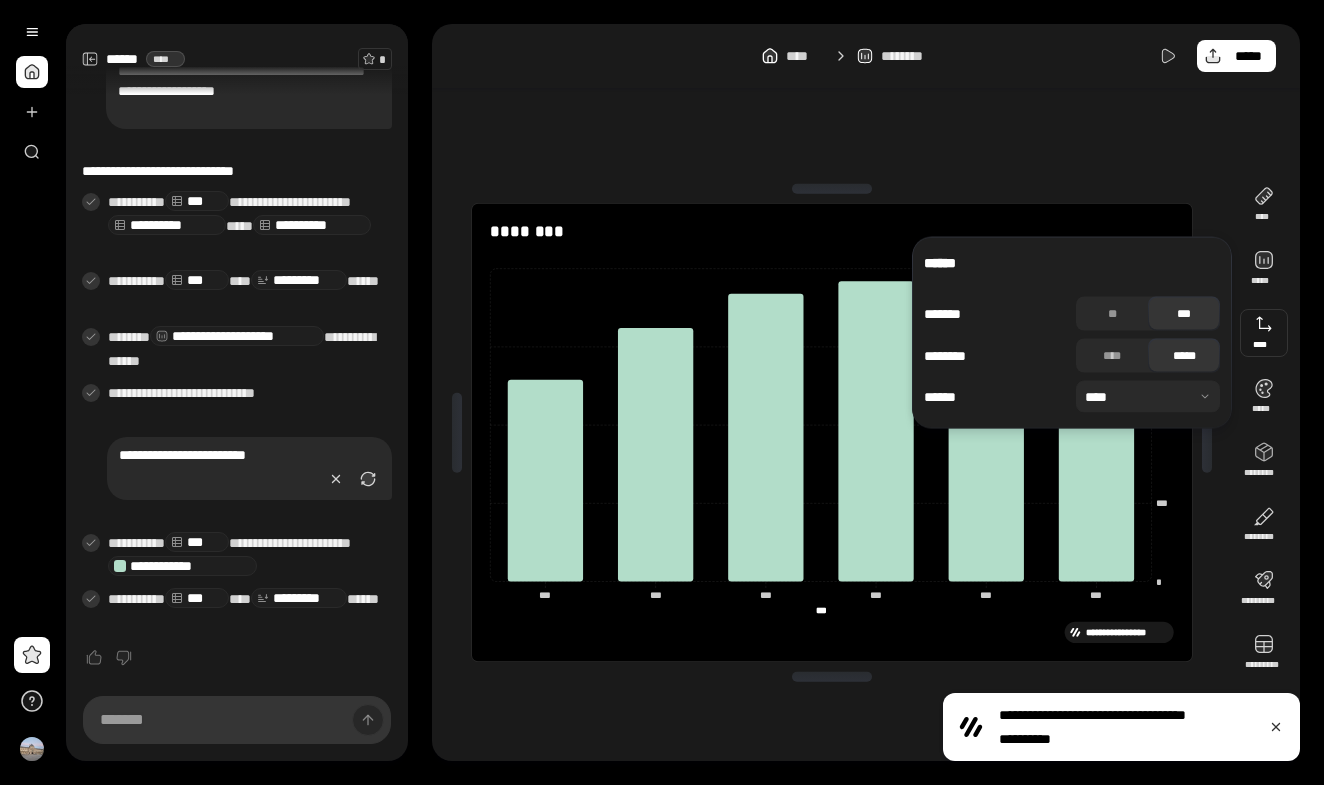click at bounding box center (1264, 333) 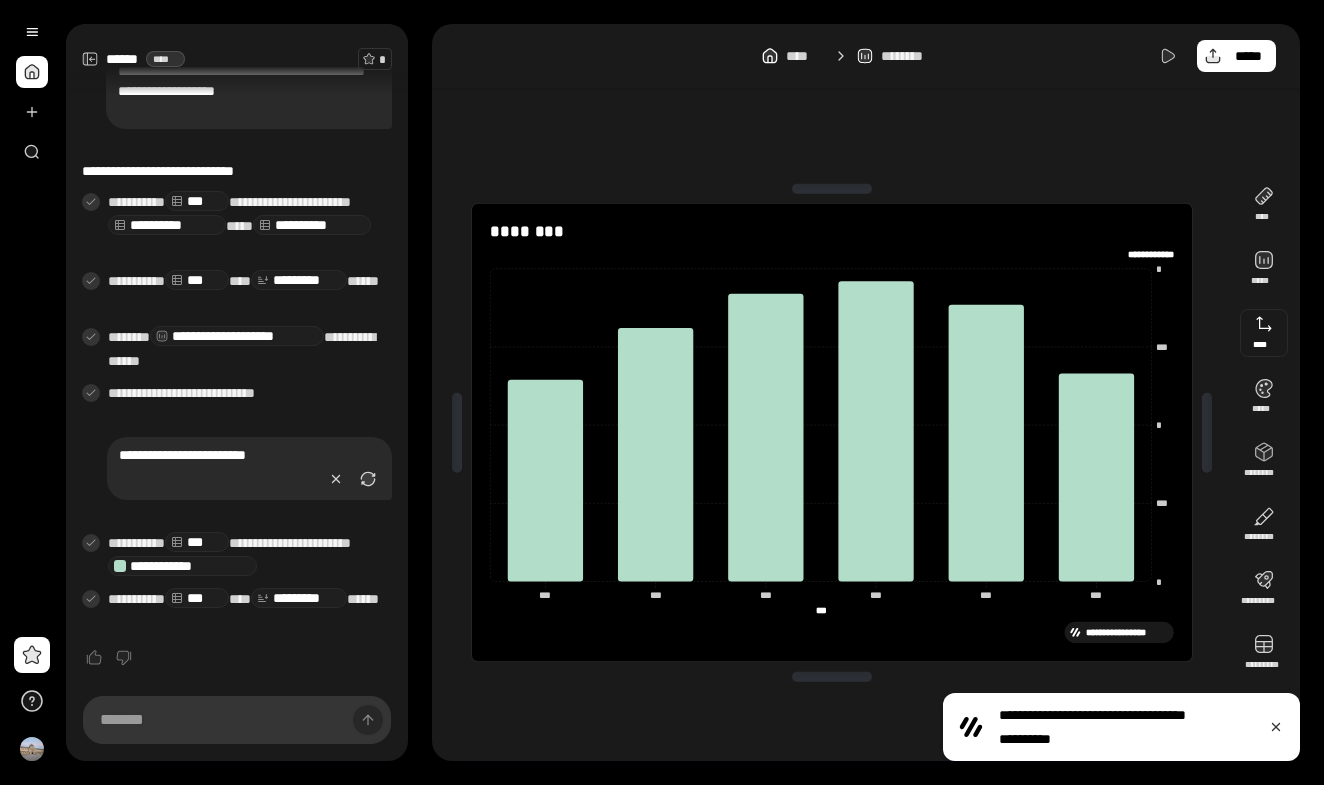 click at bounding box center [1264, 333] 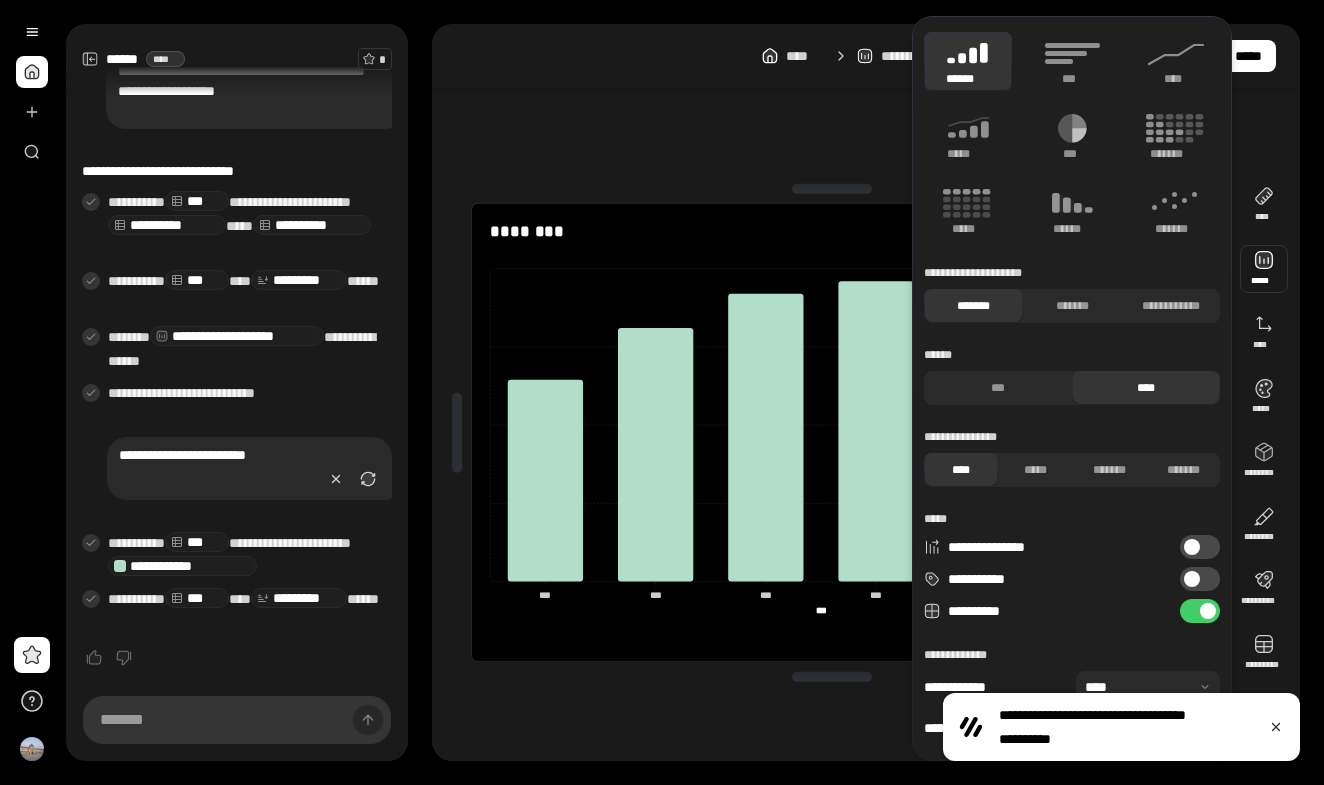 click at bounding box center (1264, 269) 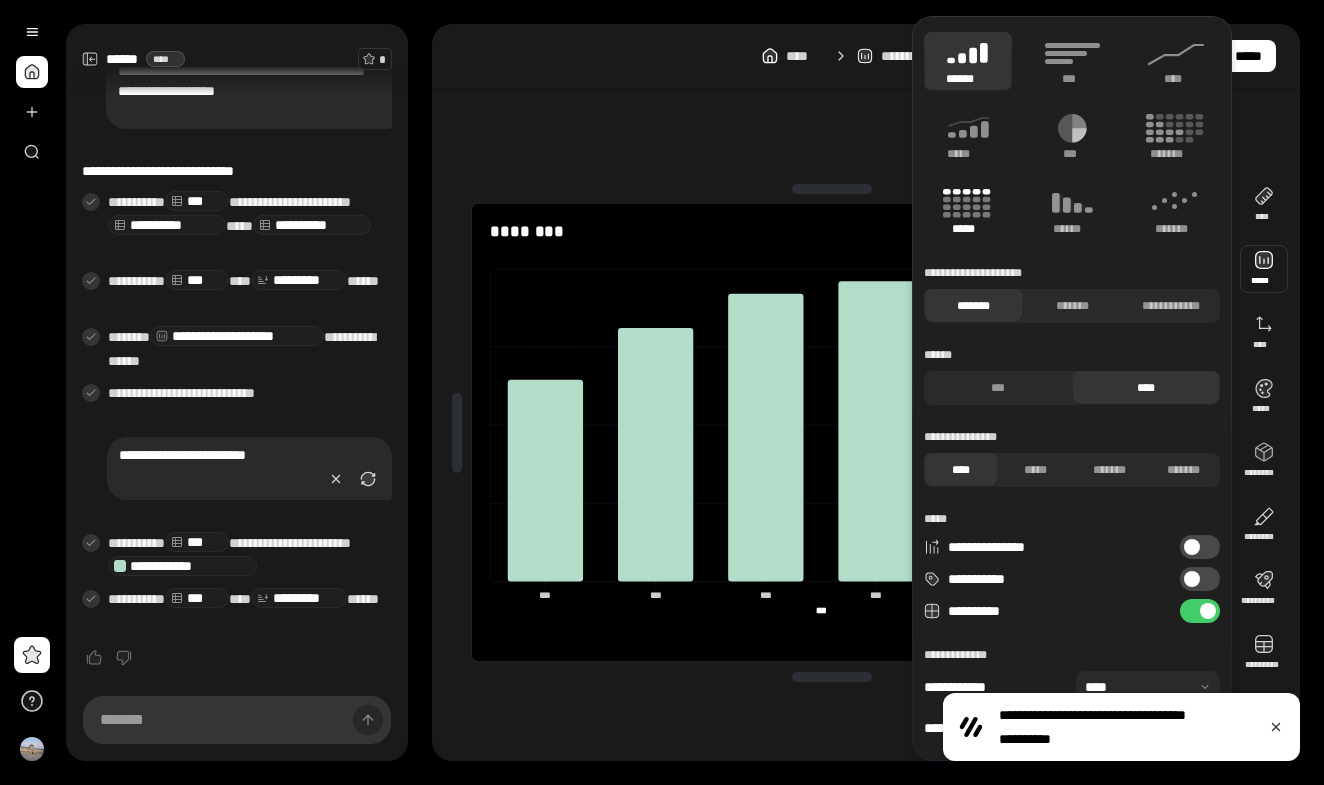 click 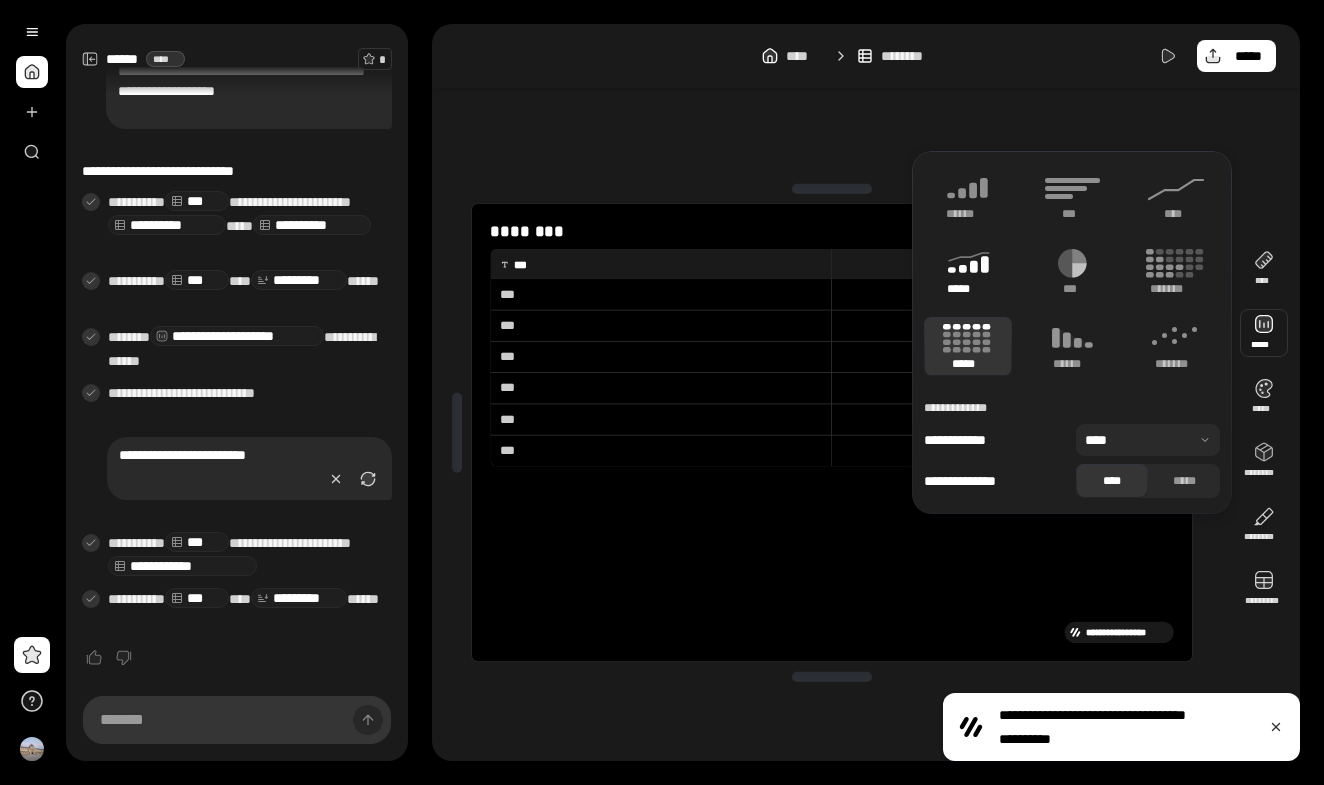 click 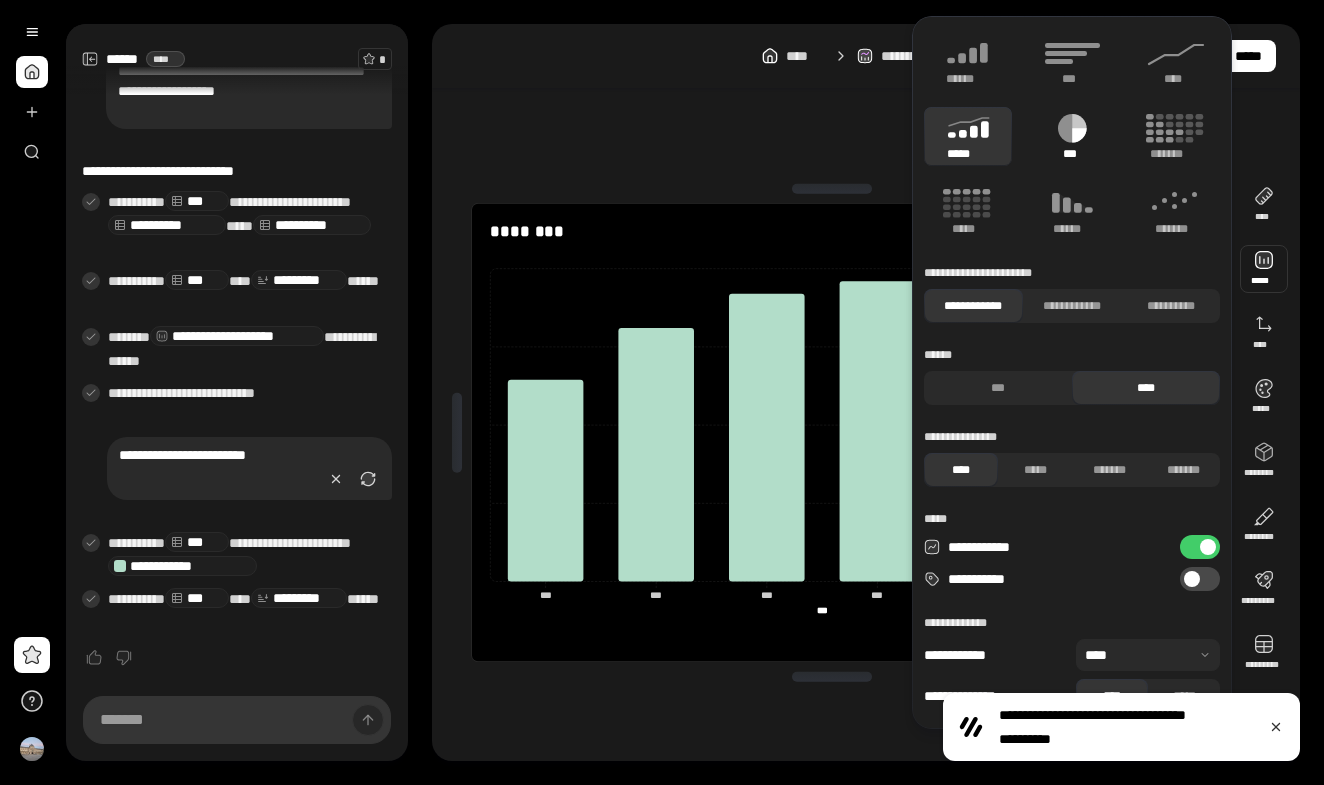 click 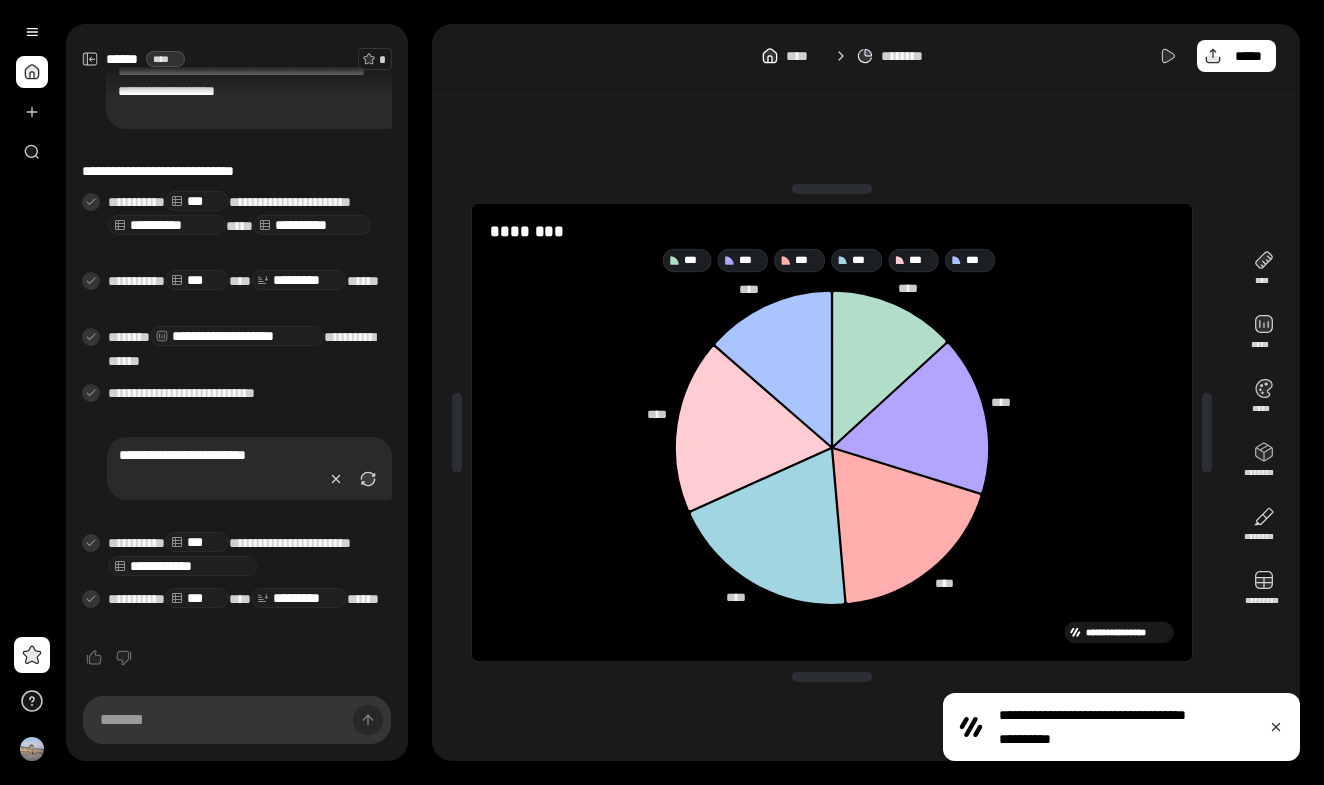 click on "**********" at bounding box center [832, 433] 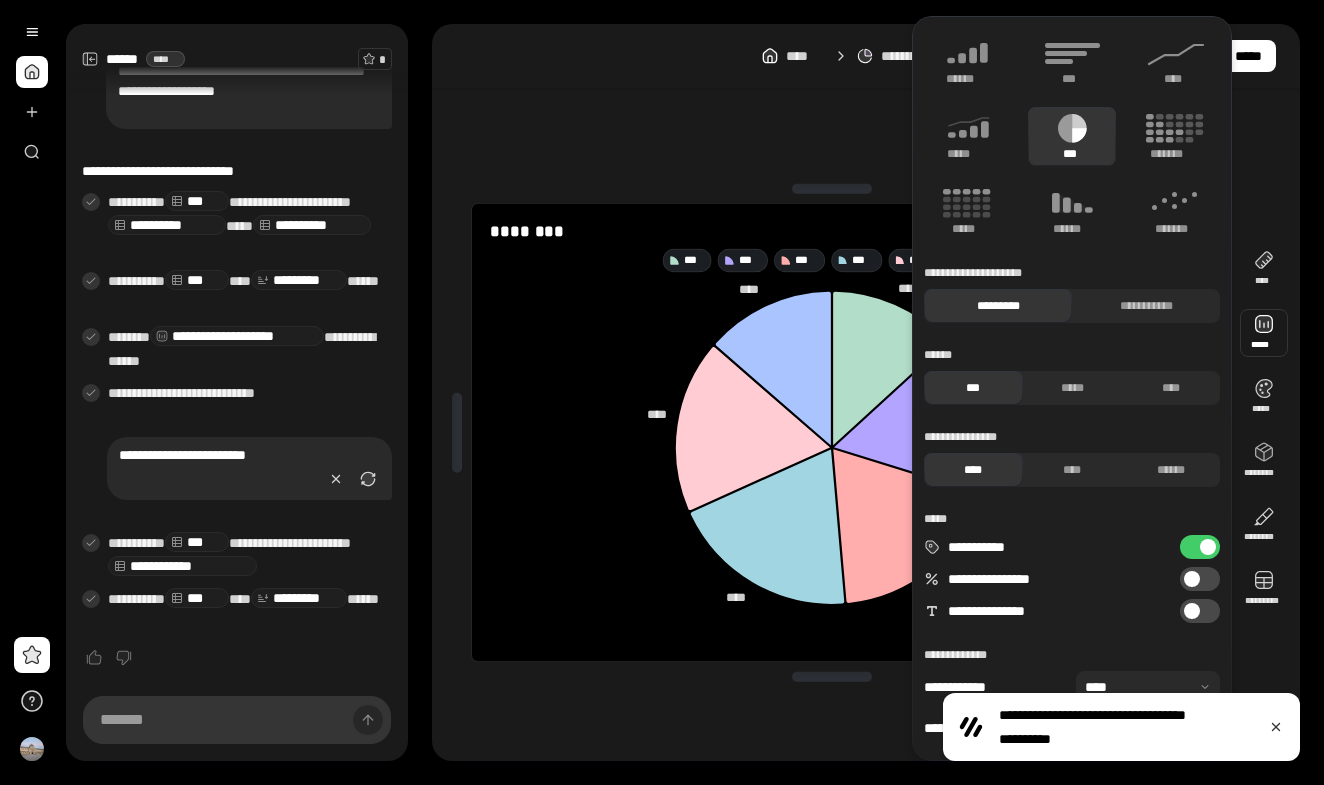 click at bounding box center [1264, 333] 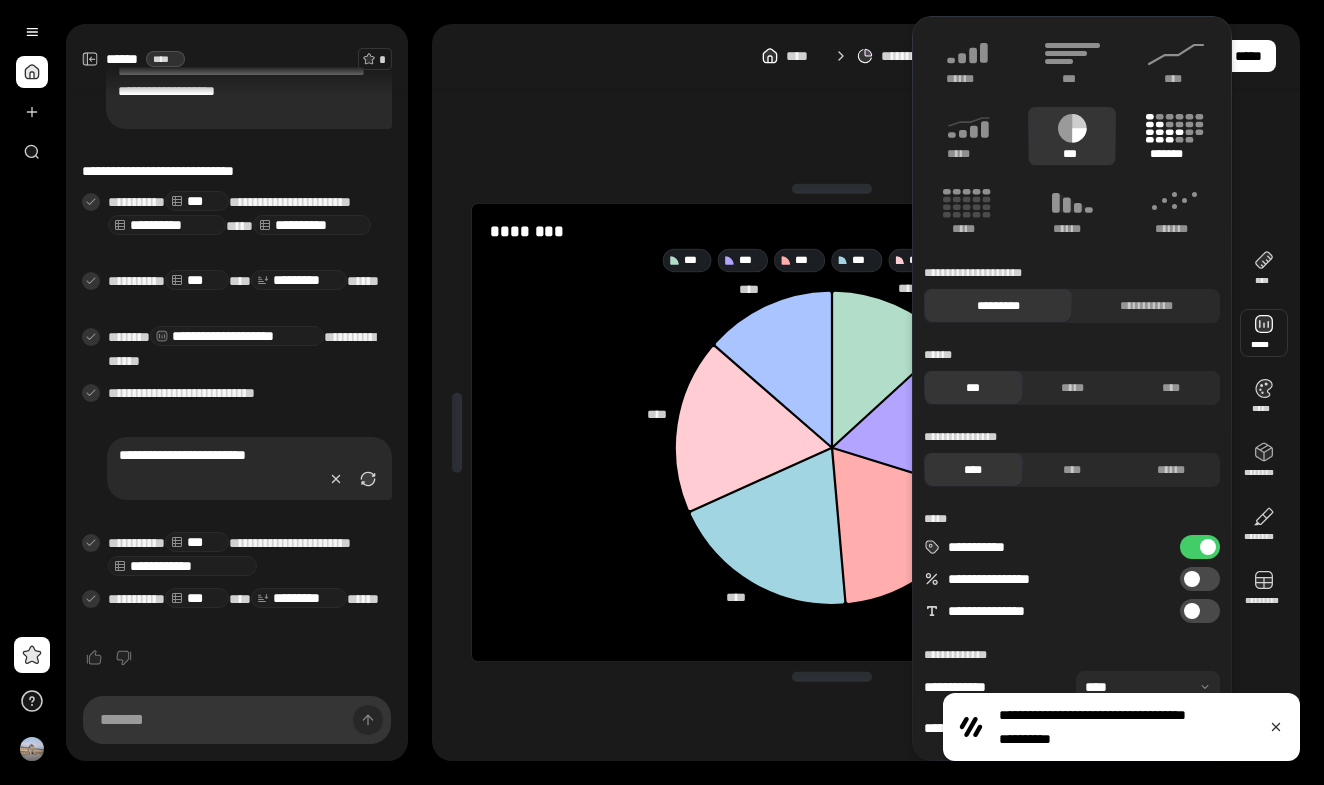 click 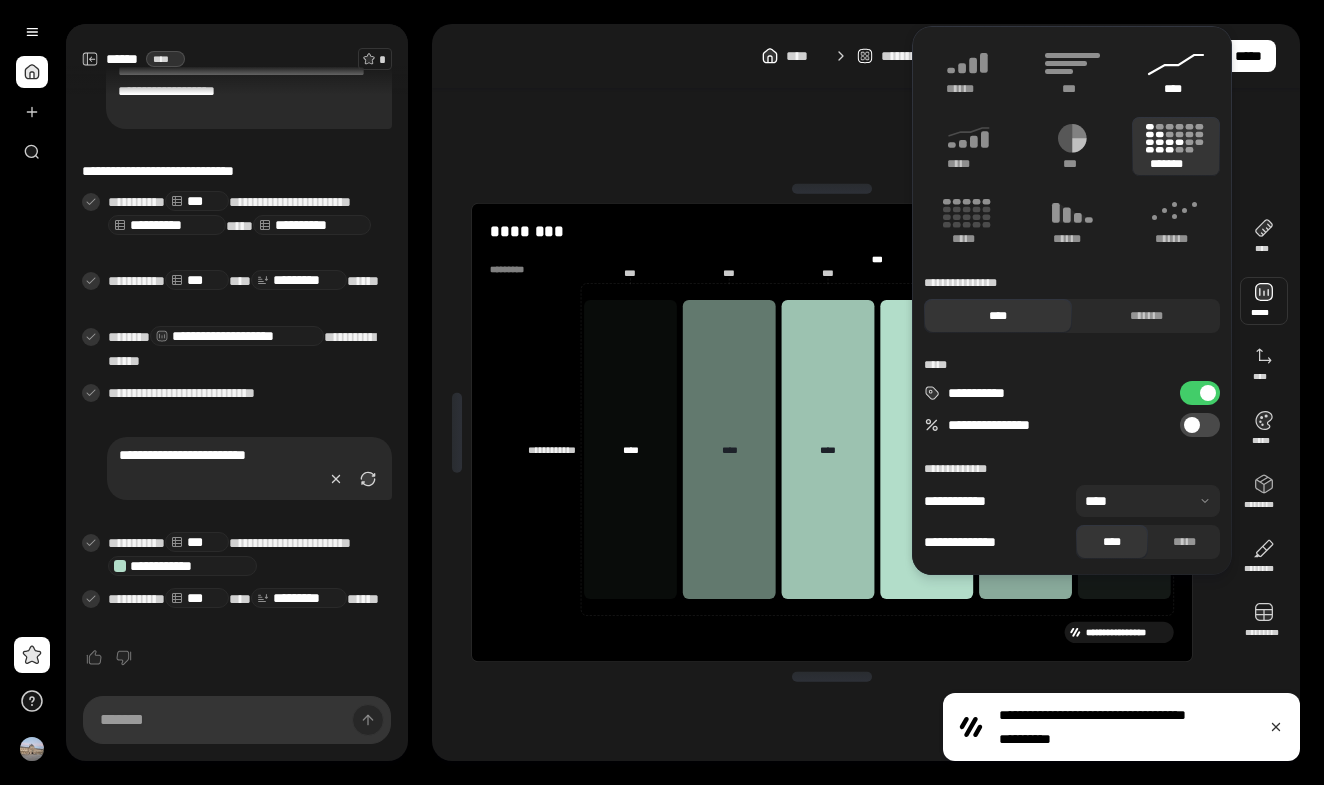 click 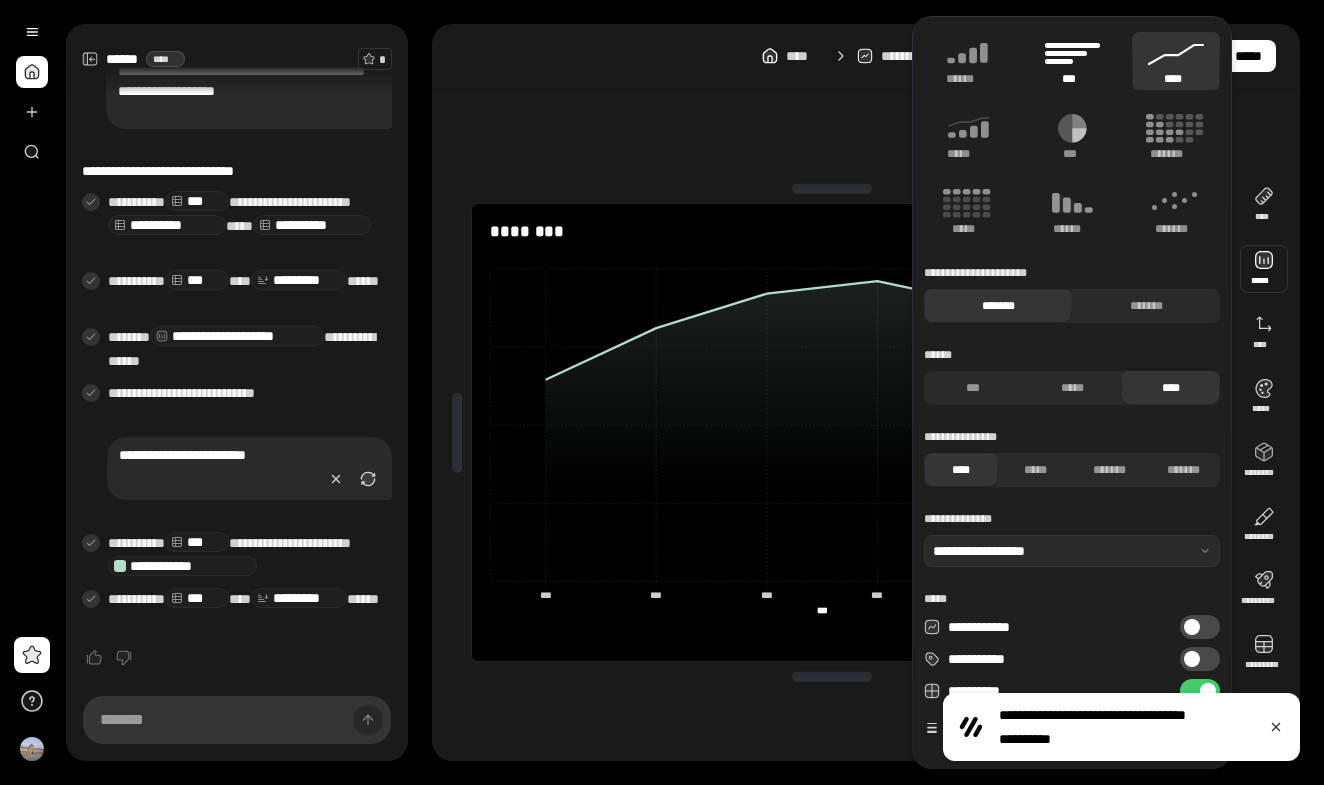 click 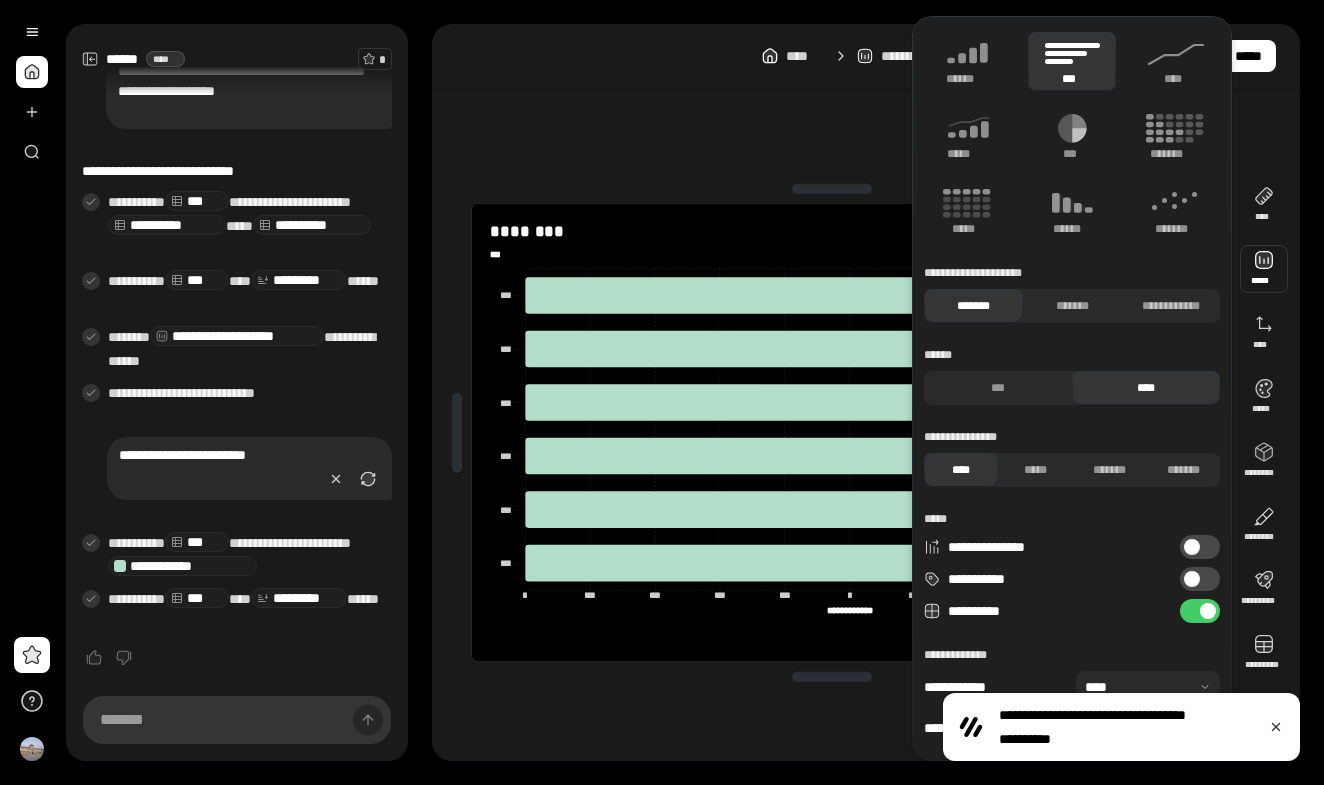 click at bounding box center (832, 189) 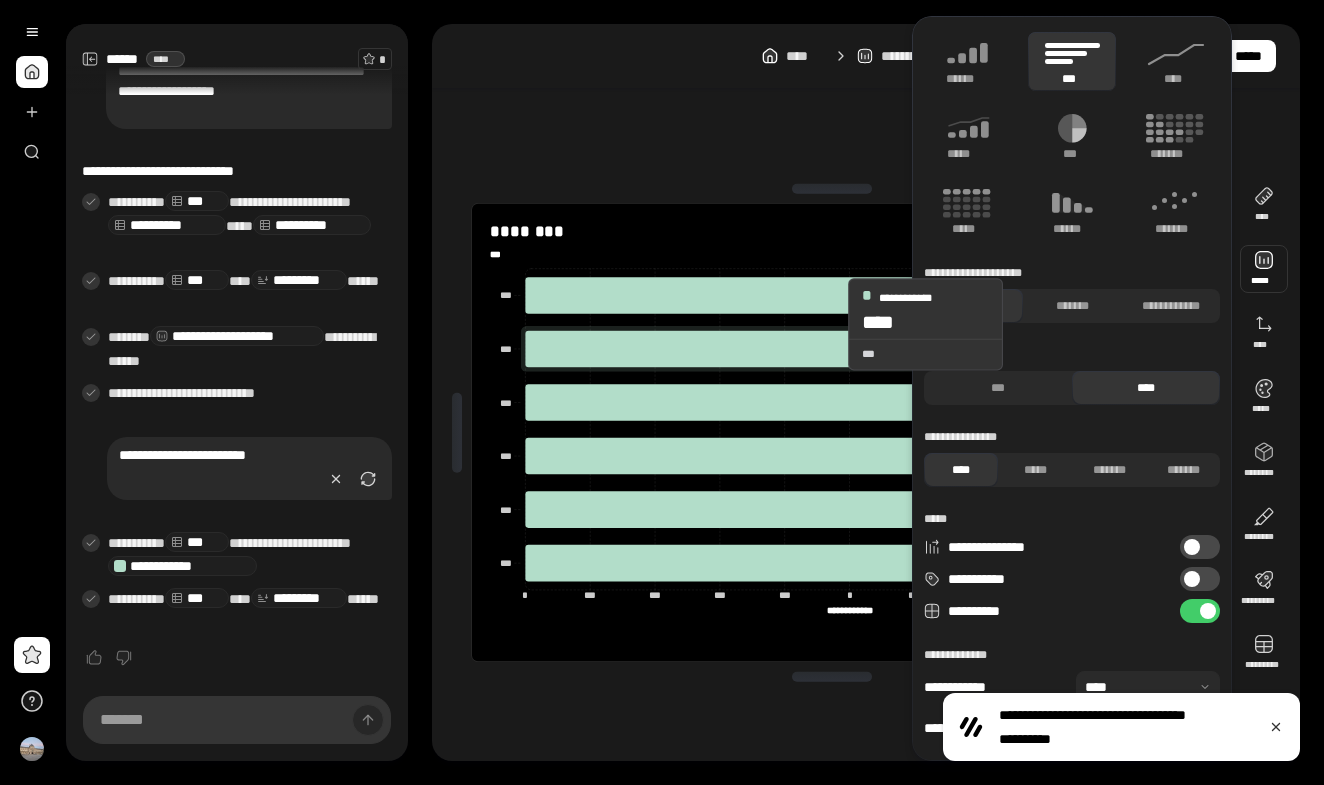 click 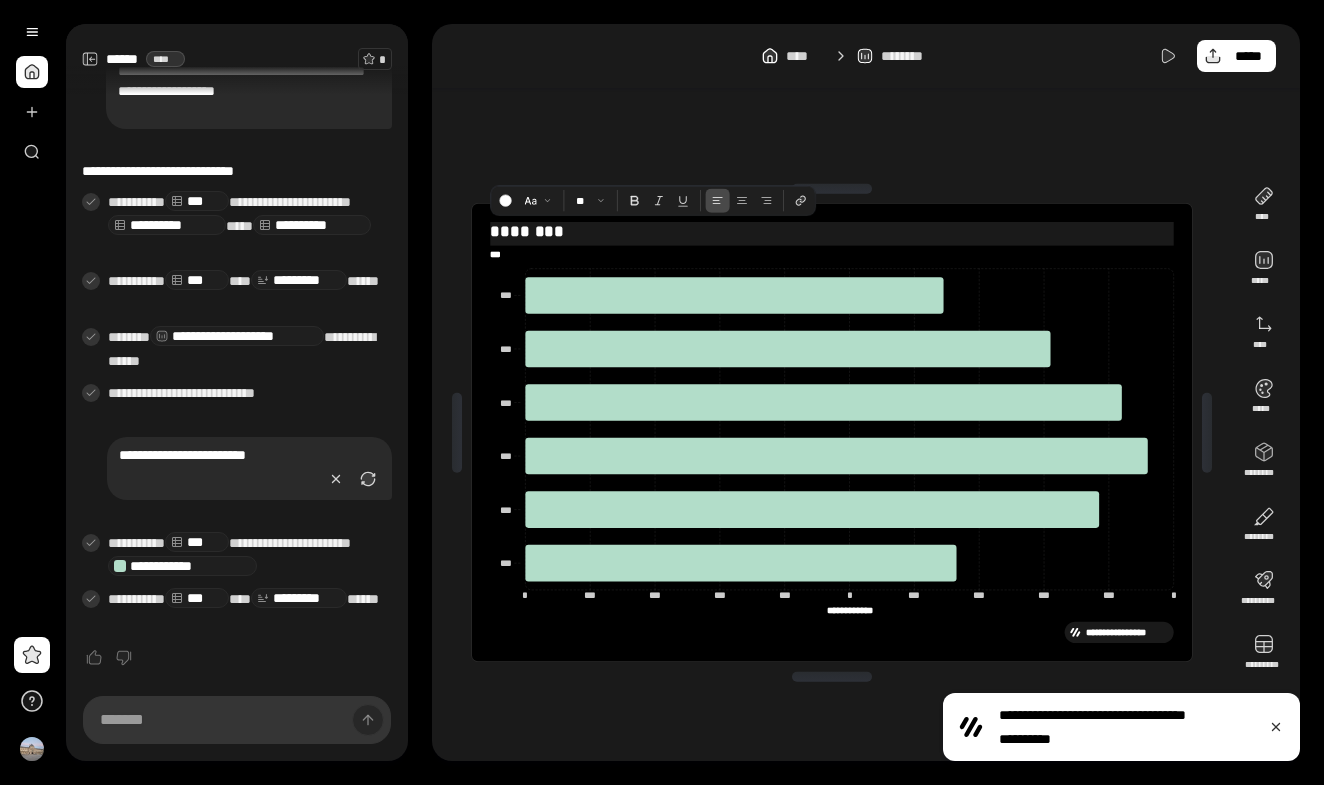click on "********" at bounding box center (831, 232) 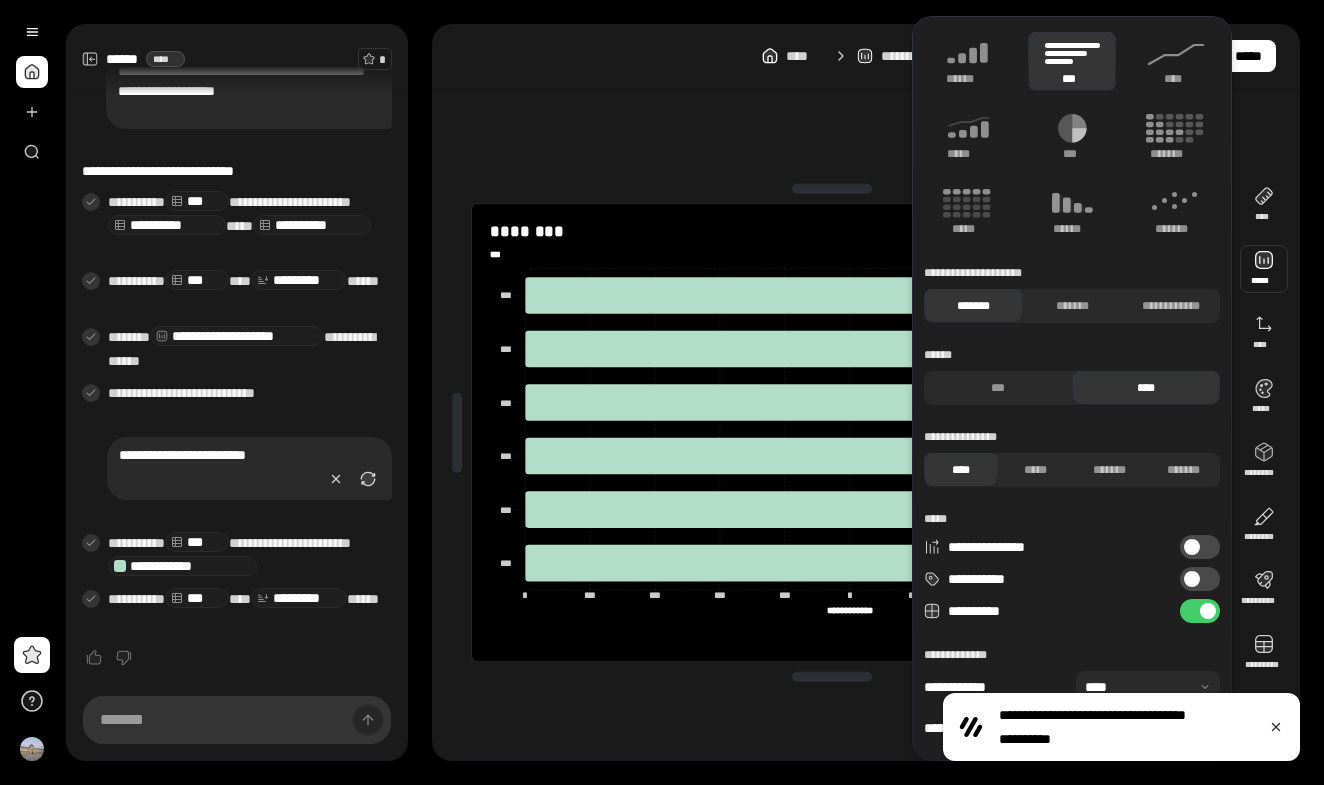 click at bounding box center [1264, 269] 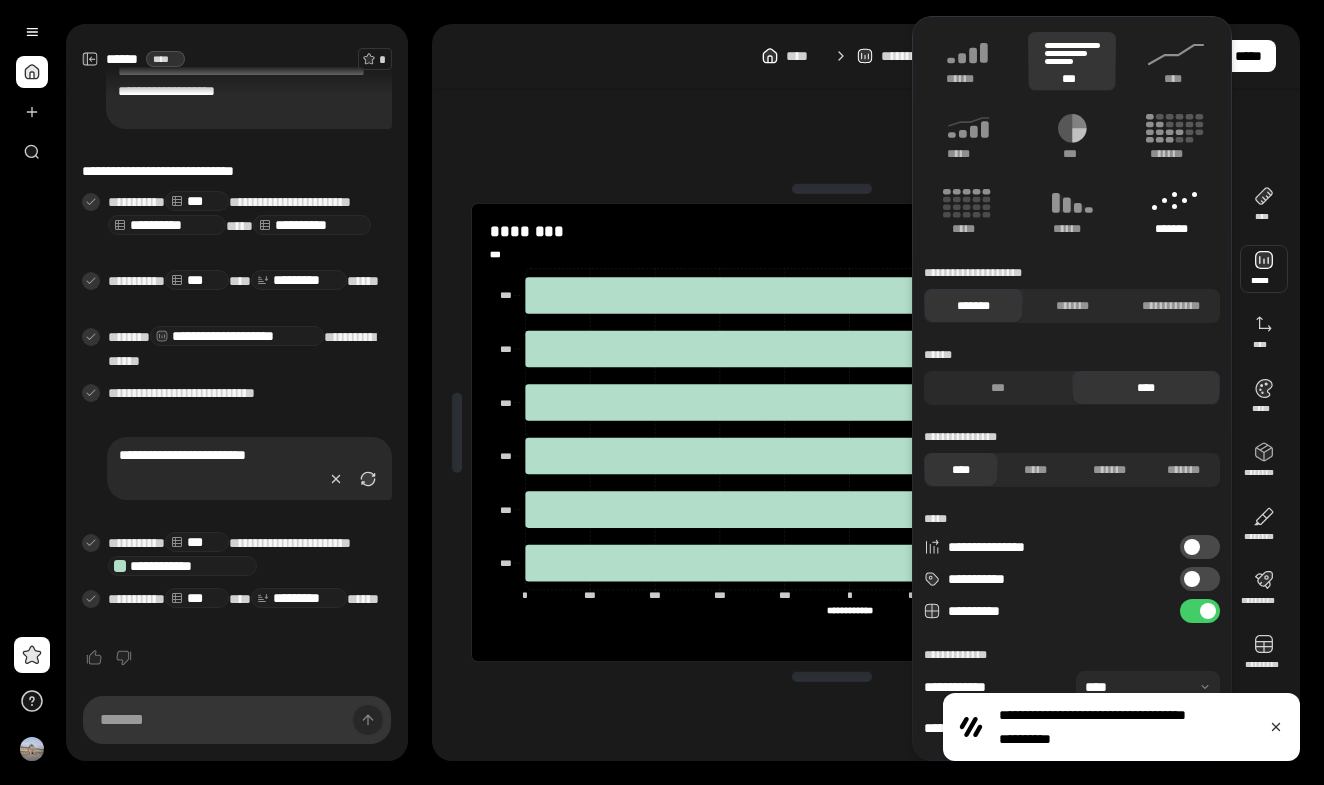 click 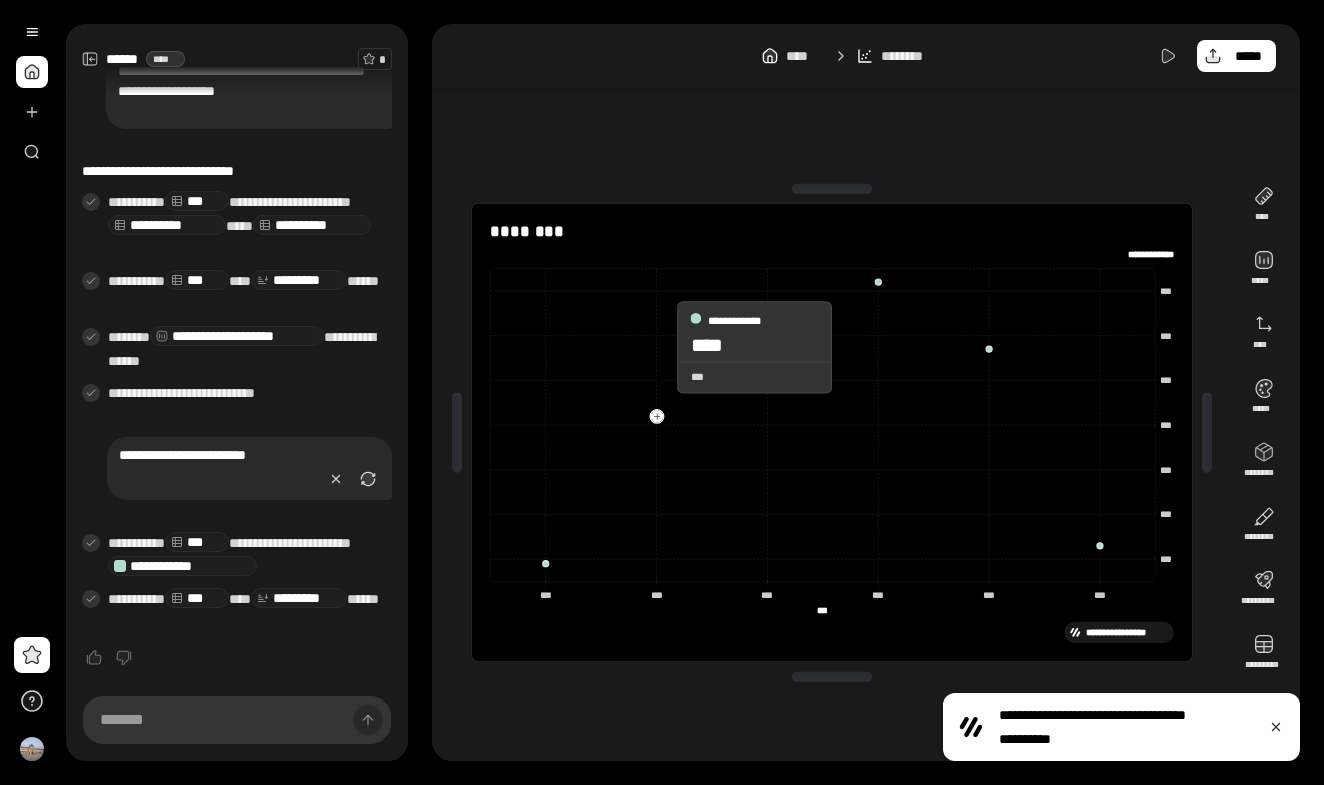 click 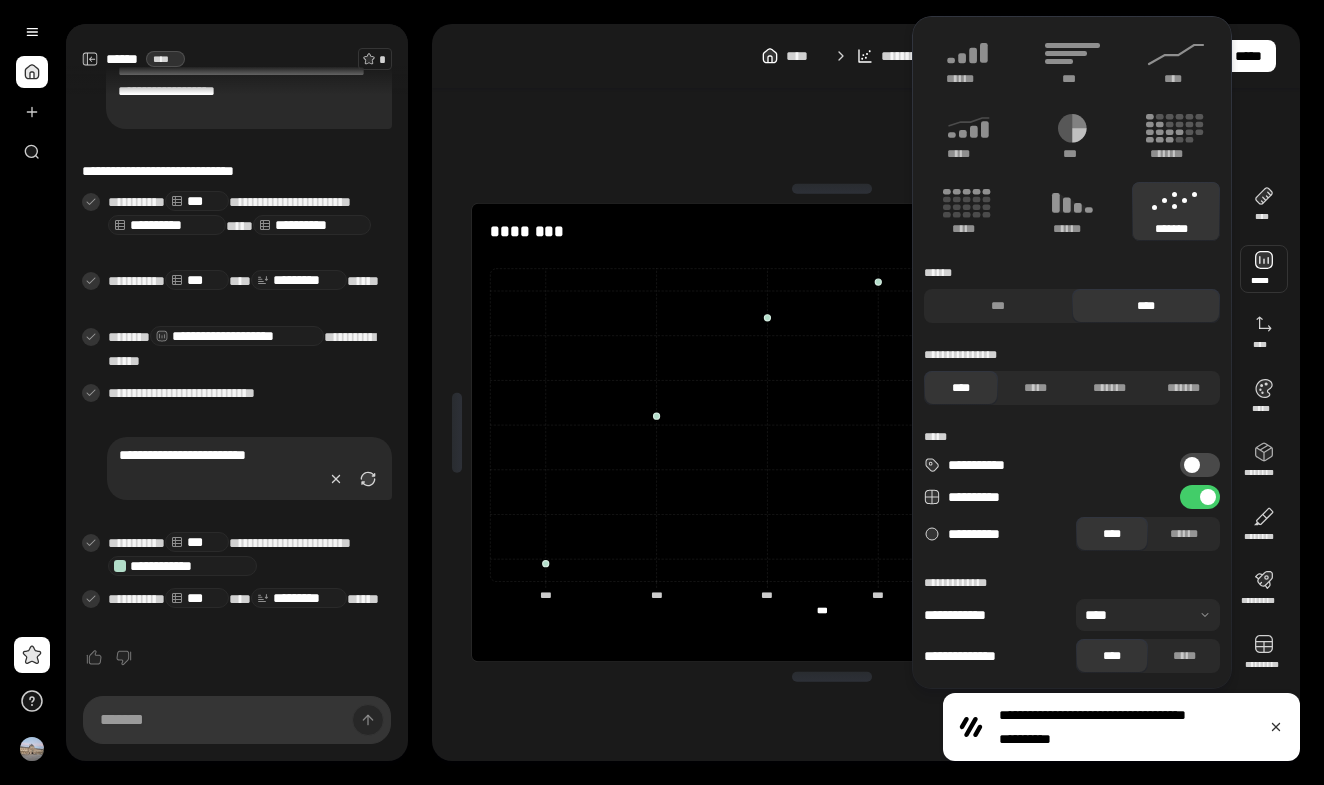 click at bounding box center (1264, 269) 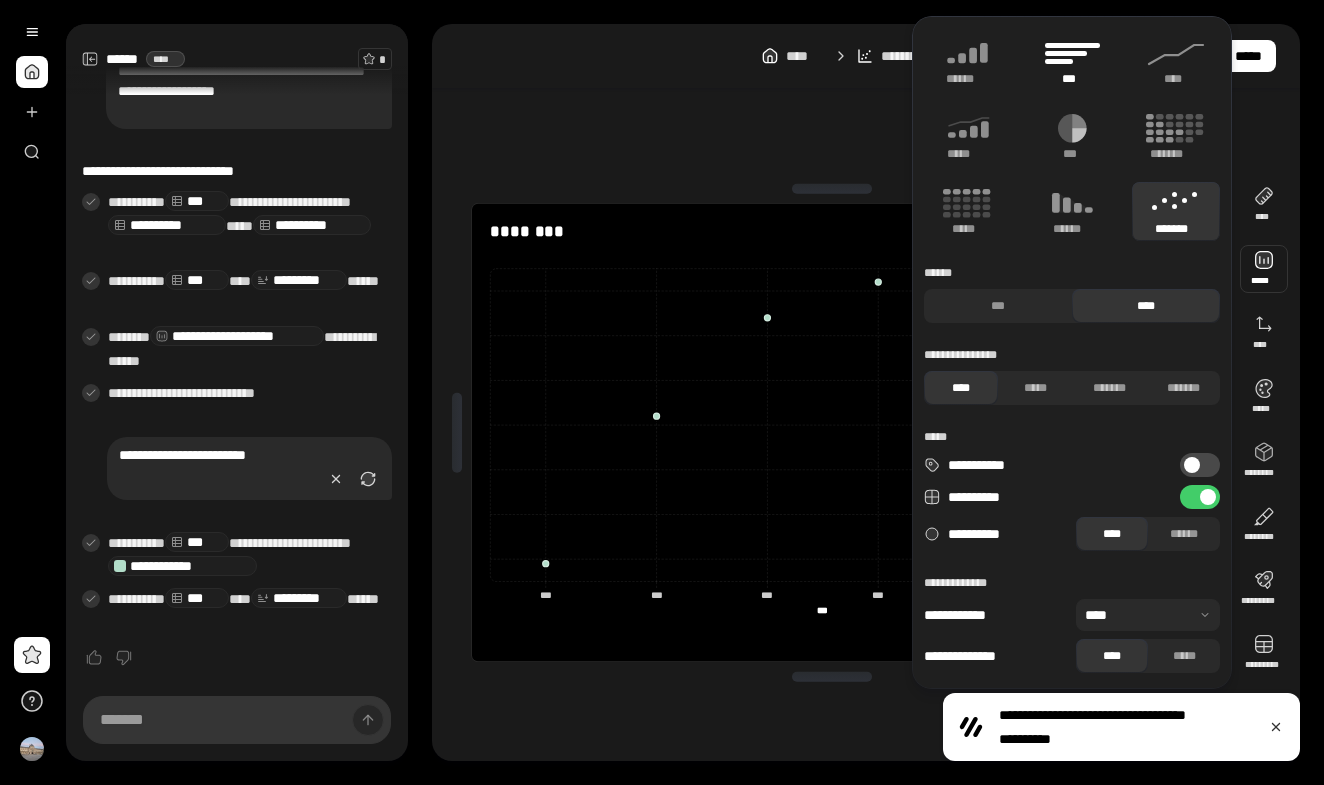 click 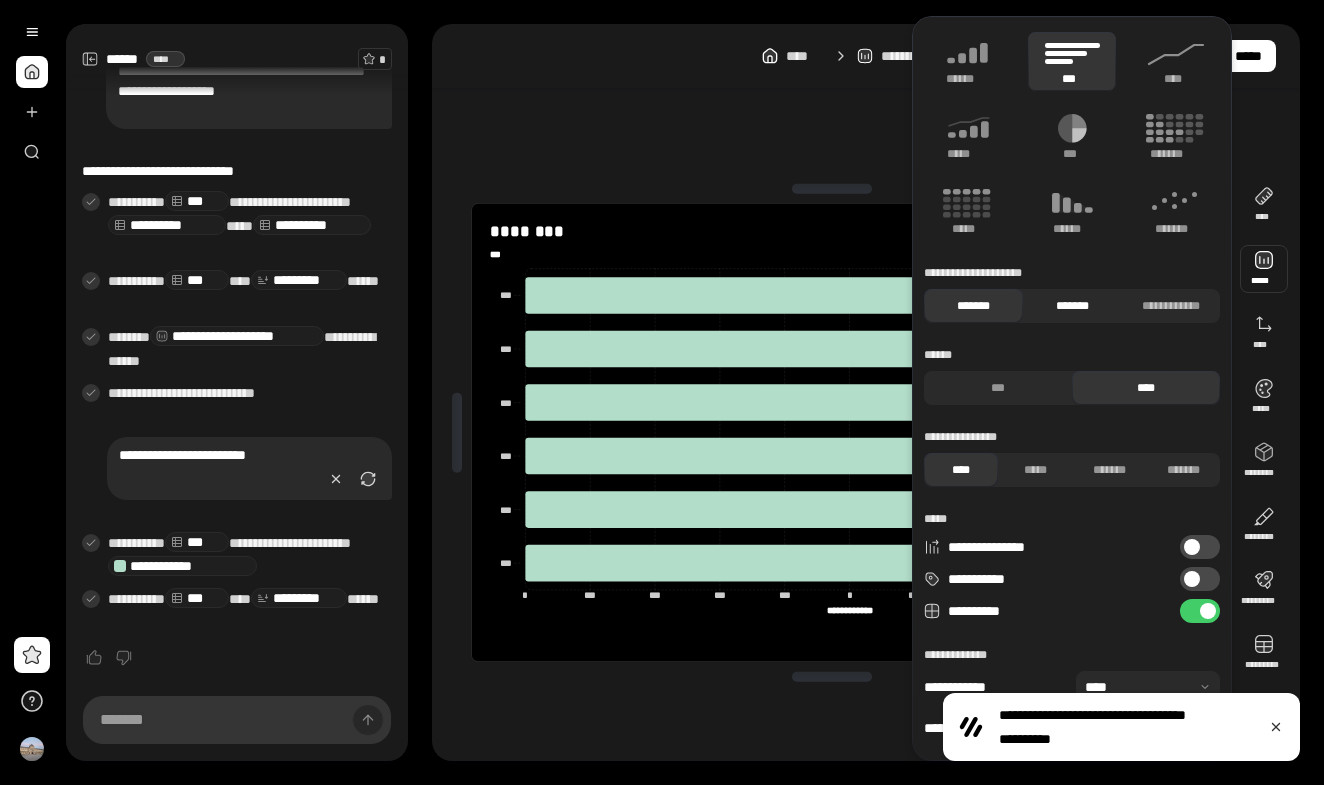 click on "*******" at bounding box center (1072, 306) 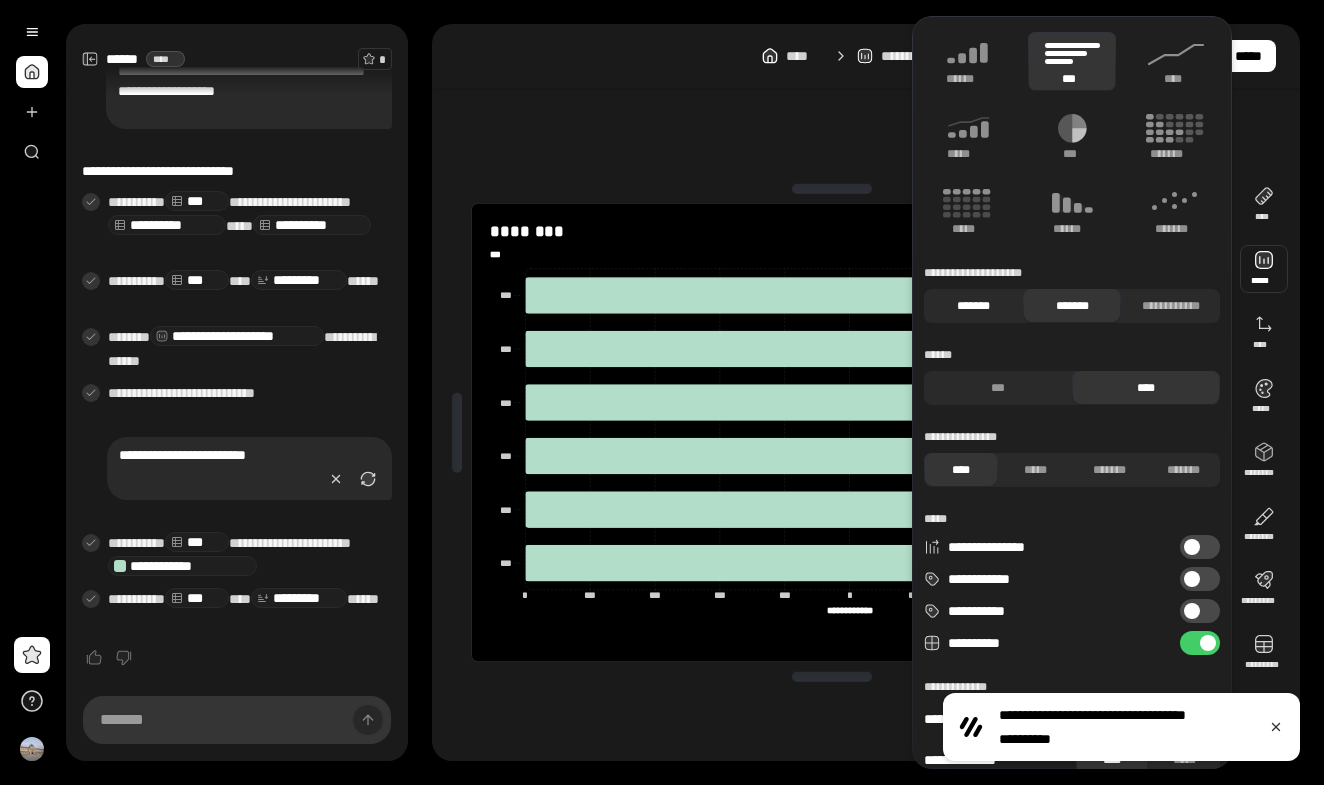 click on "*******" at bounding box center (973, 306) 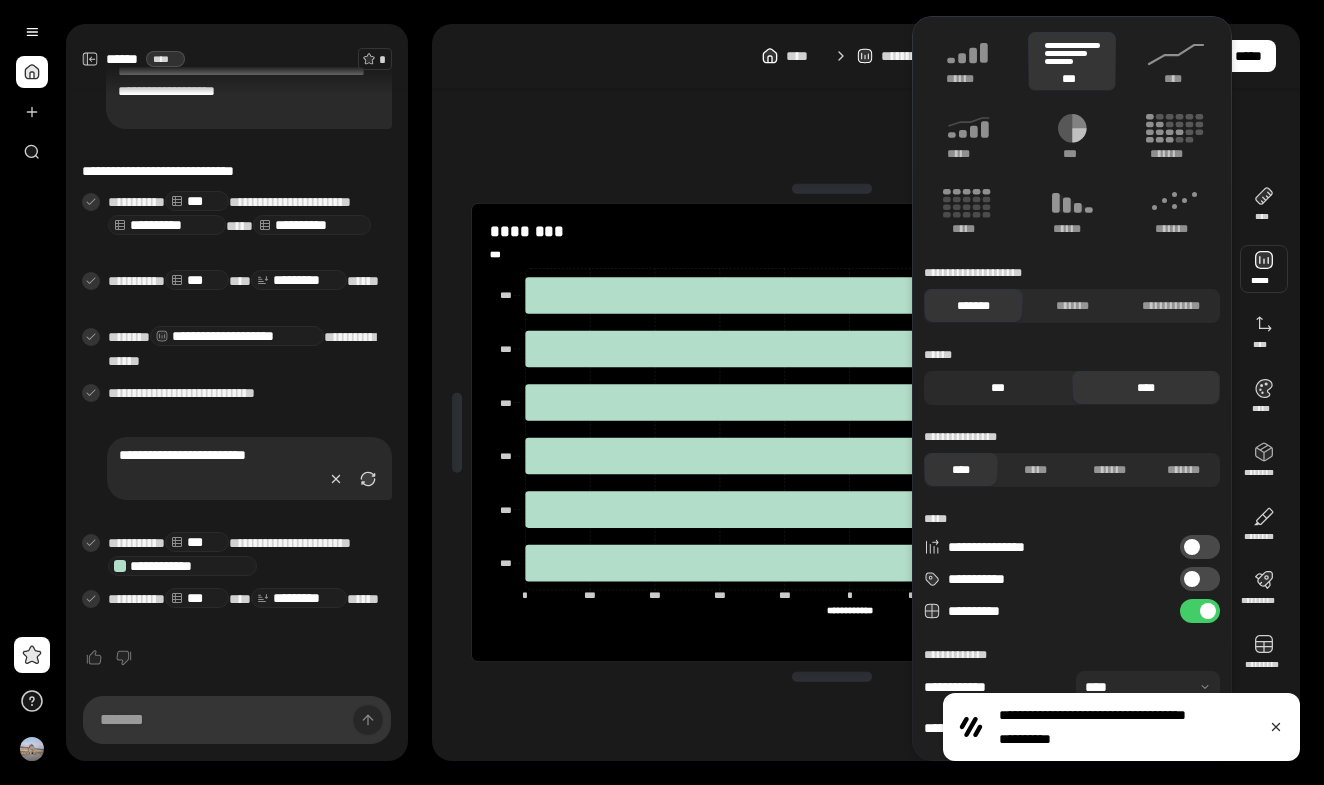 click on "***" at bounding box center (998, 388) 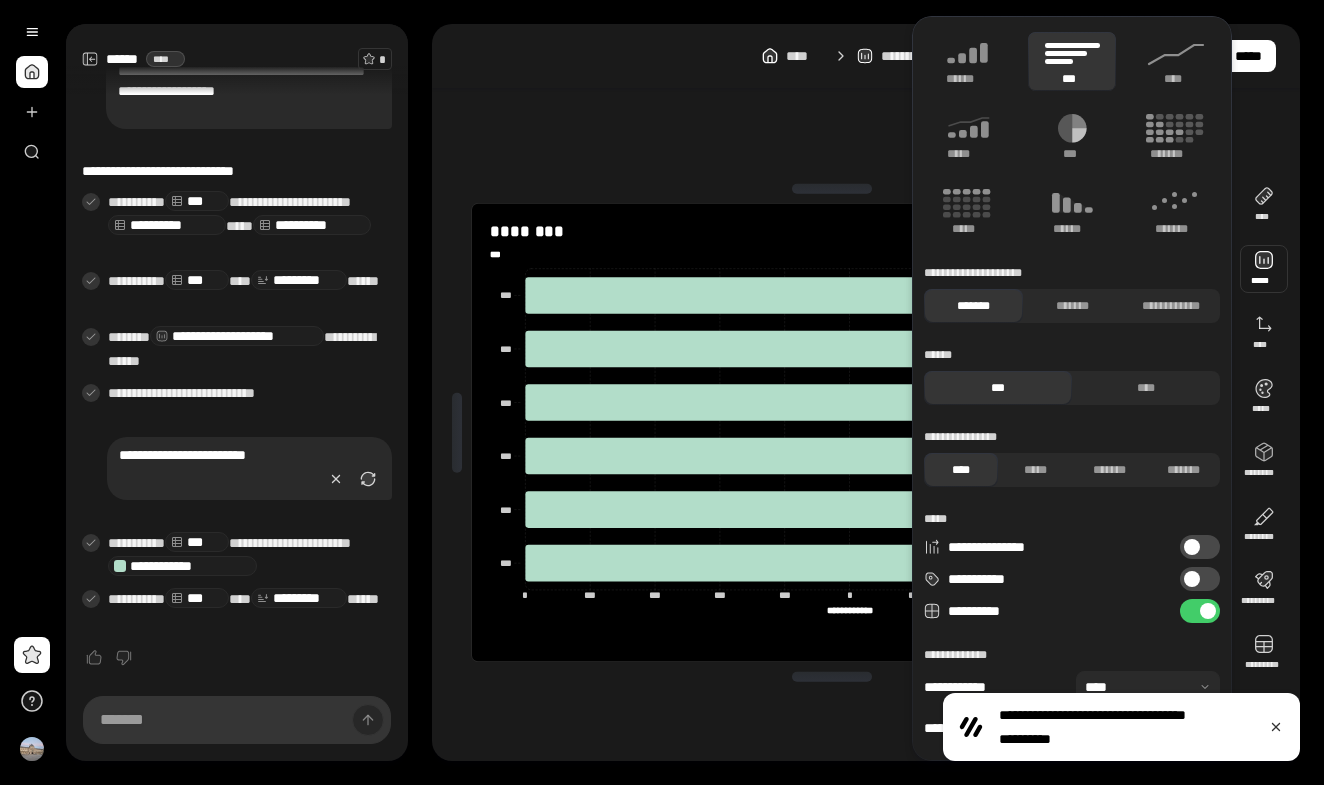 click on "****** *** ****" at bounding box center [1072, 376] 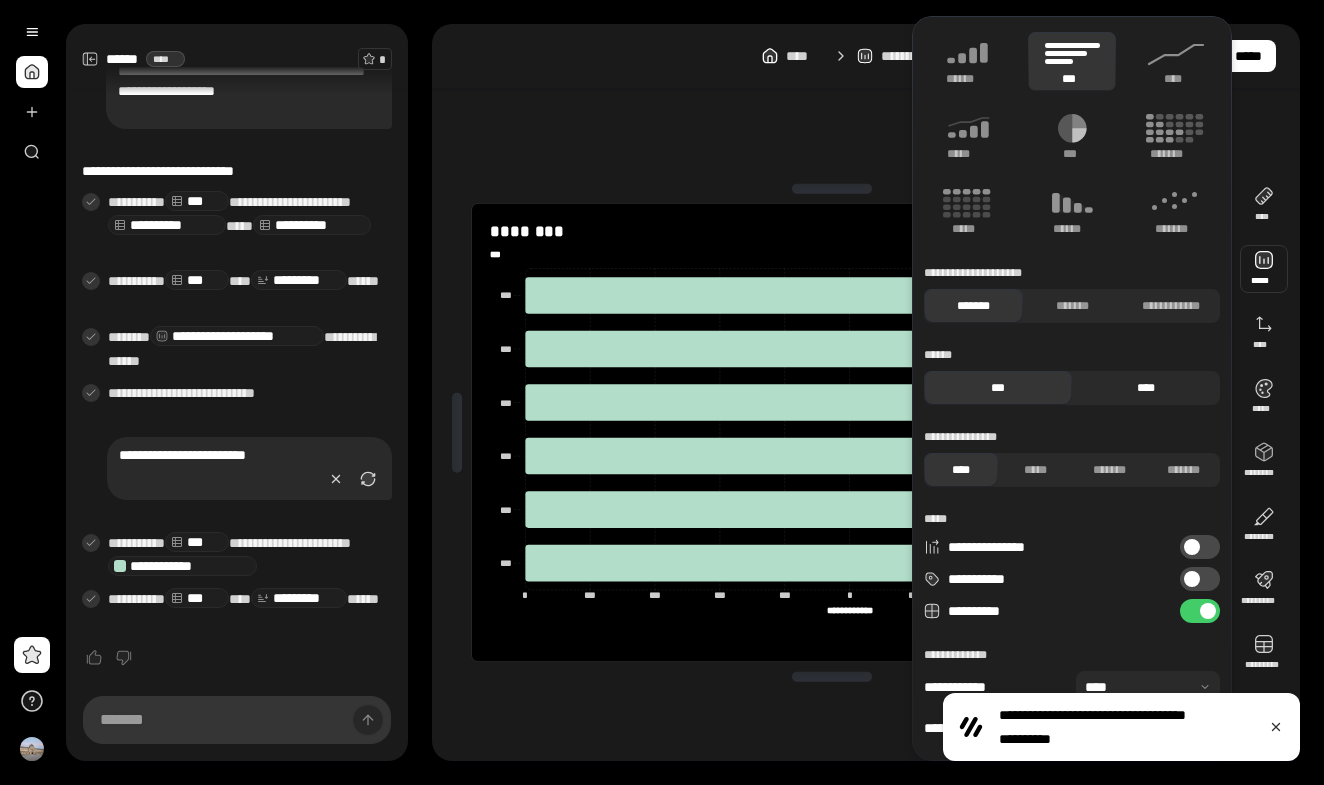 click on "****" at bounding box center (1146, 388) 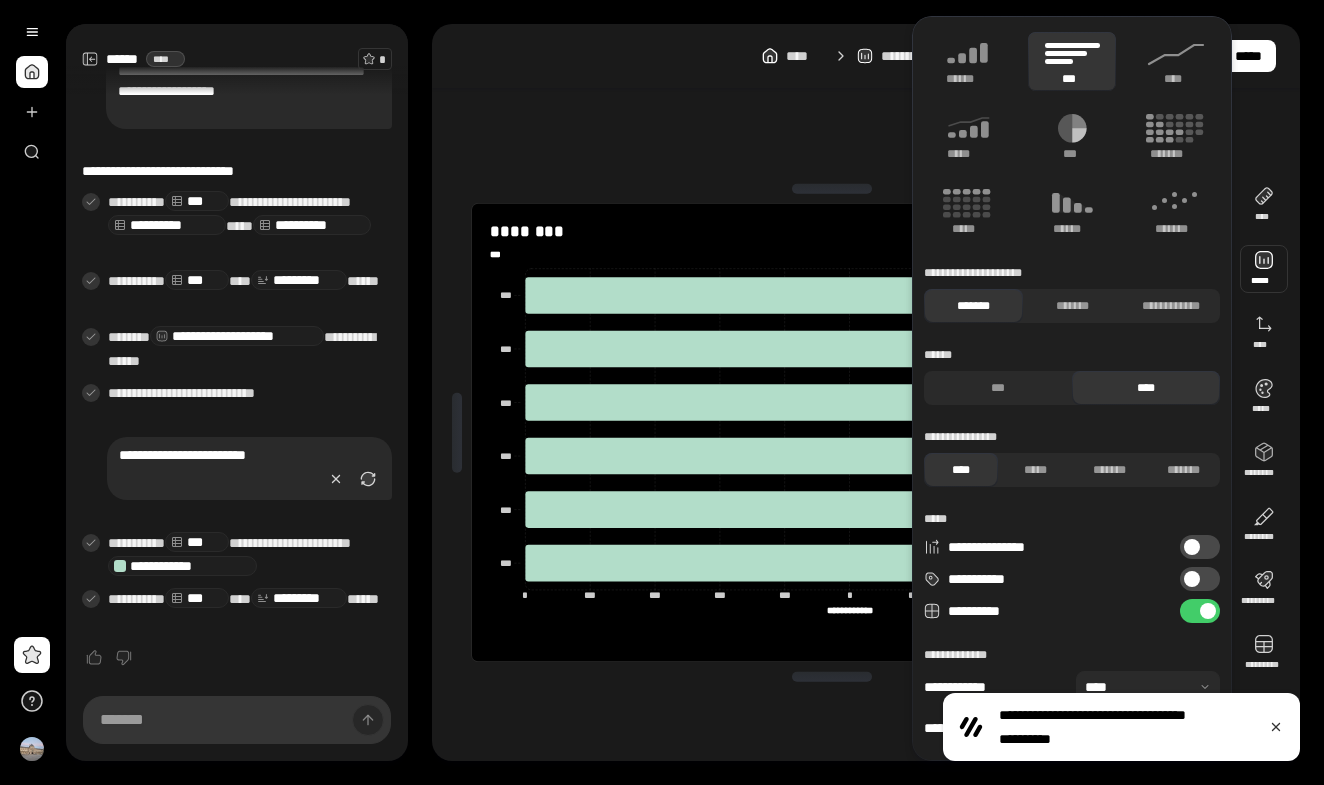 scroll, scrollTop: 0, scrollLeft: 0, axis: both 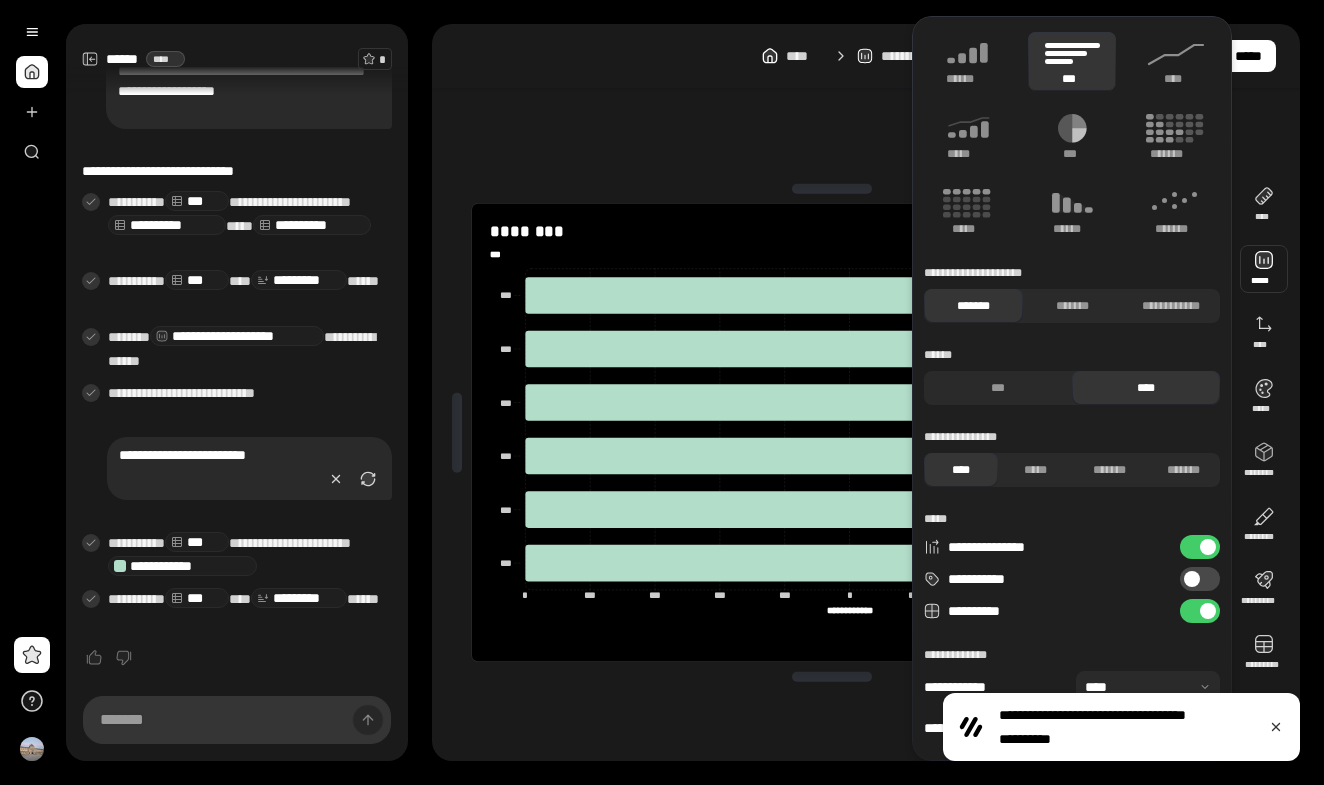 click at bounding box center [1208, 547] 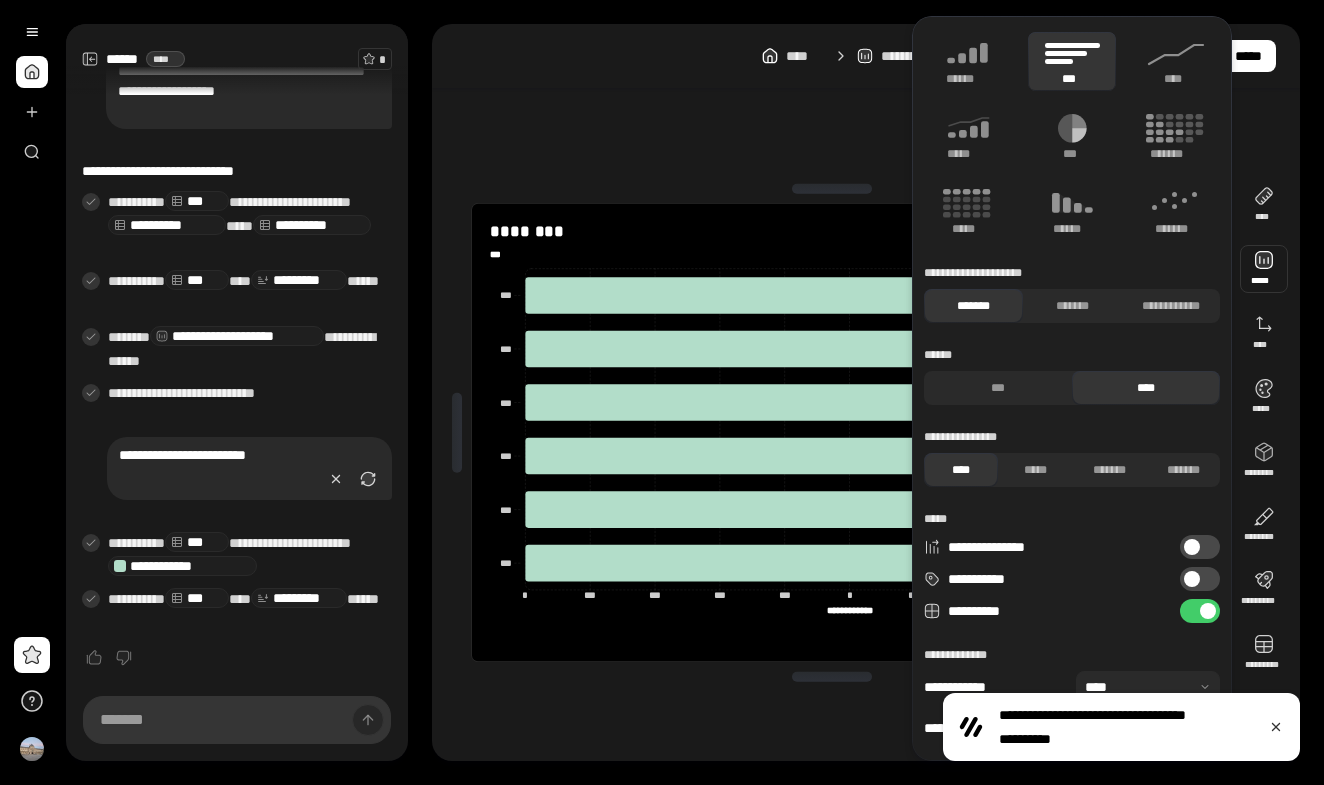 click on "**********" at bounding box center (1200, 579) 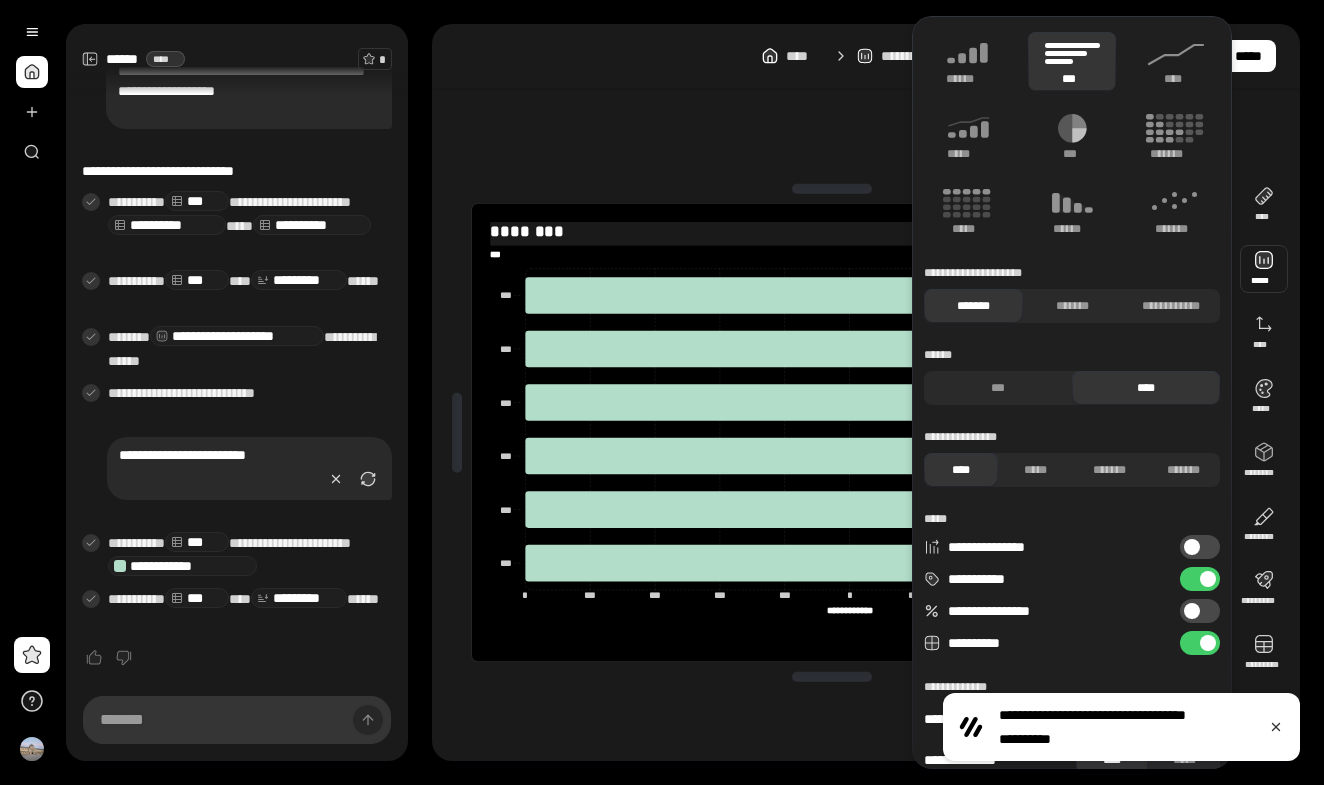 click on "********" at bounding box center [831, 232] 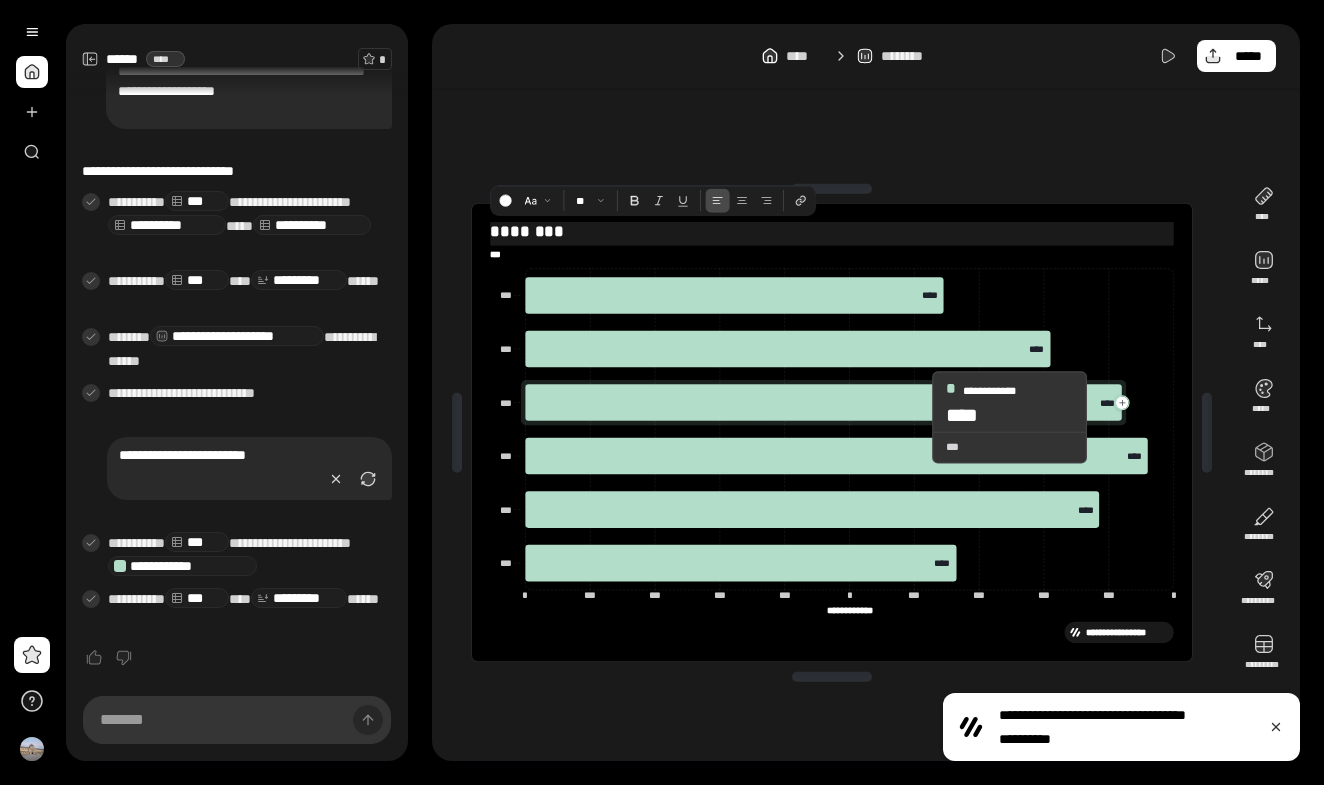 scroll, scrollTop: 0, scrollLeft: 0, axis: both 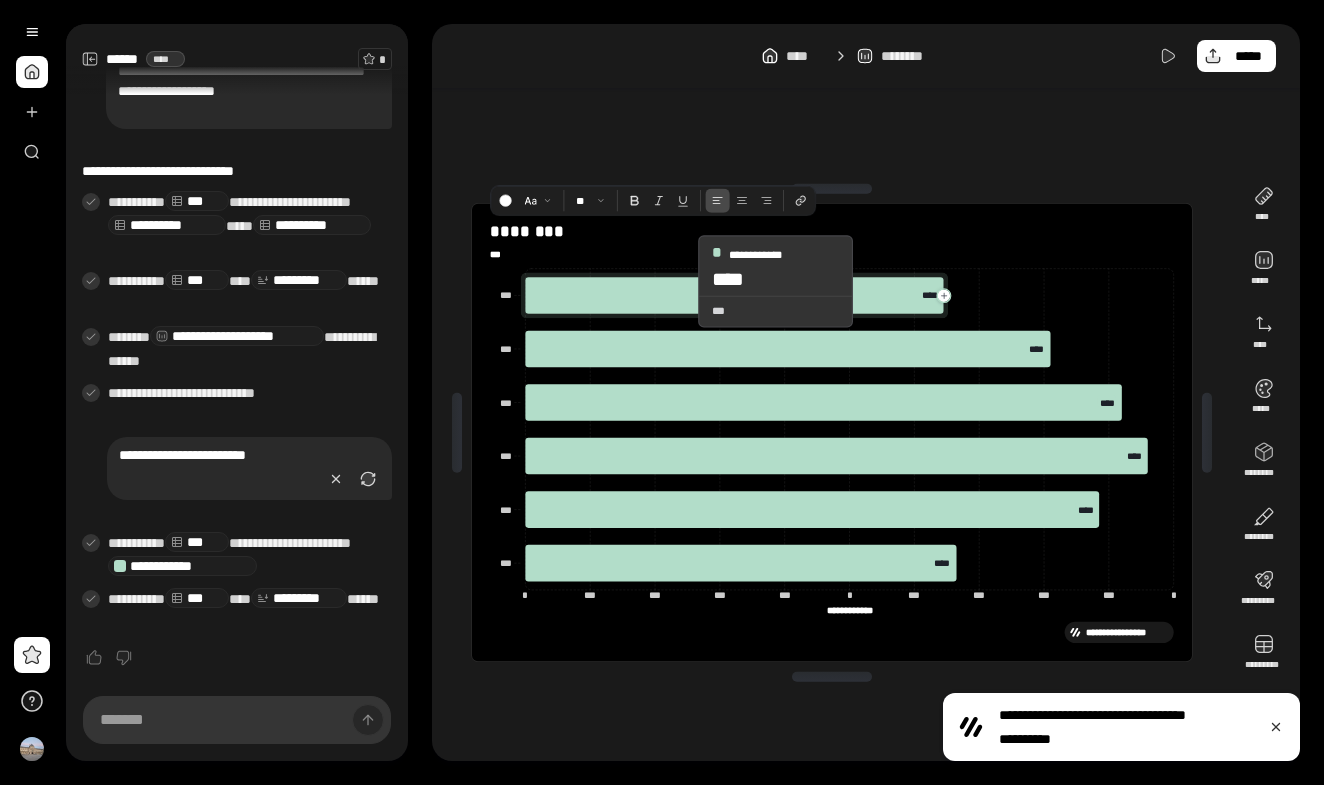 click 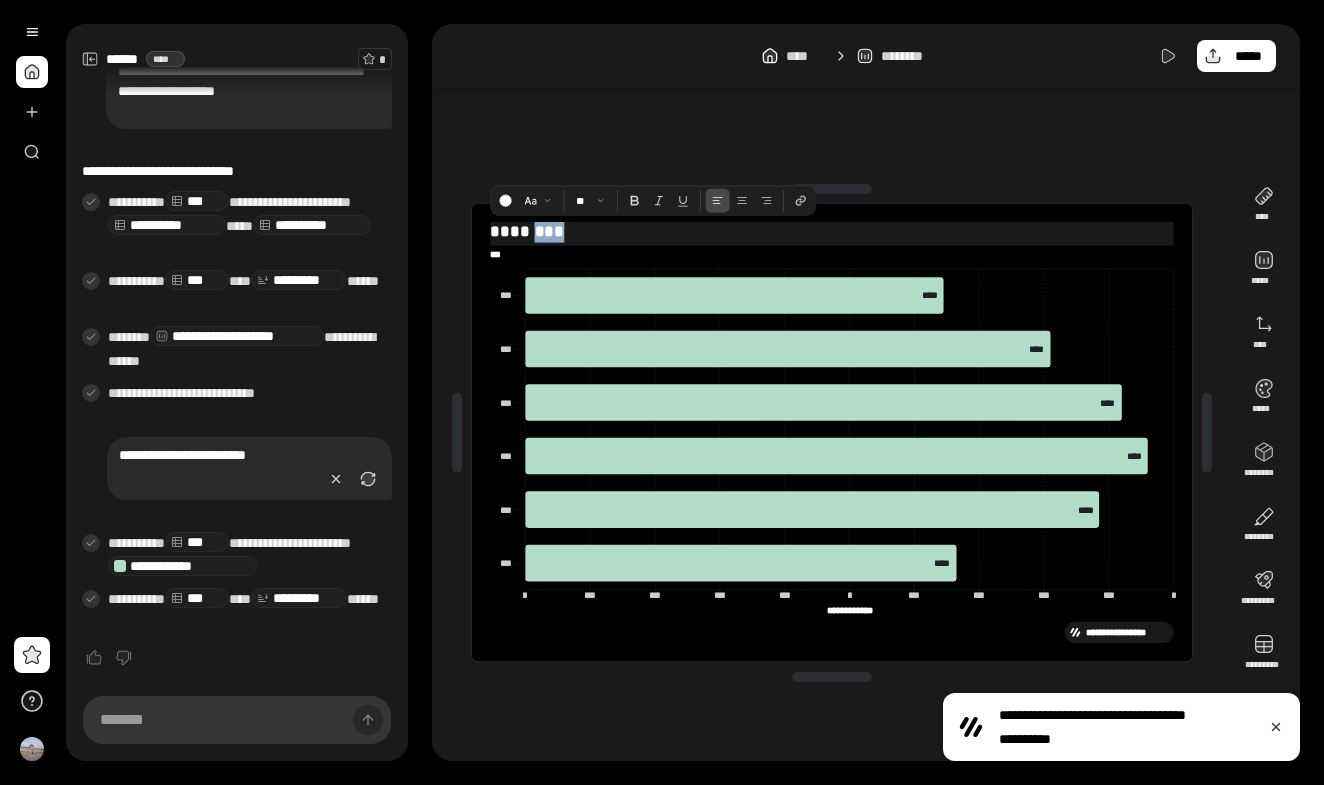 drag, startPoint x: 592, startPoint y: 232, endPoint x: 631, endPoint y: 232, distance: 39 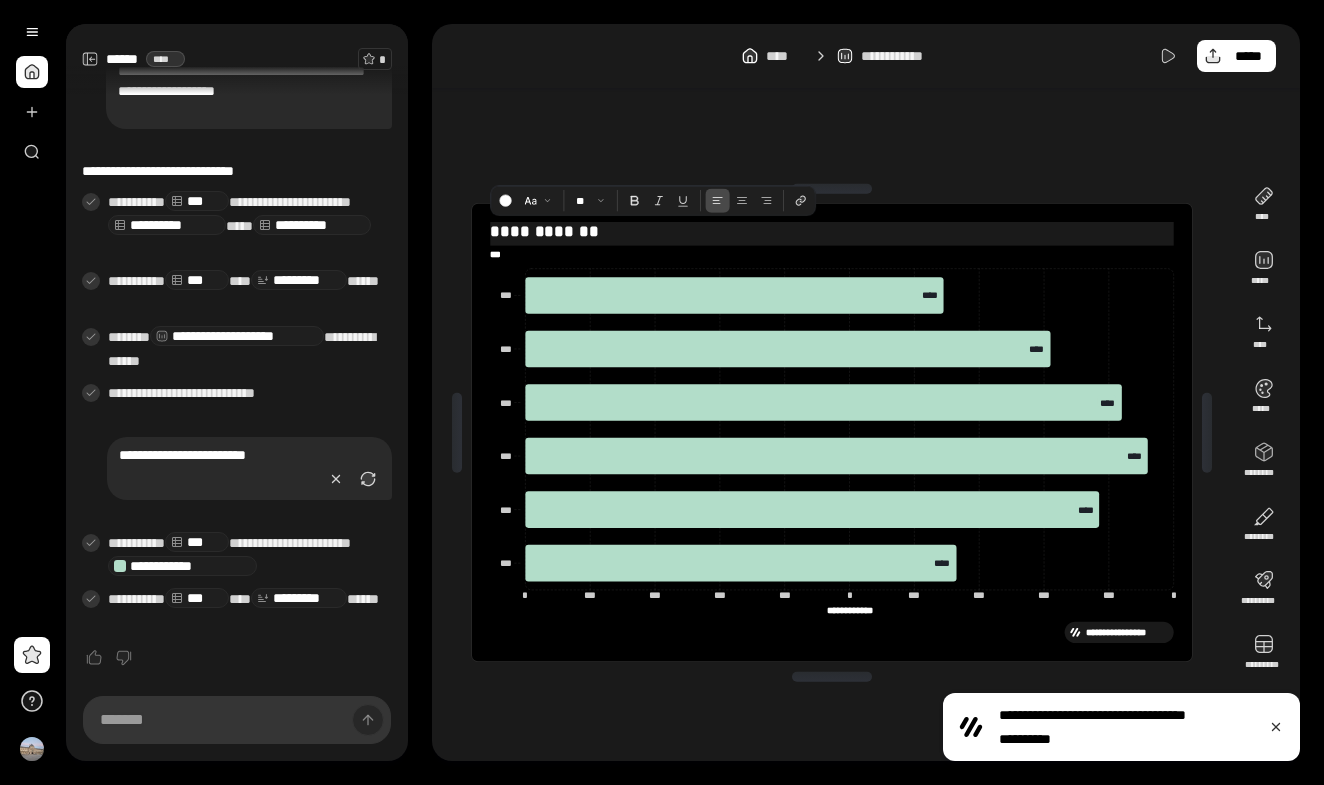 click on "**********" at bounding box center (831, 232) 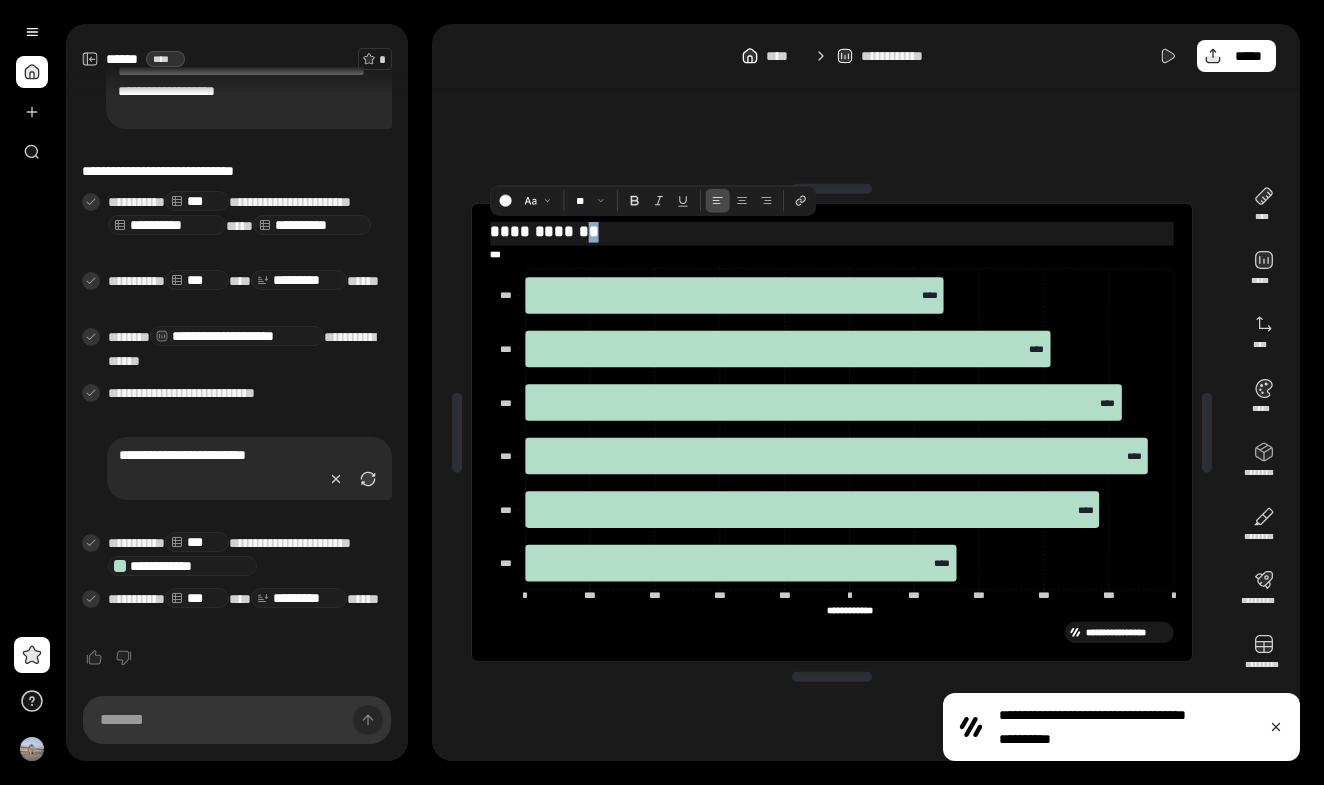 drag, startPoint x: 623, startPoint y: 230, endPoint x: 665, endPoint y: 230, distance: 42 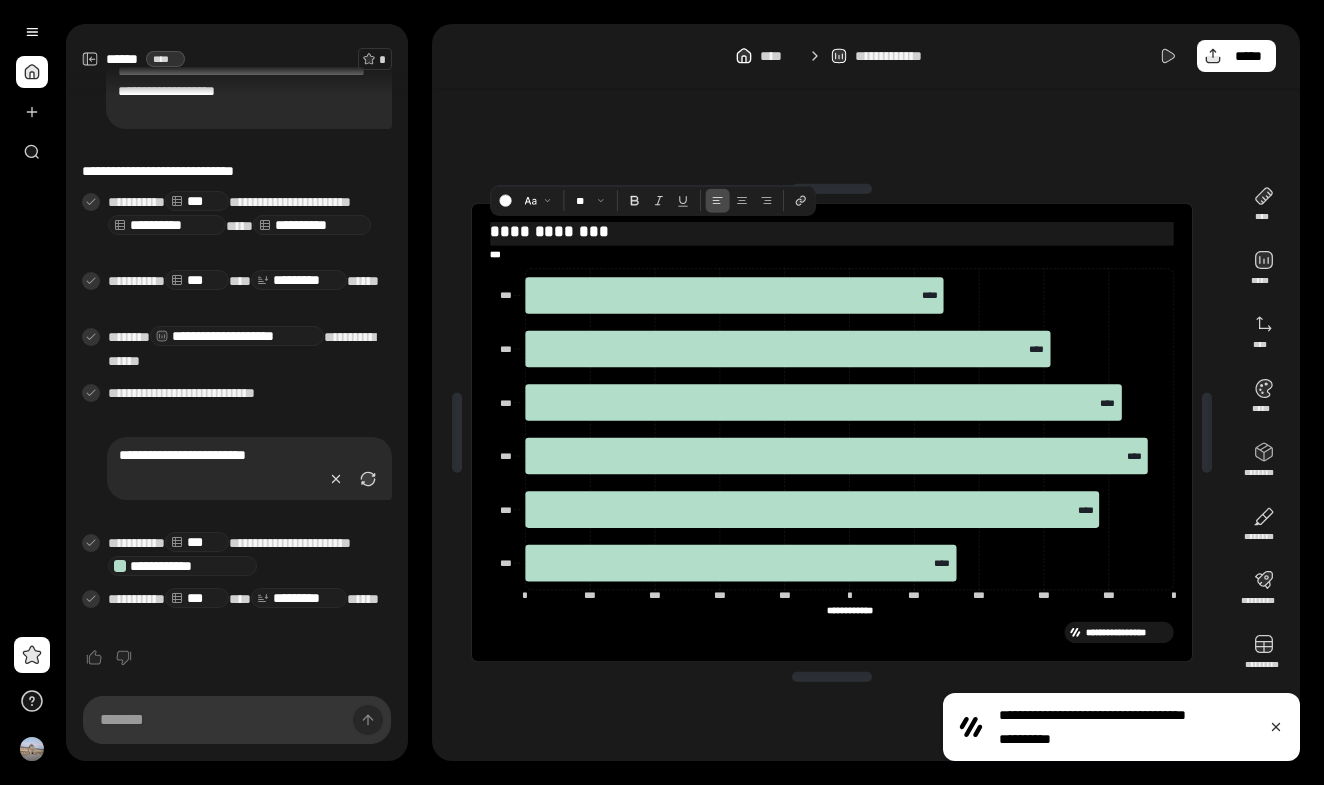 click at bounding box center (832, 189) 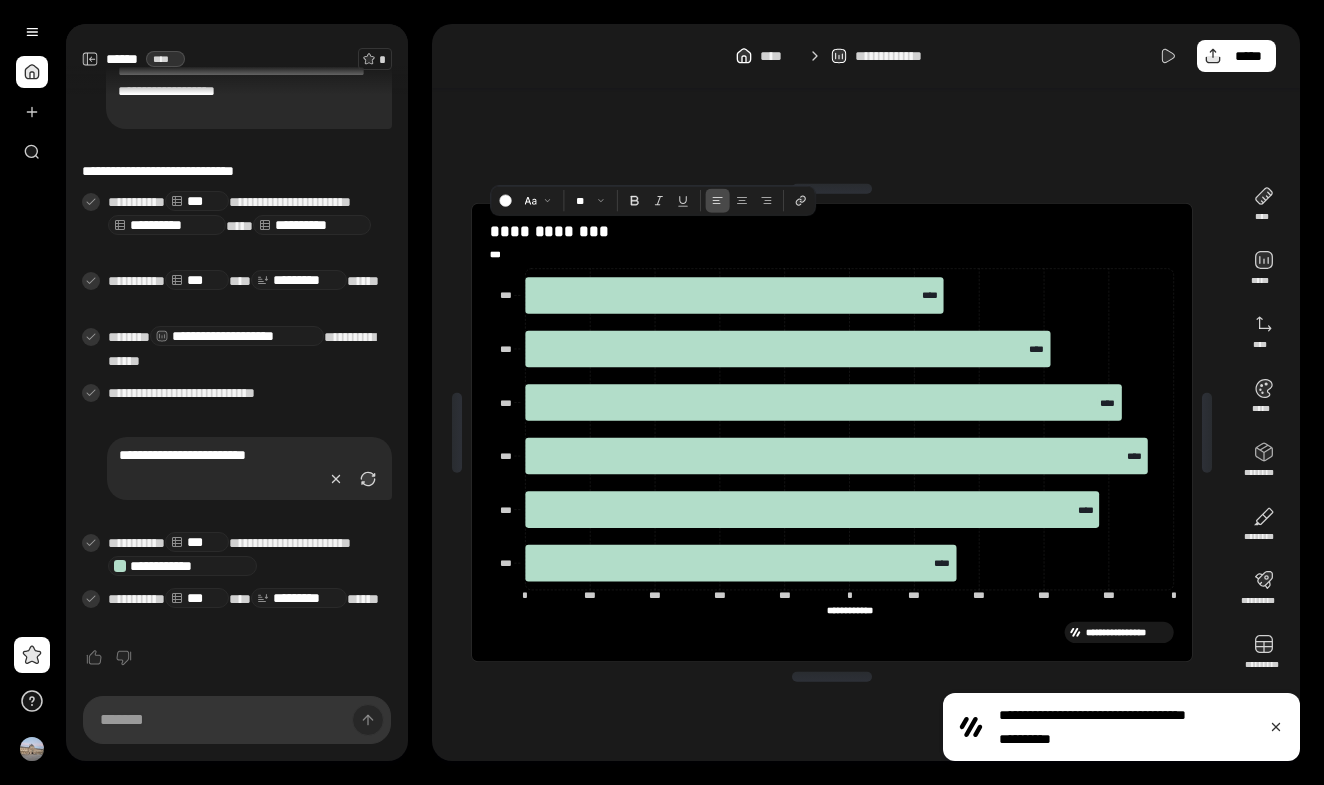 click on "**********" at bounding box center (832, 432) 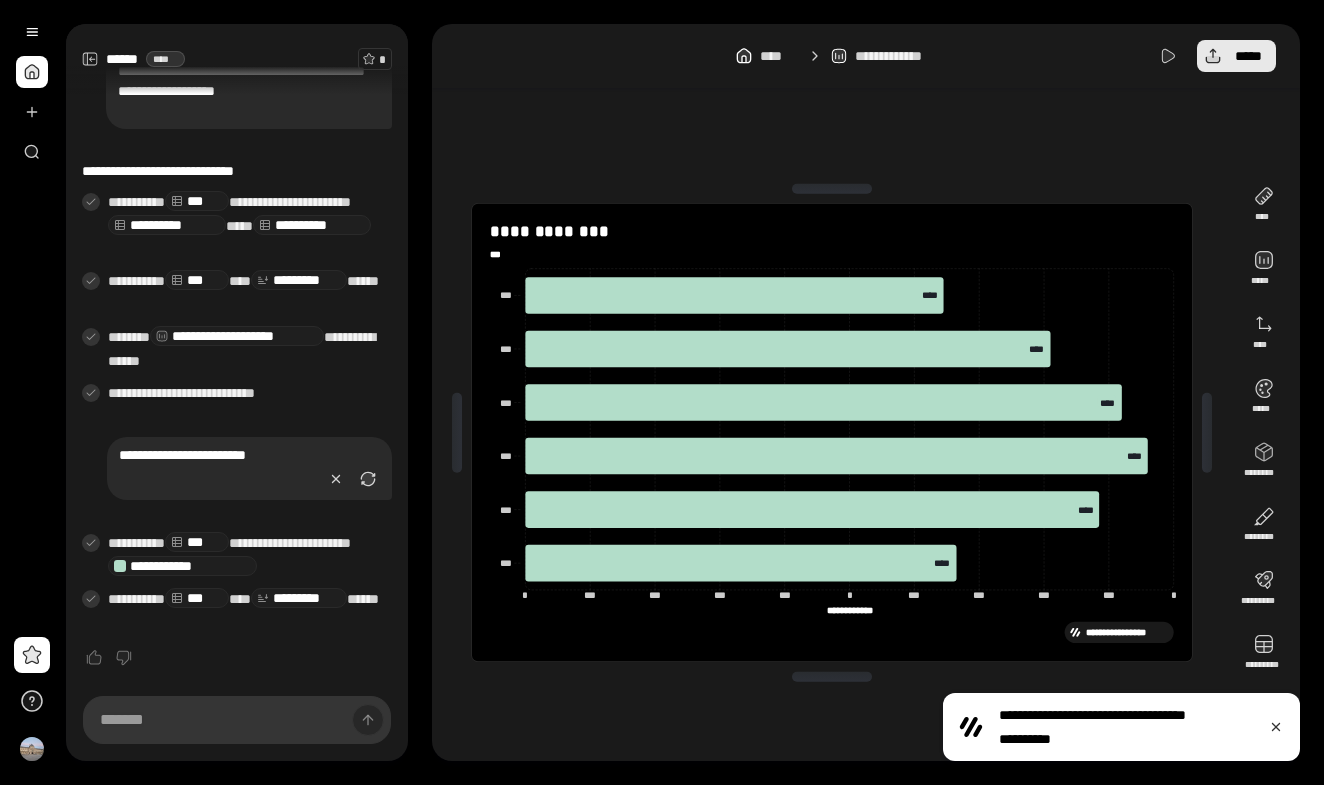 click on "*****" at bounding box center [1248, 56] 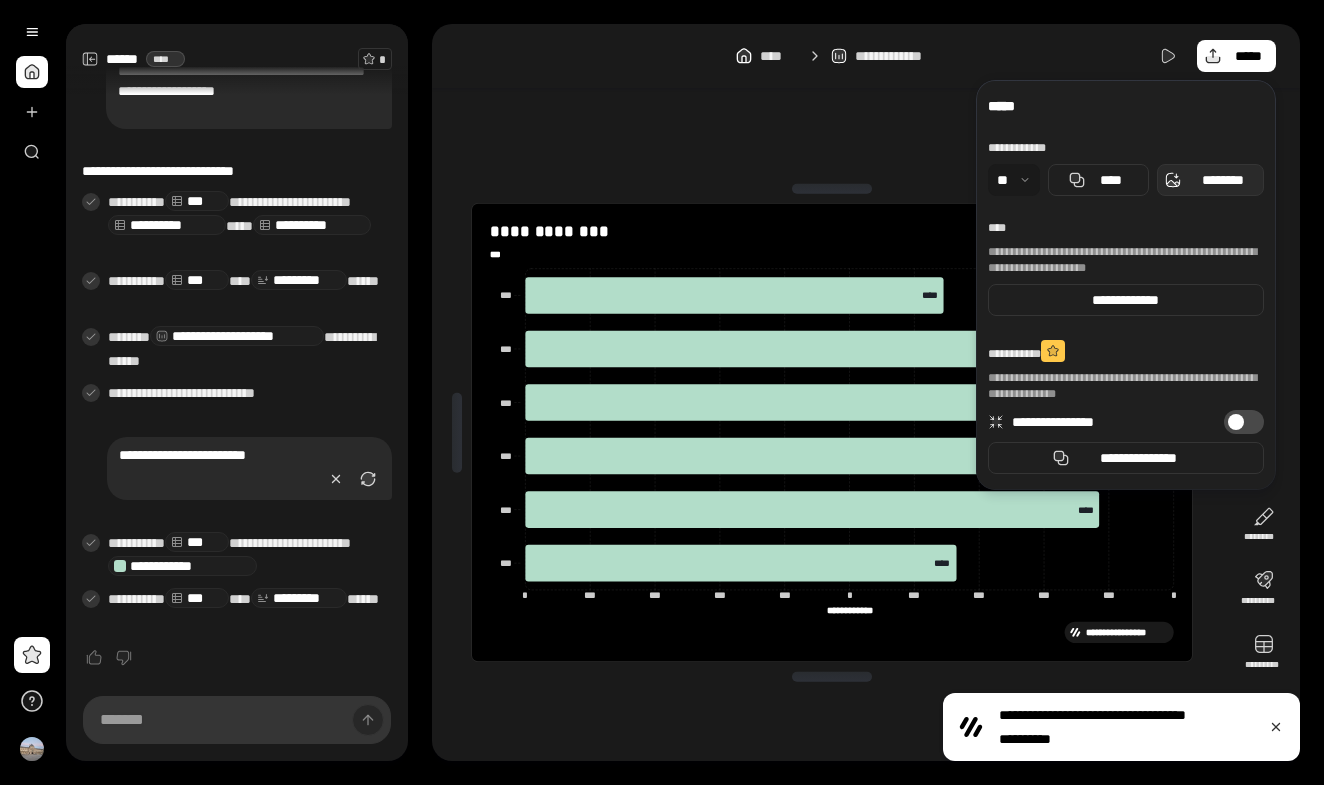 click on "********" at bounding box center (1222, 180) 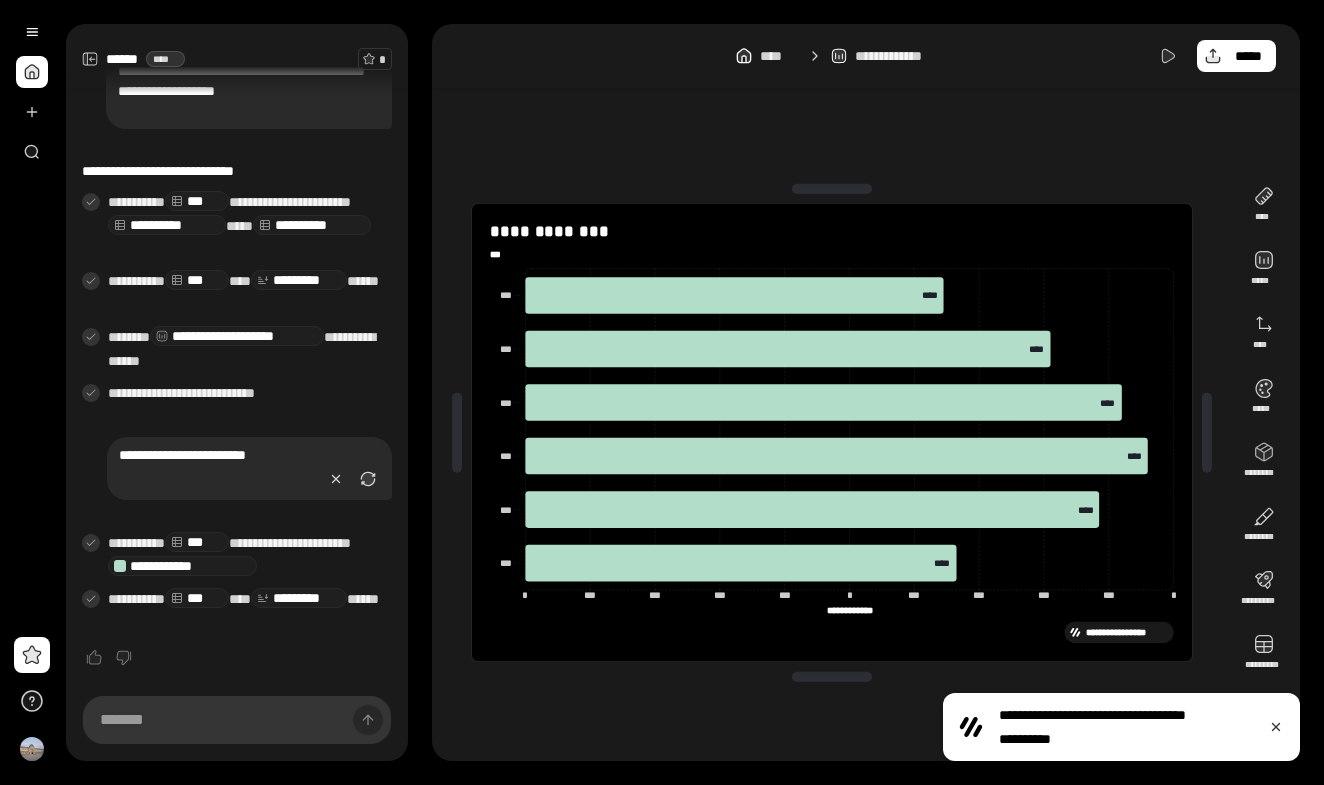 click on "**********" at bounding box center (832, 432) 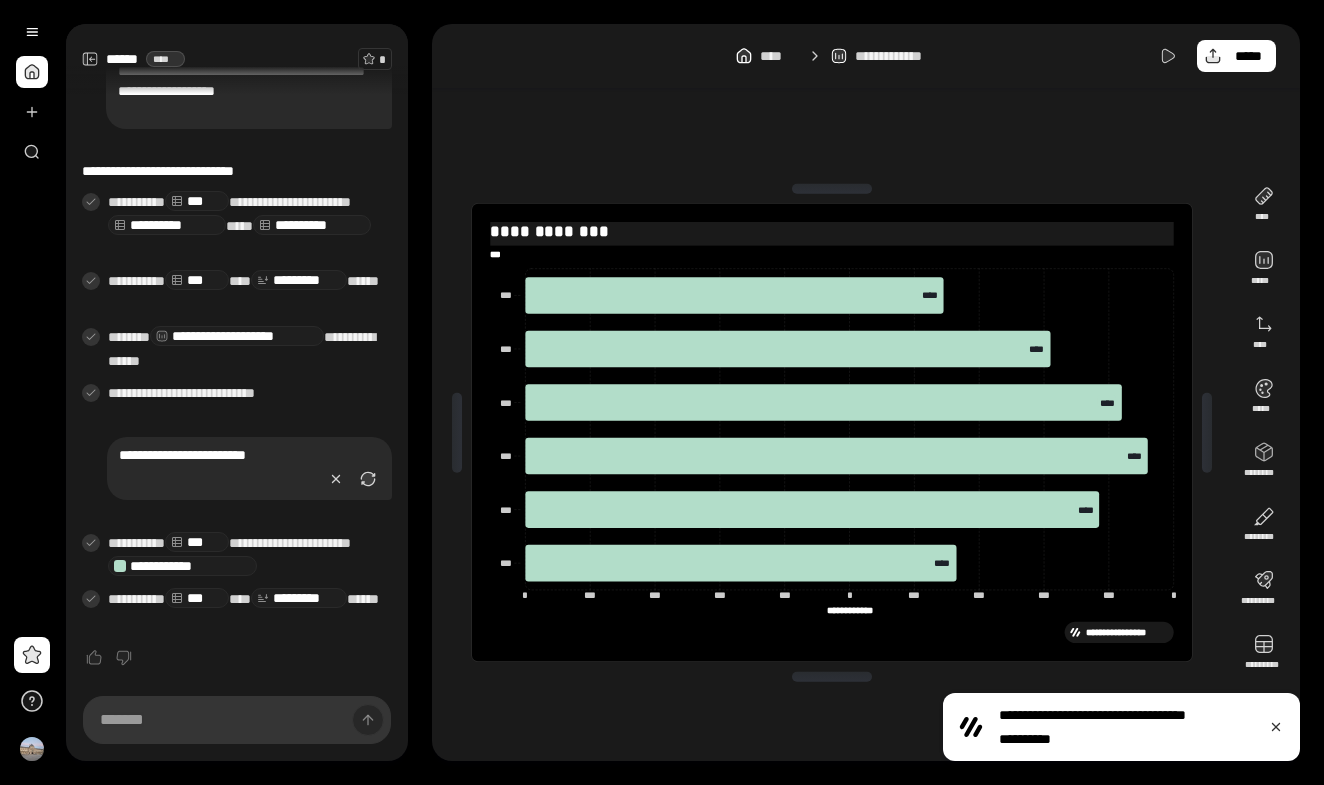 click on "**********" at bounding box center [831, 232] 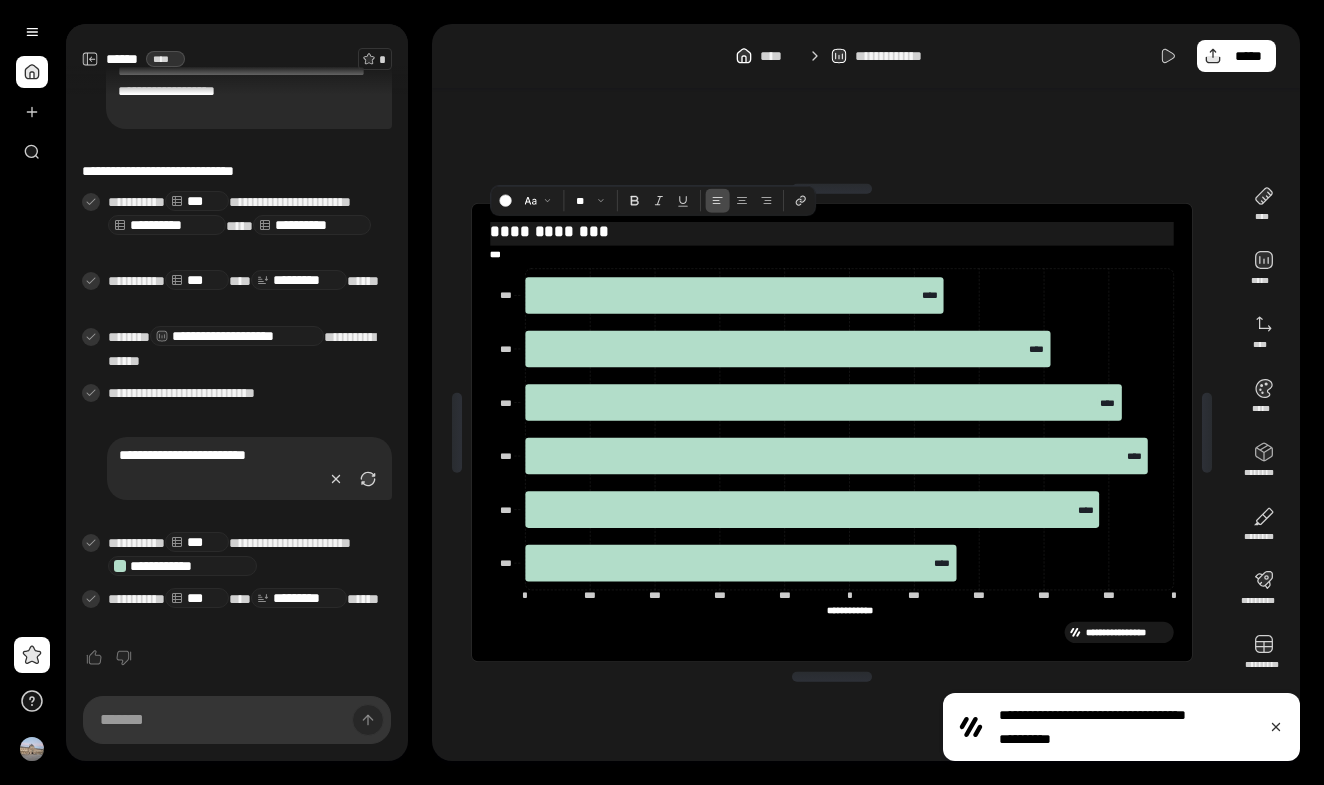 click on "**********" at bounding box center [831, 232] 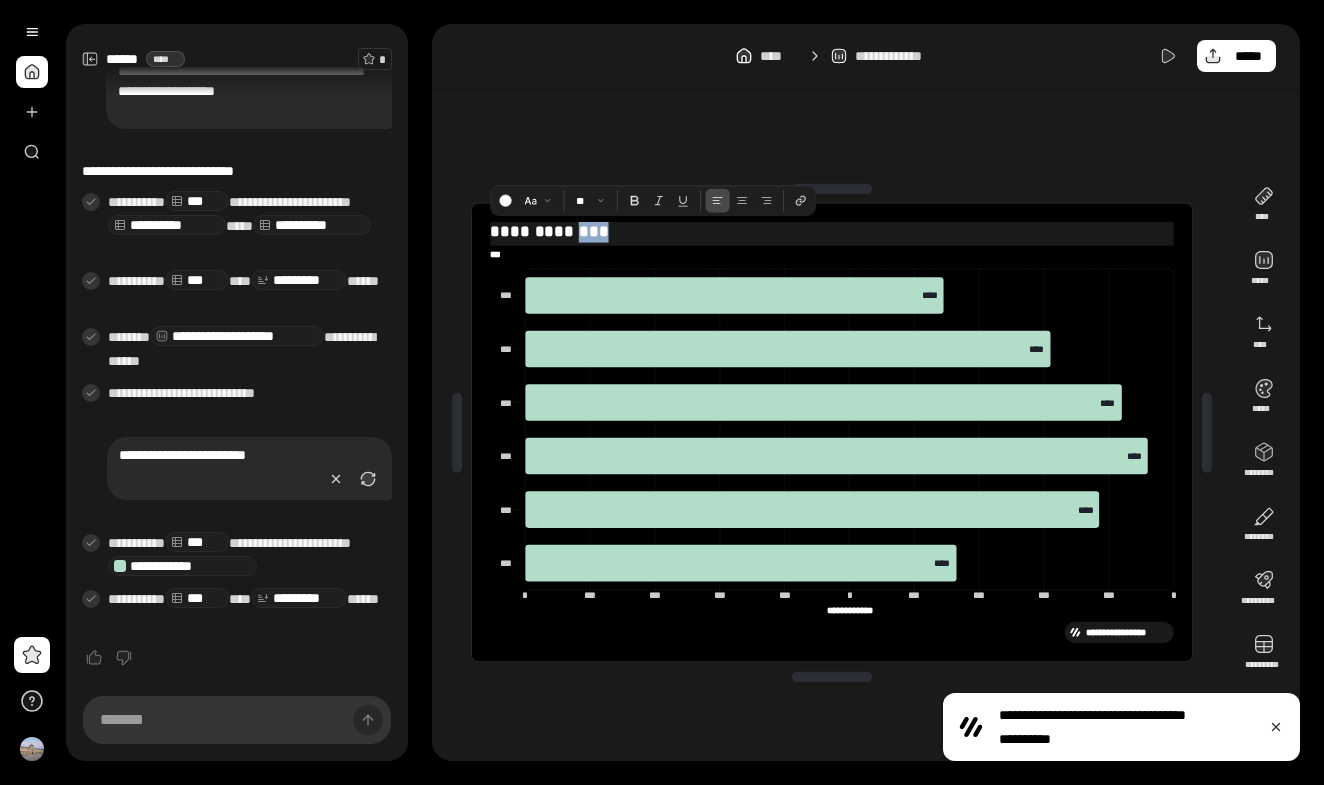click on "**********" at bounding box center (831, 232) 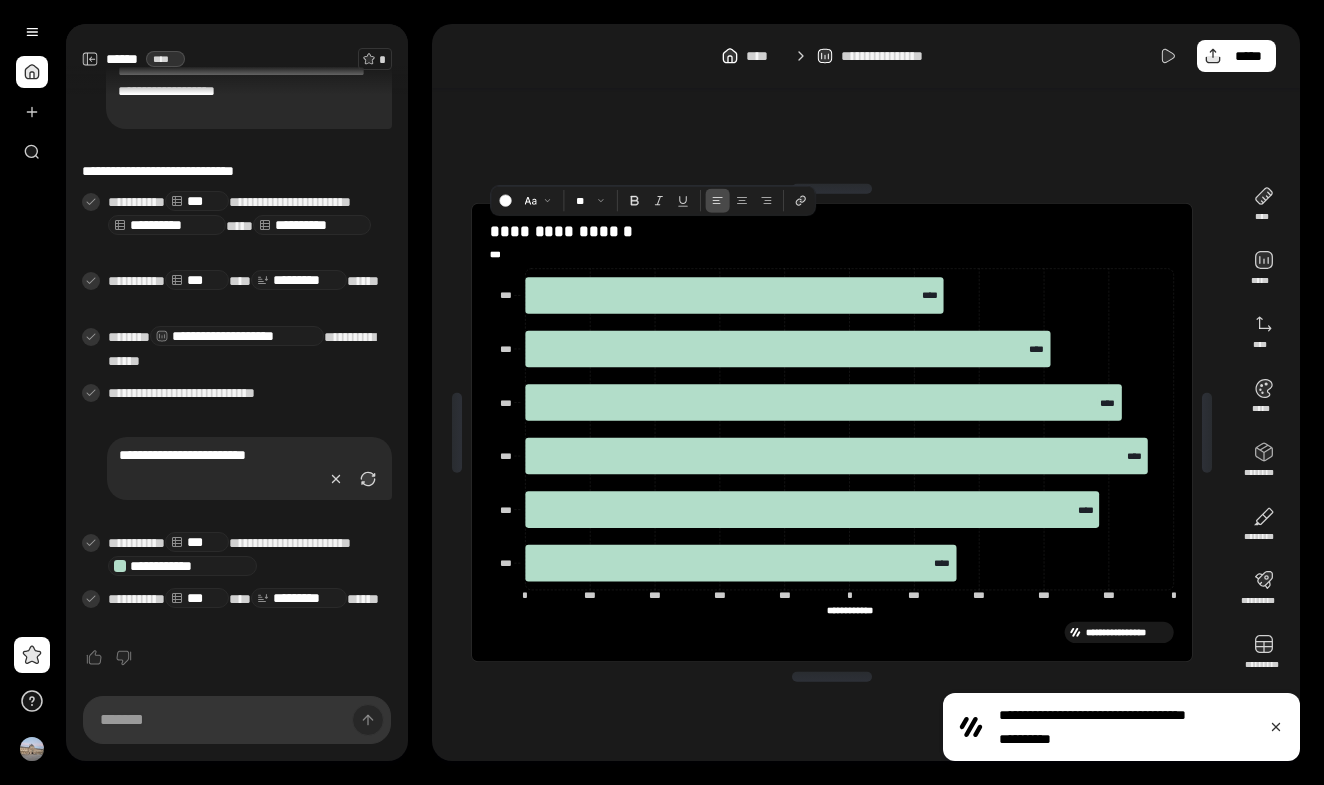 click on "**********" at bounding box center (832, 432) 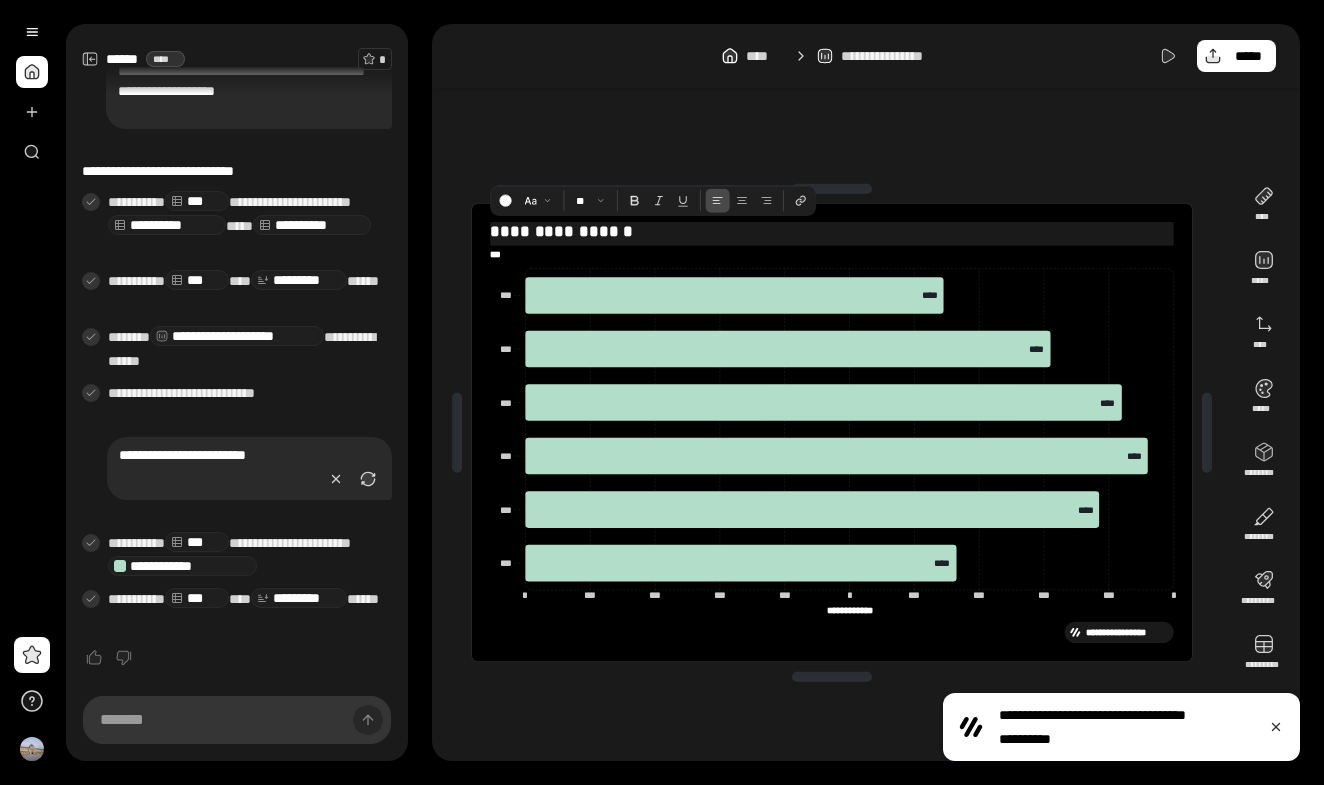 click on "**********" at bounding box center (831, 232) 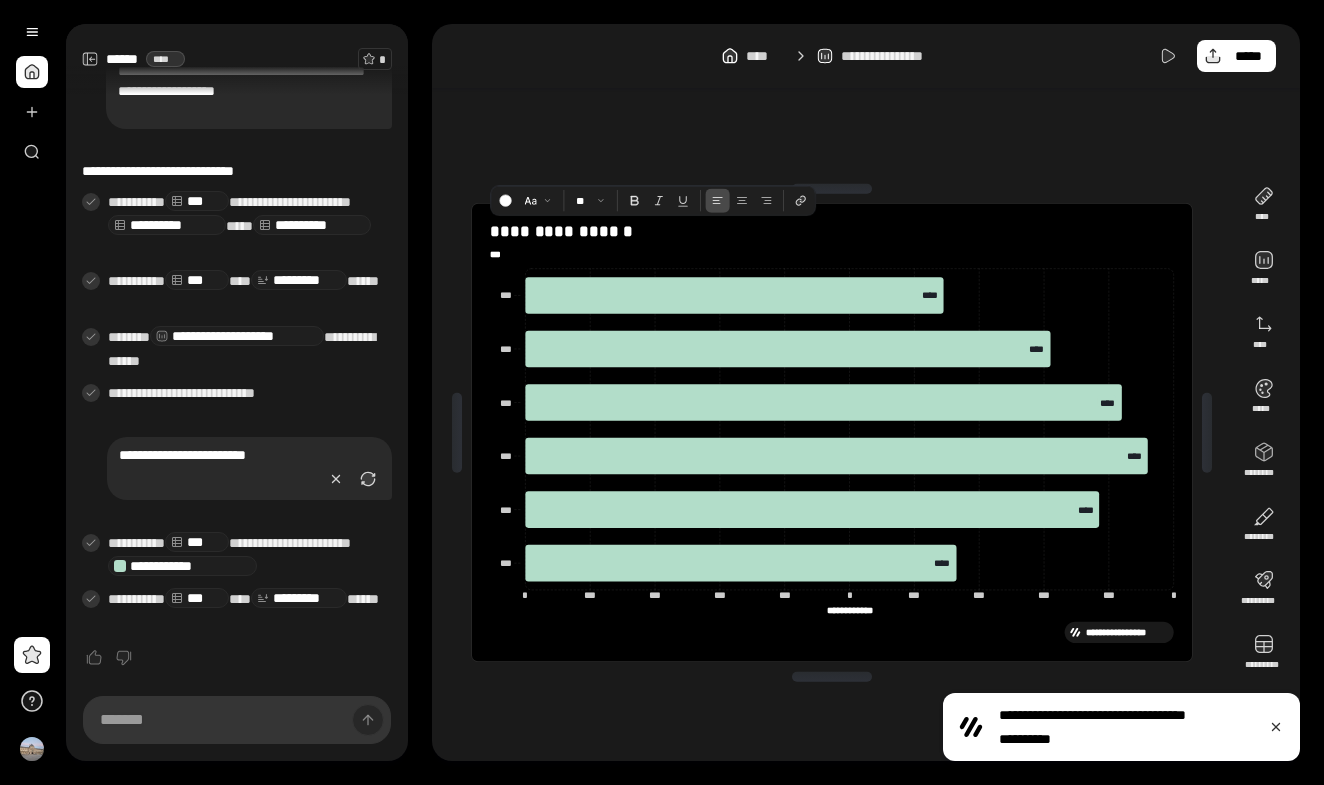 click on "*** *** *********" at bounding box center (832, 256) 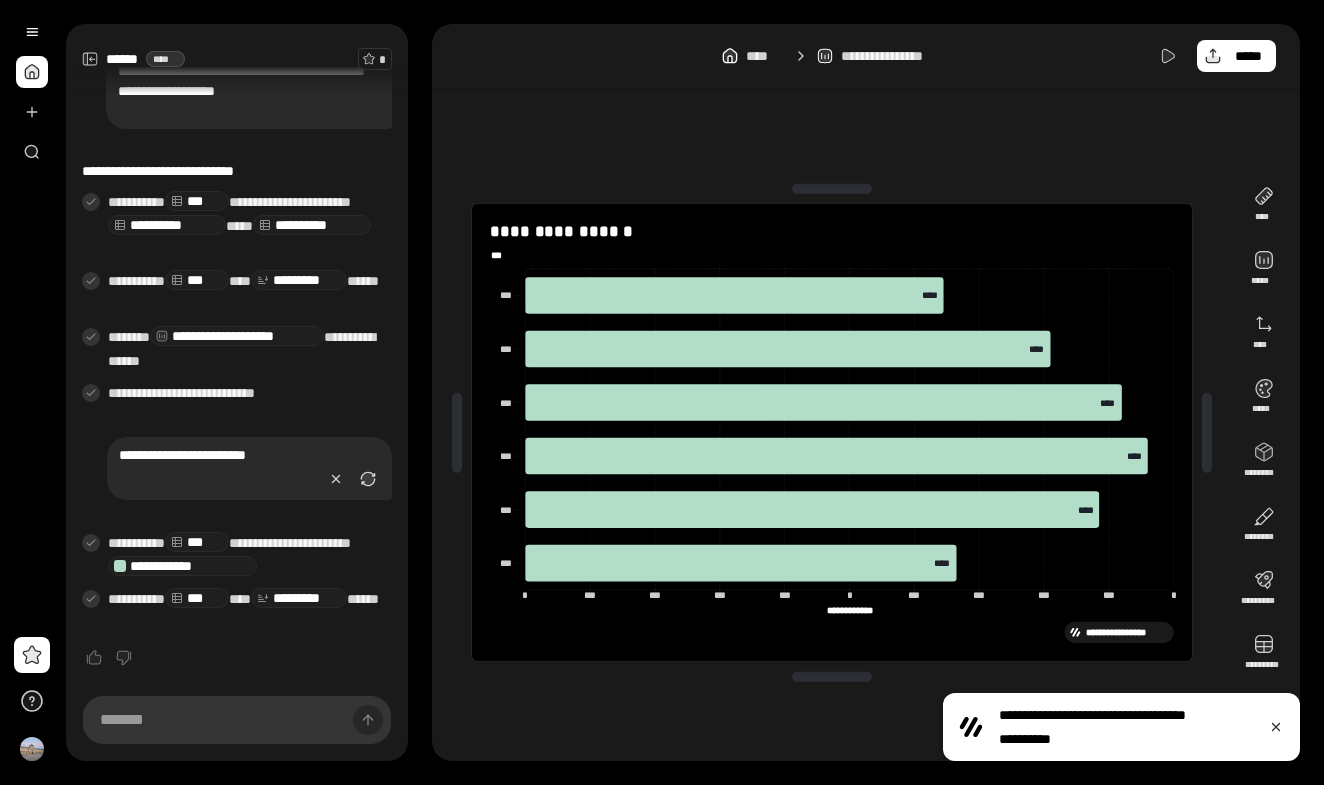 click on "***" at bounding box center [503, 256] 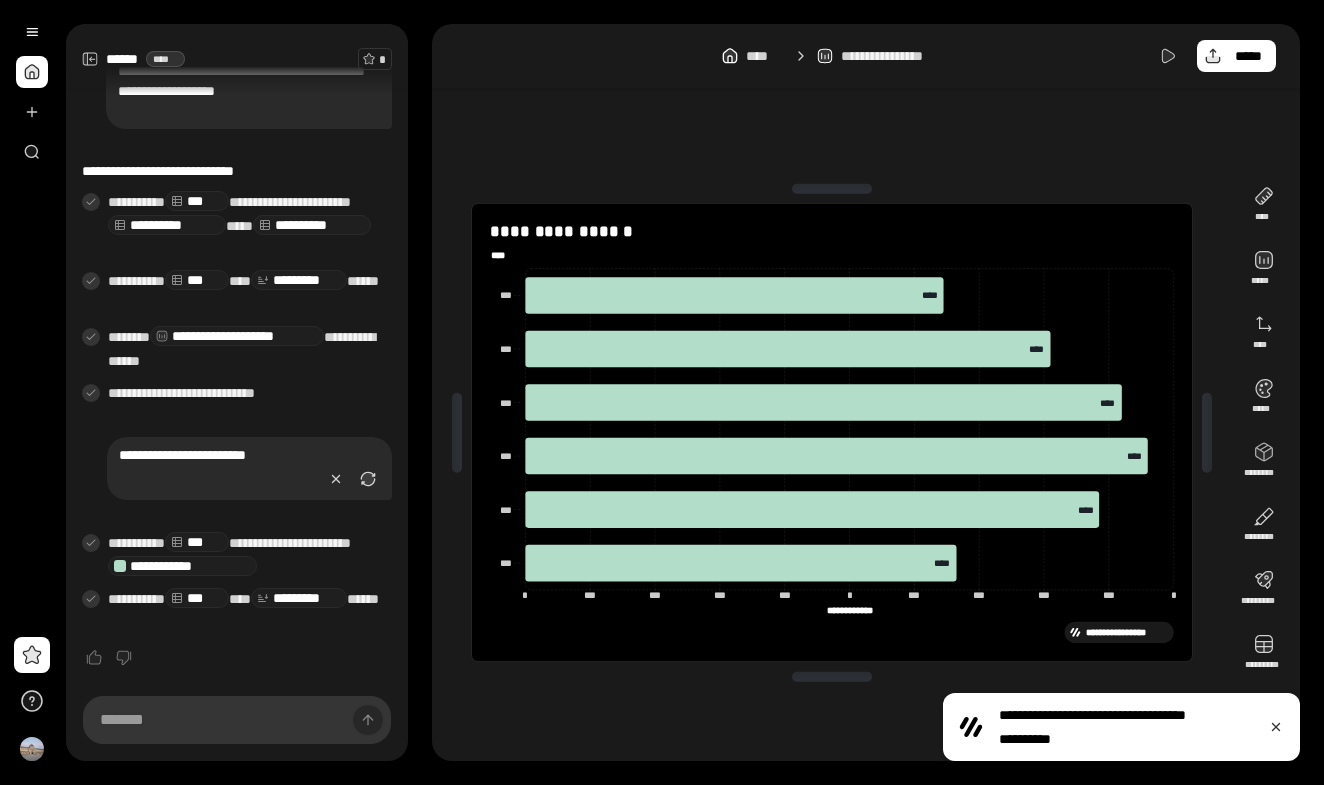 type on "***" 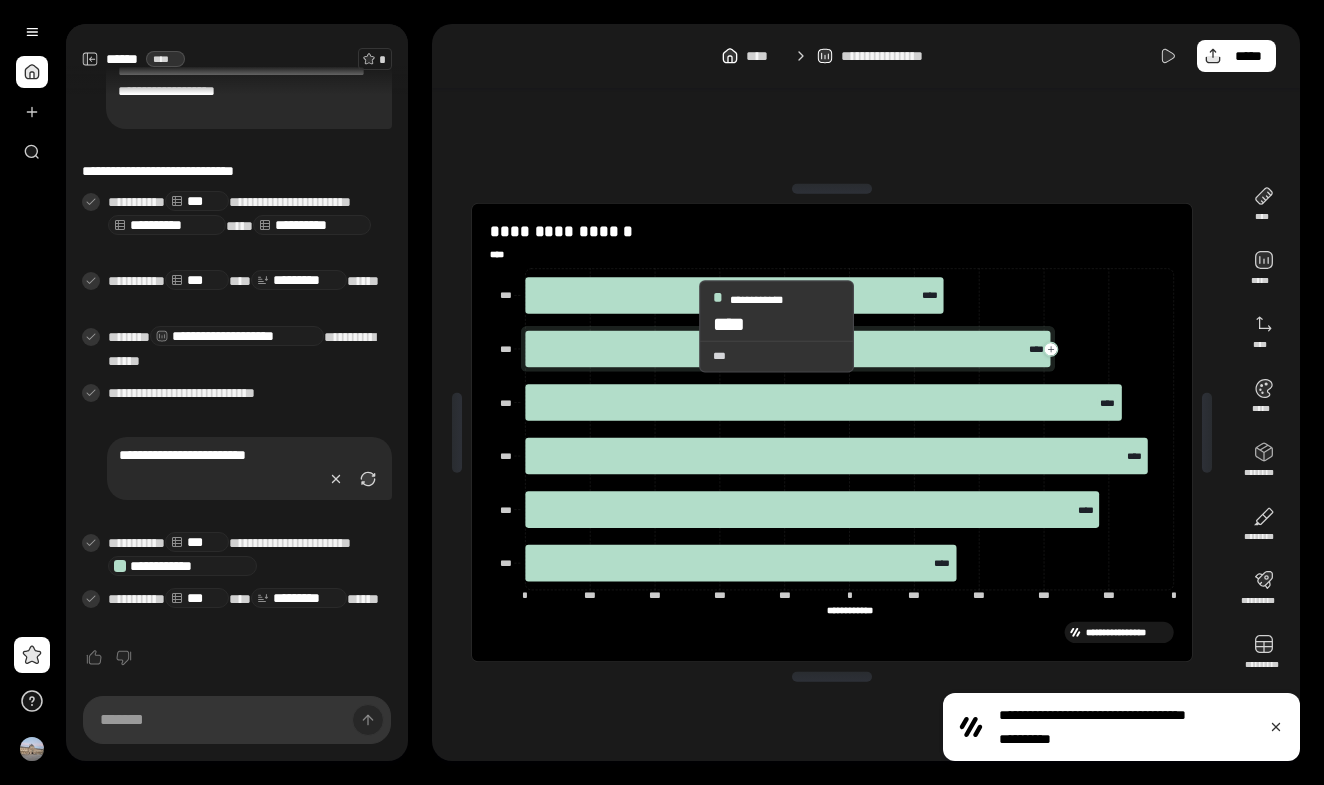 scroll, scrollTop: 0, scrollLeft: 0, axis: both 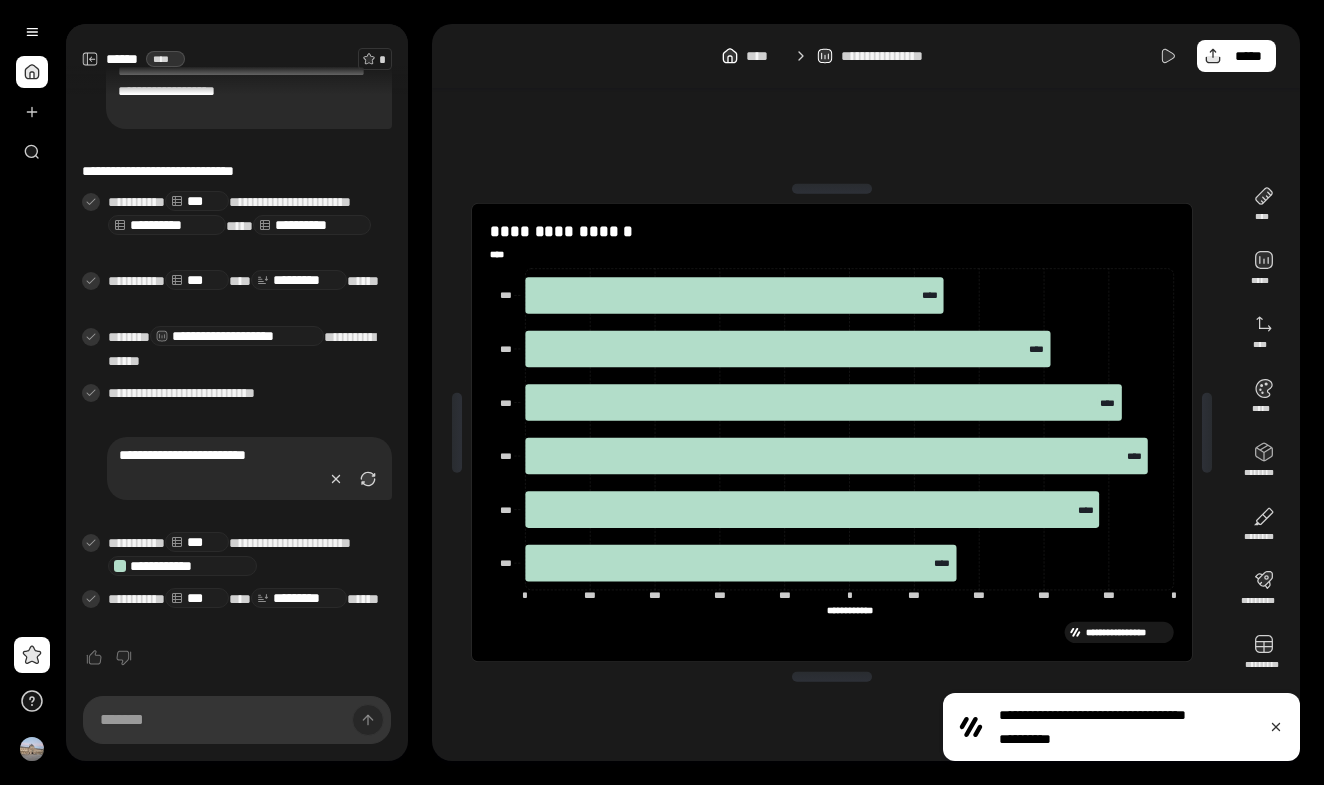 click on "**********" at bounding box center [832, 432] 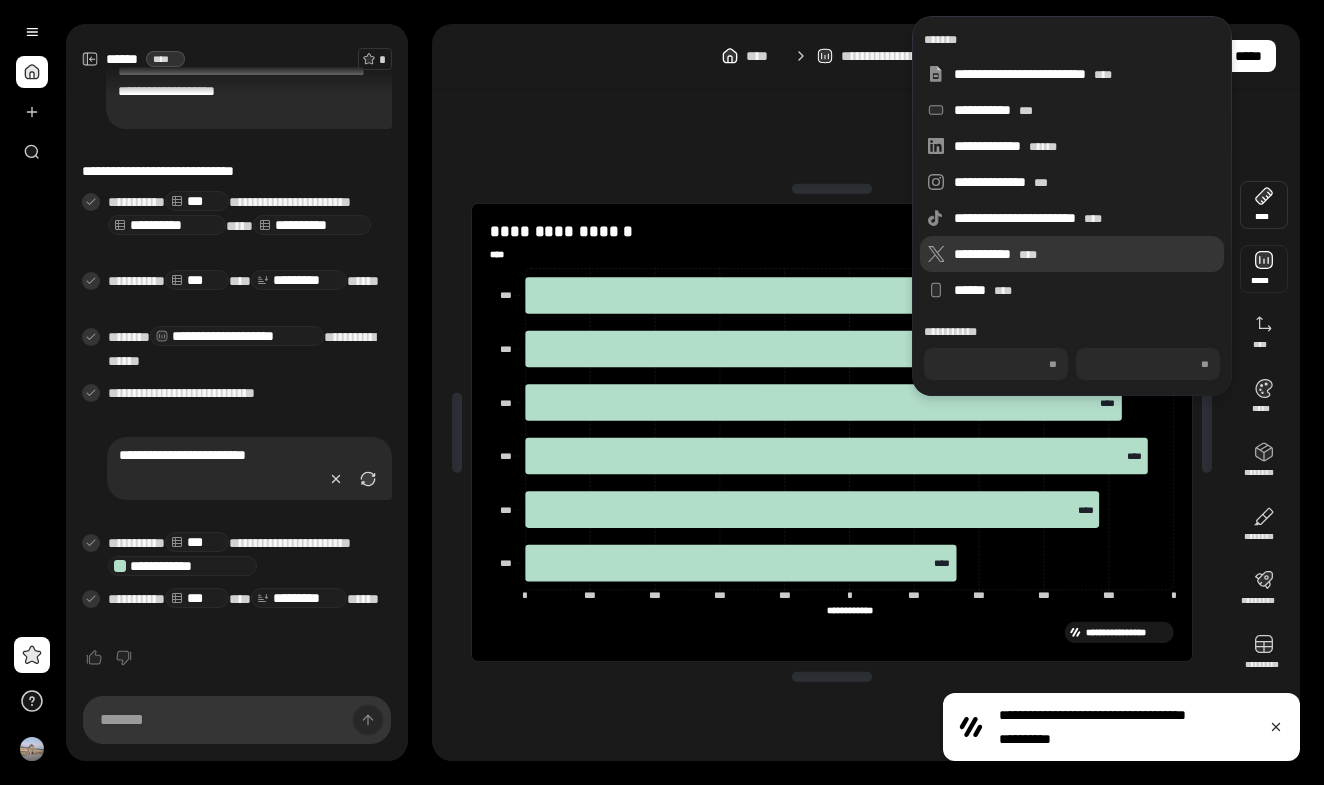 scroll, scrollTop: 0, scrollLeft: 0, axis: both 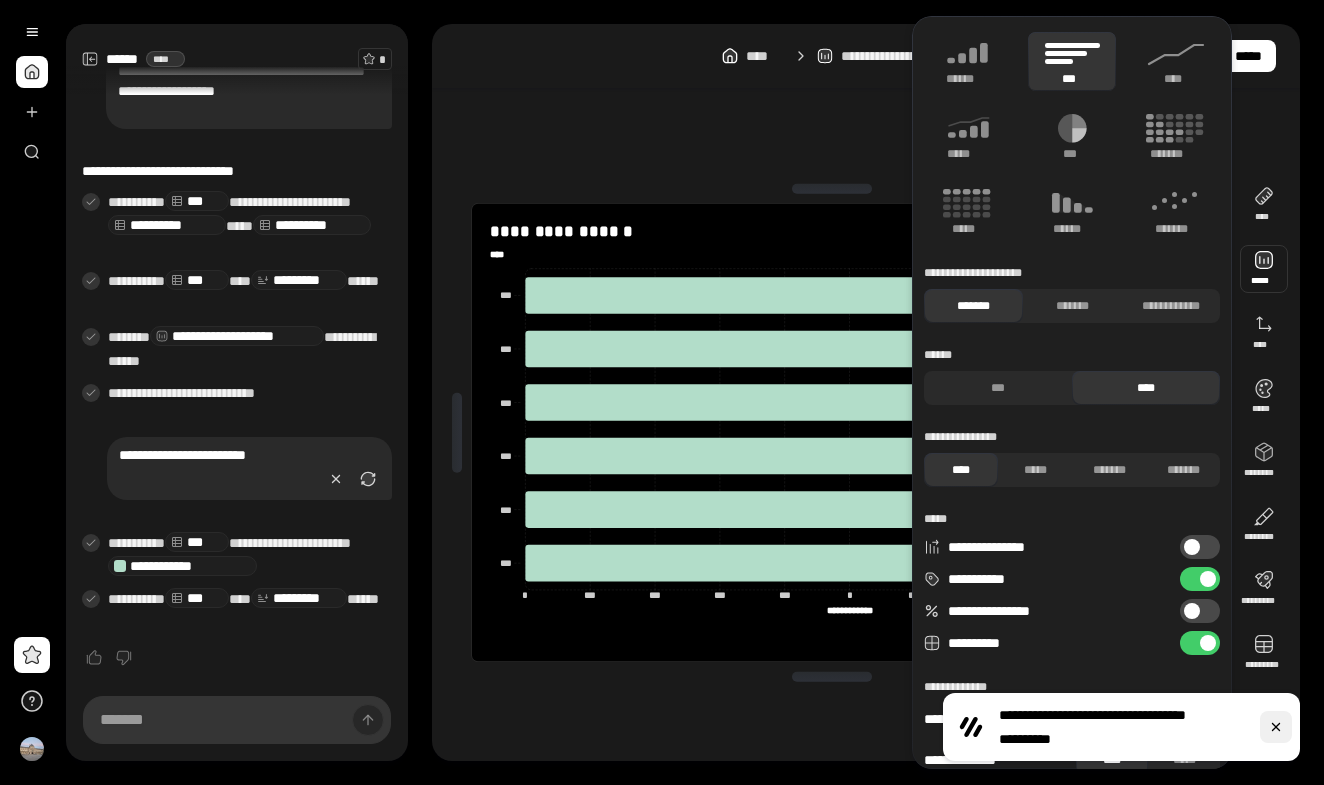 click at bounding box center (1276, 727) 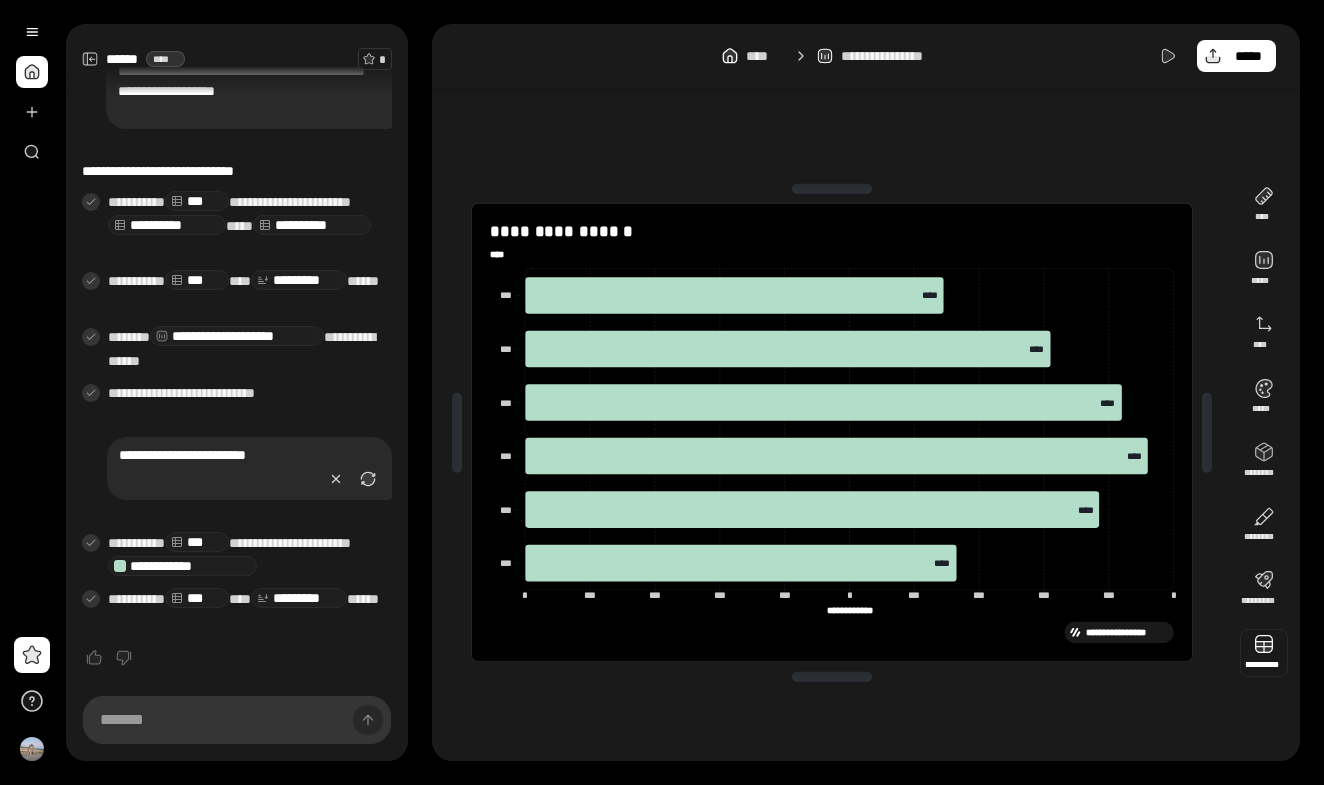 click at bounding box center (1264, 653) 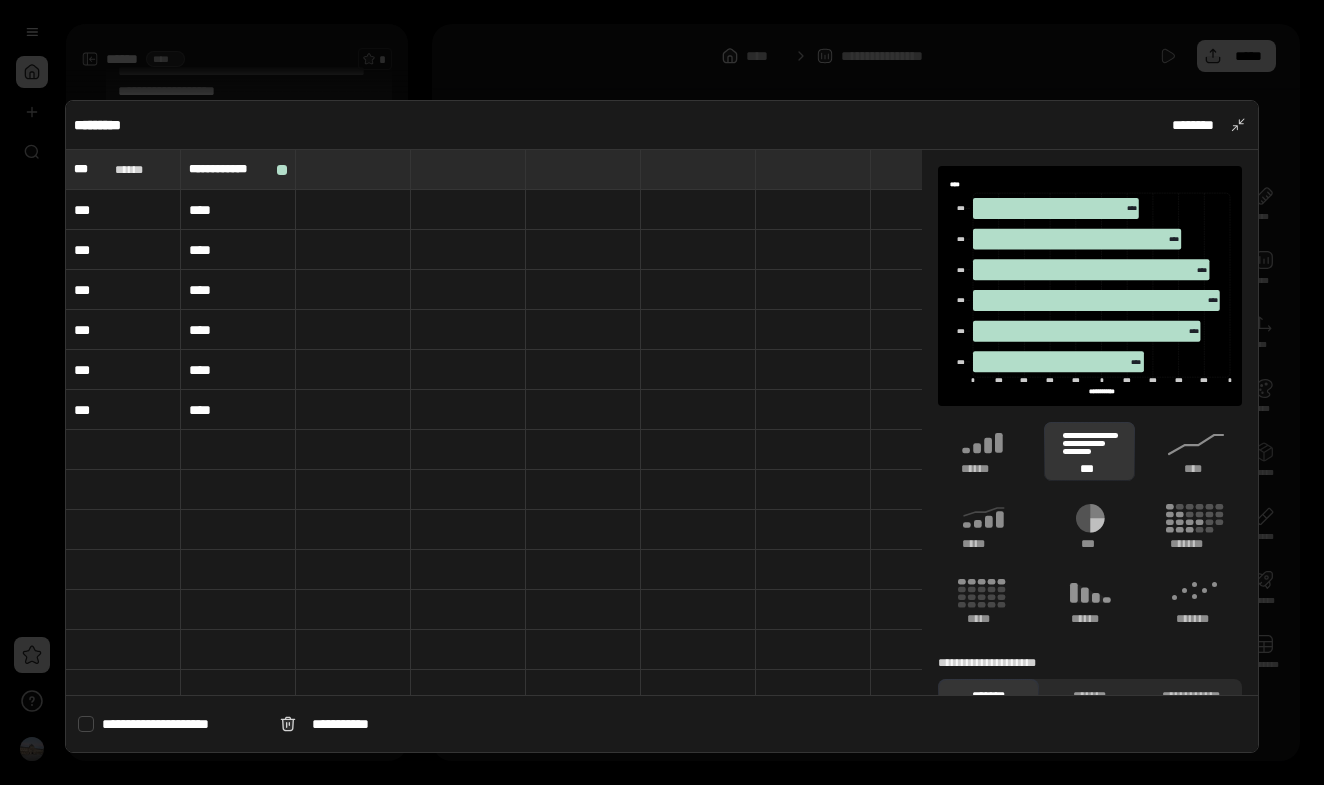click on "**********" at bounding box center [662, 426] 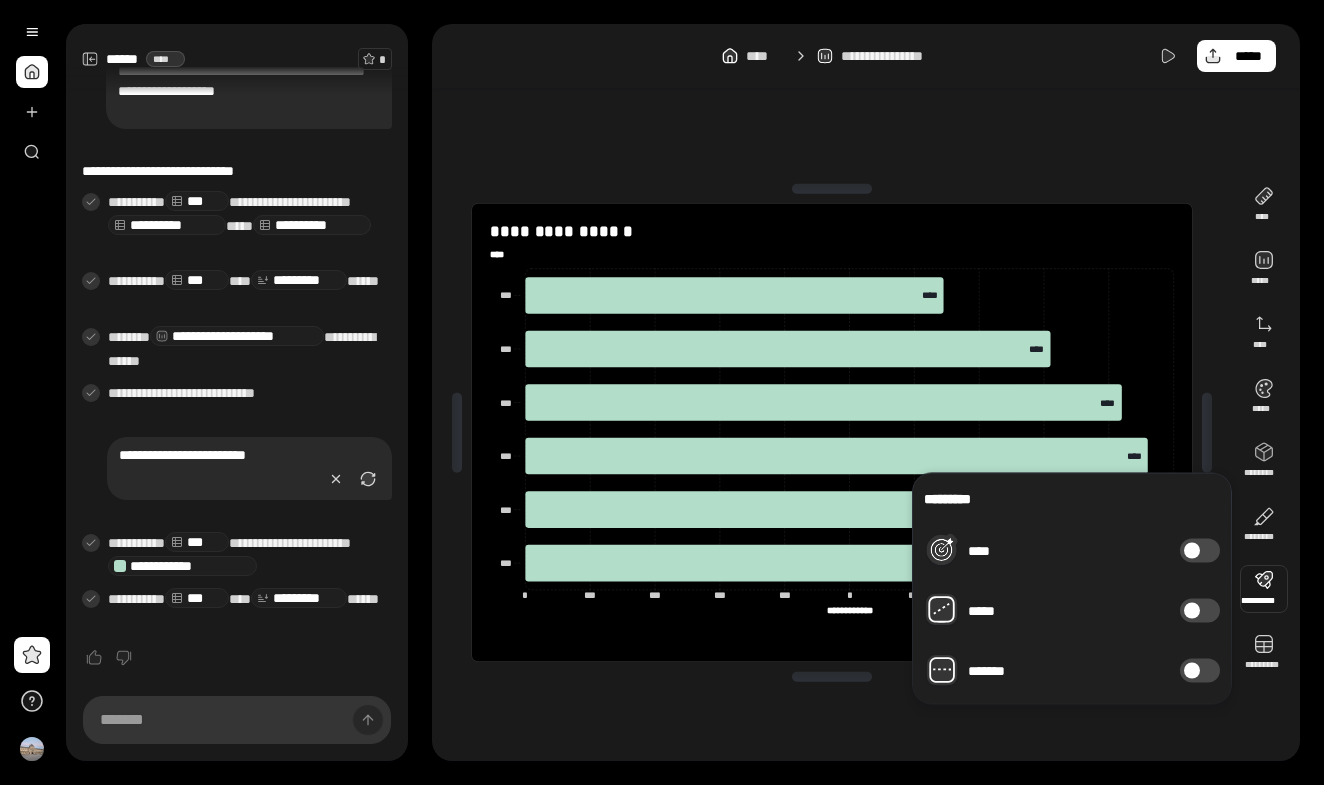 click at bounding box center (1264, 589) 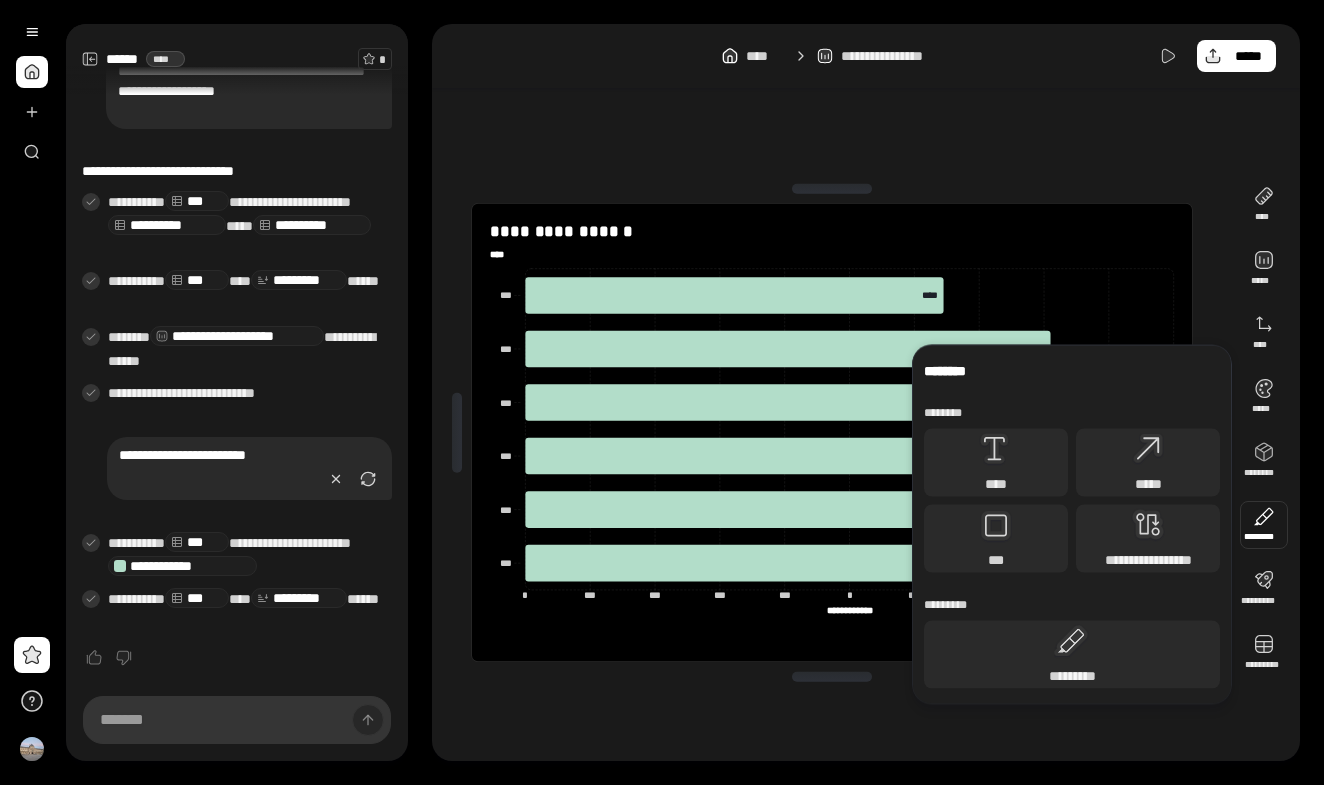 click at bounding box center (1264, 525) 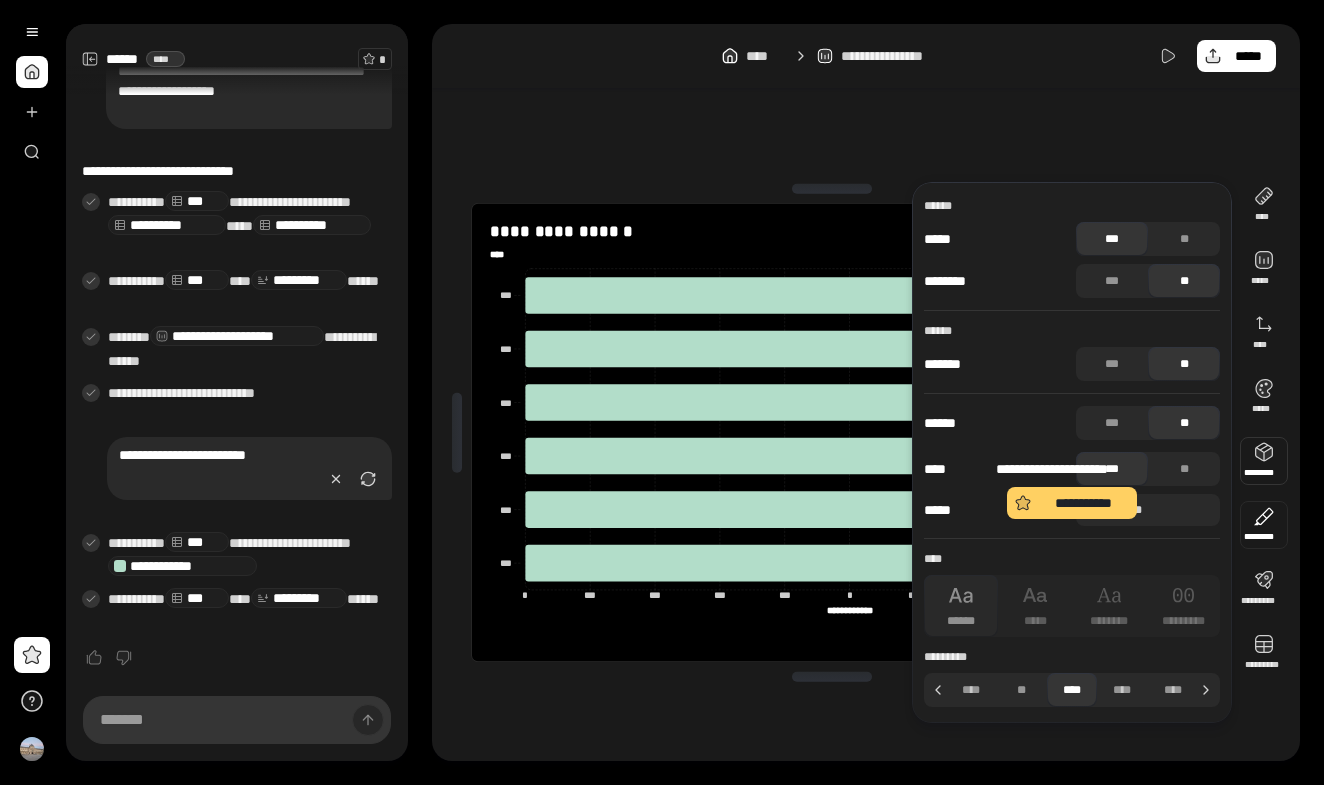 scroll, scrollTop: 0, scrollLeft: 0, axis: both 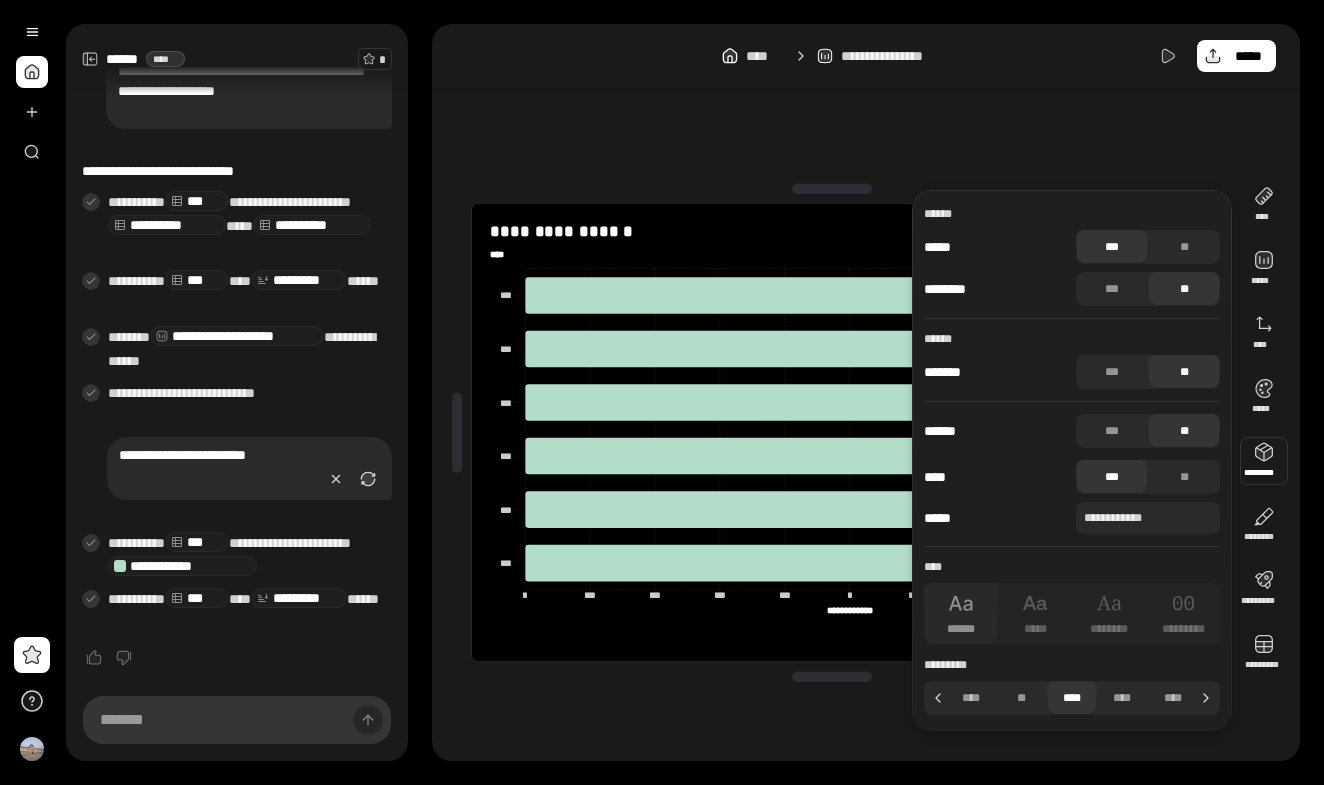 click at bounding box center [1264, 461] 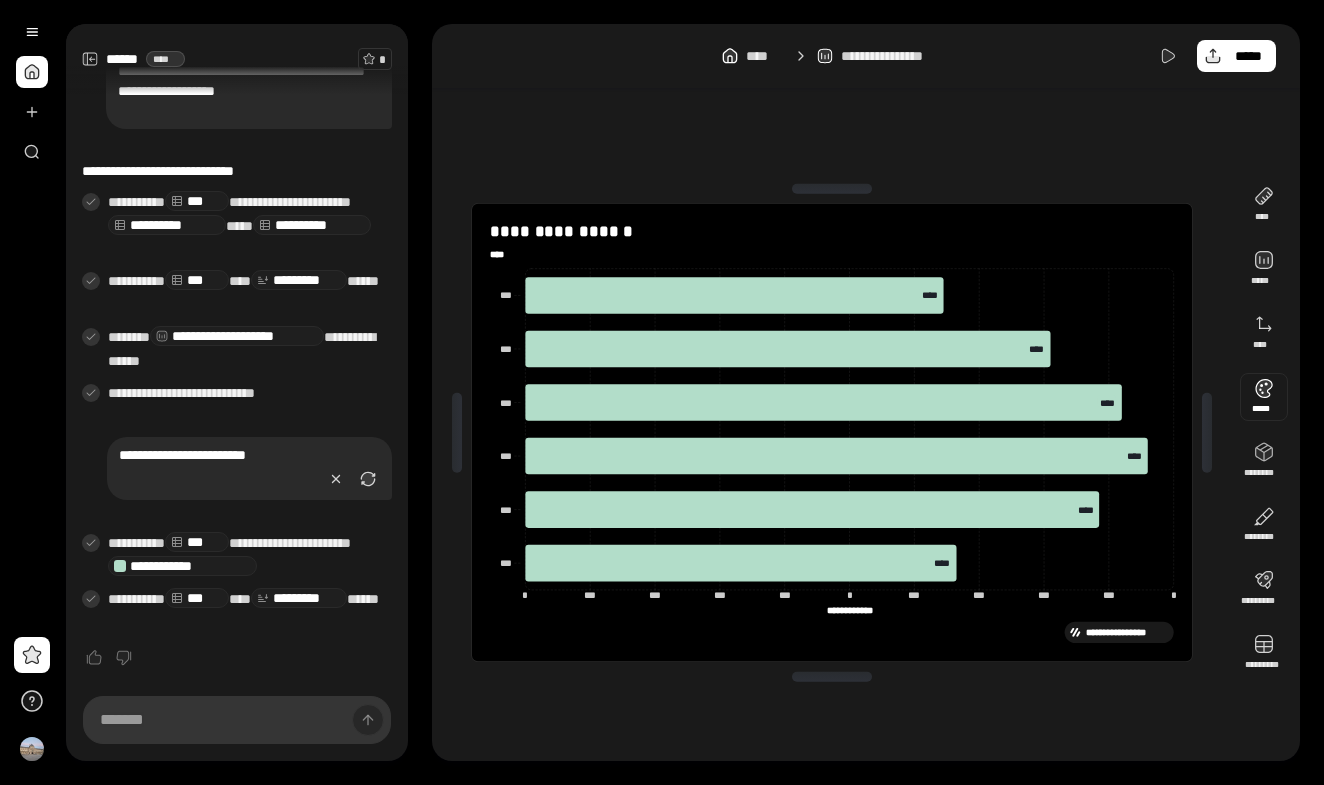 click at bounding box center [1264, 397] 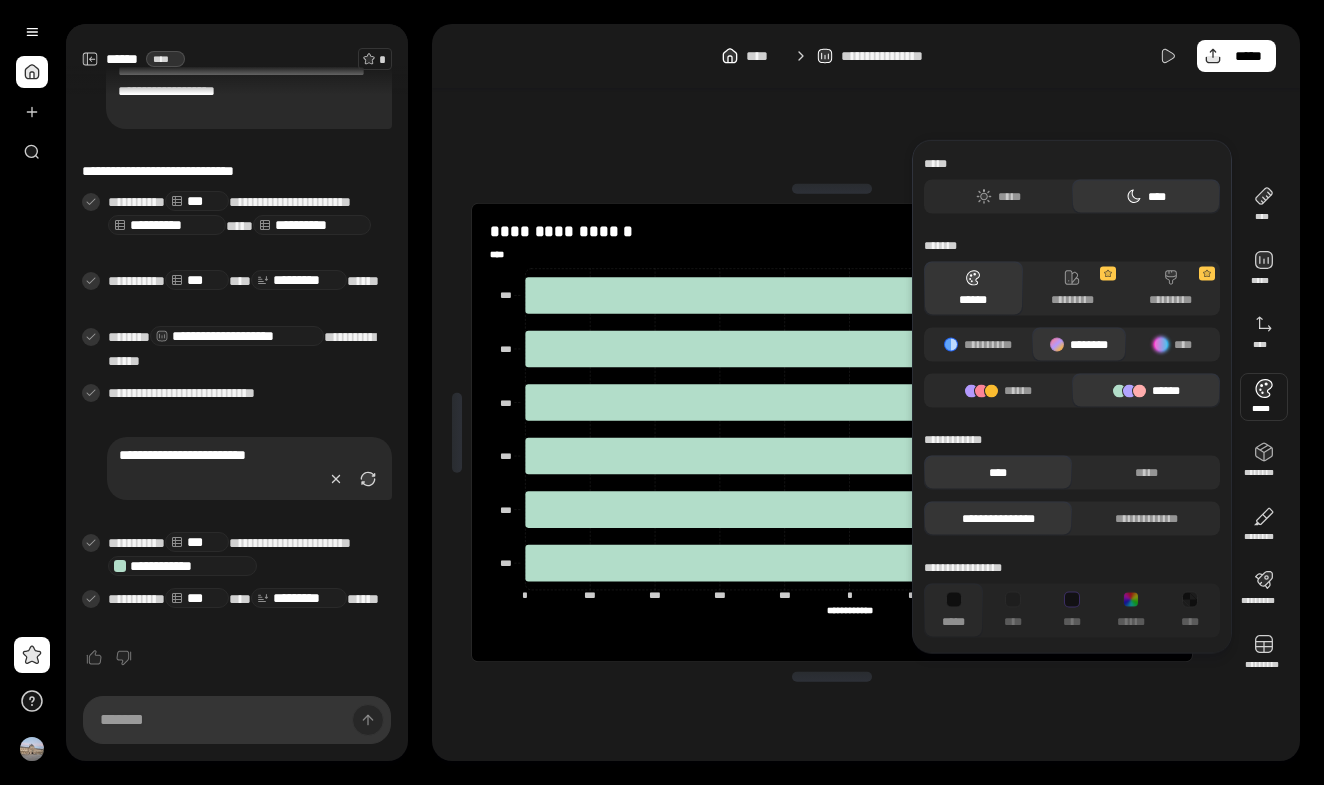 click on "***** ***** ****" at bounding box center (1072, 185) 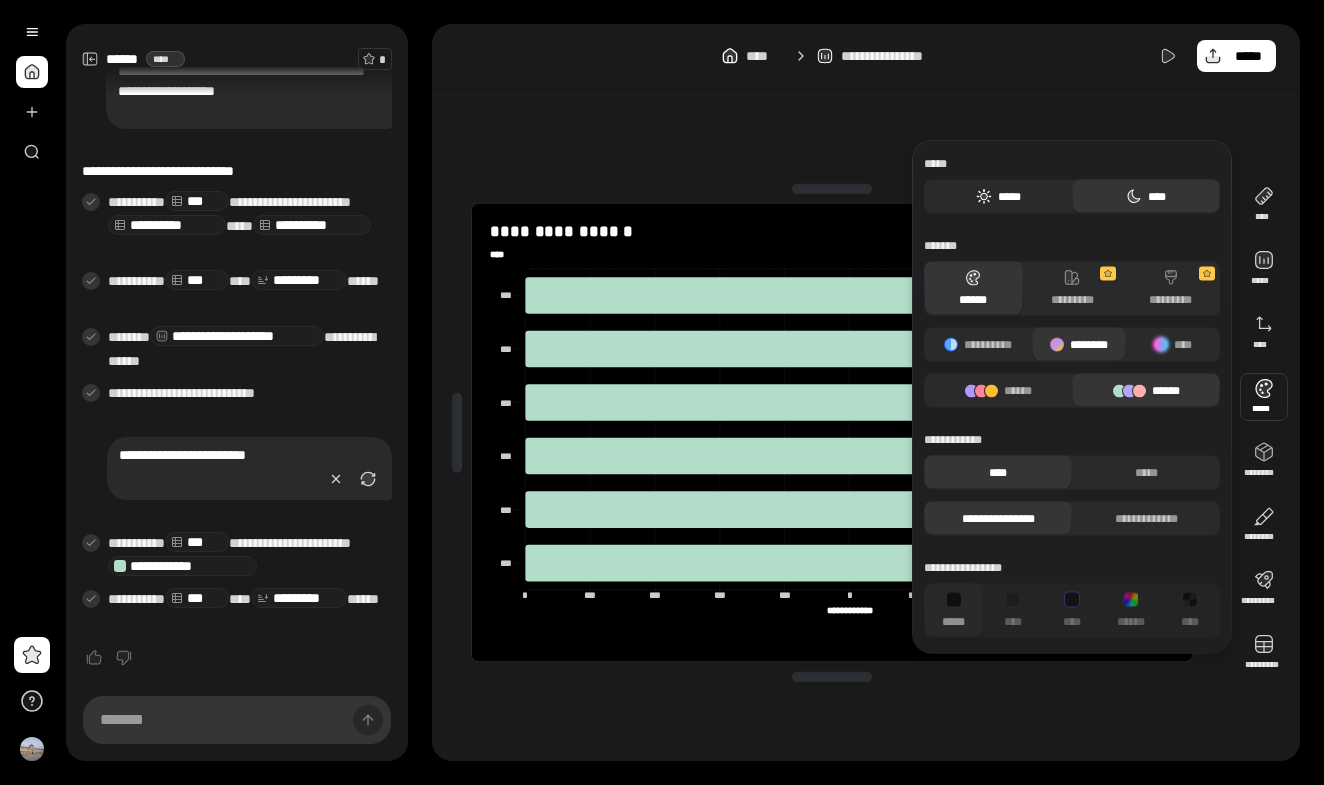 click on "*****" at bounding box center [998, 197] 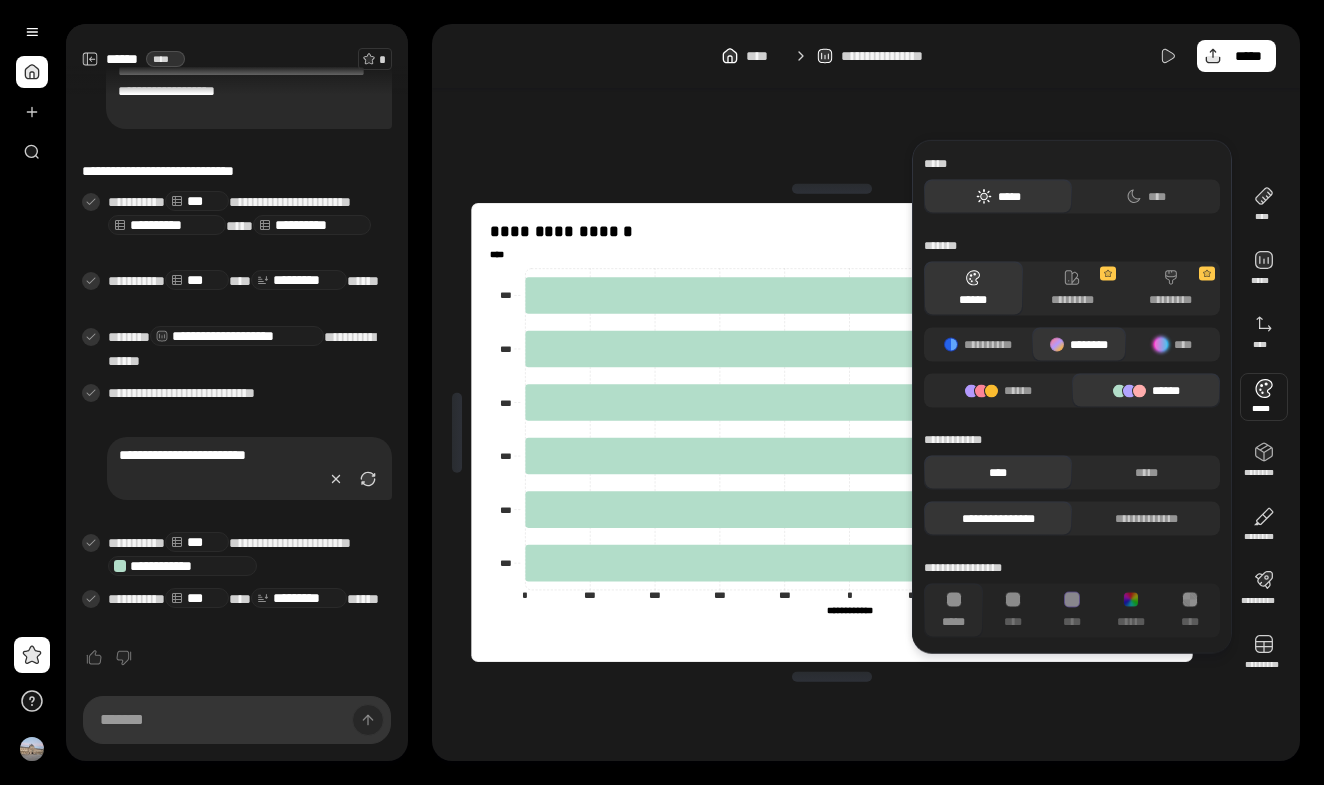 click on "*****" at bounding box center [998, 197] 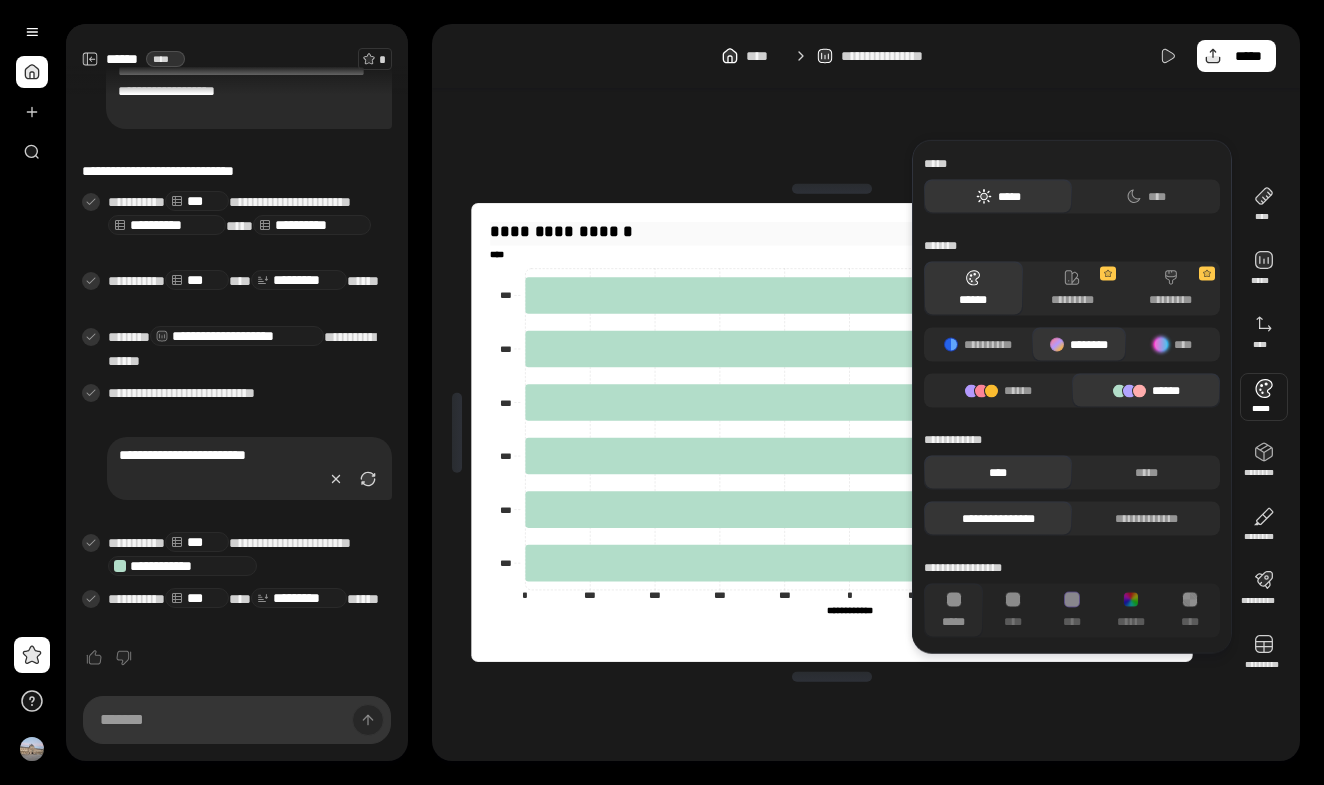 click on "**********" at bounding box center (831, 232) 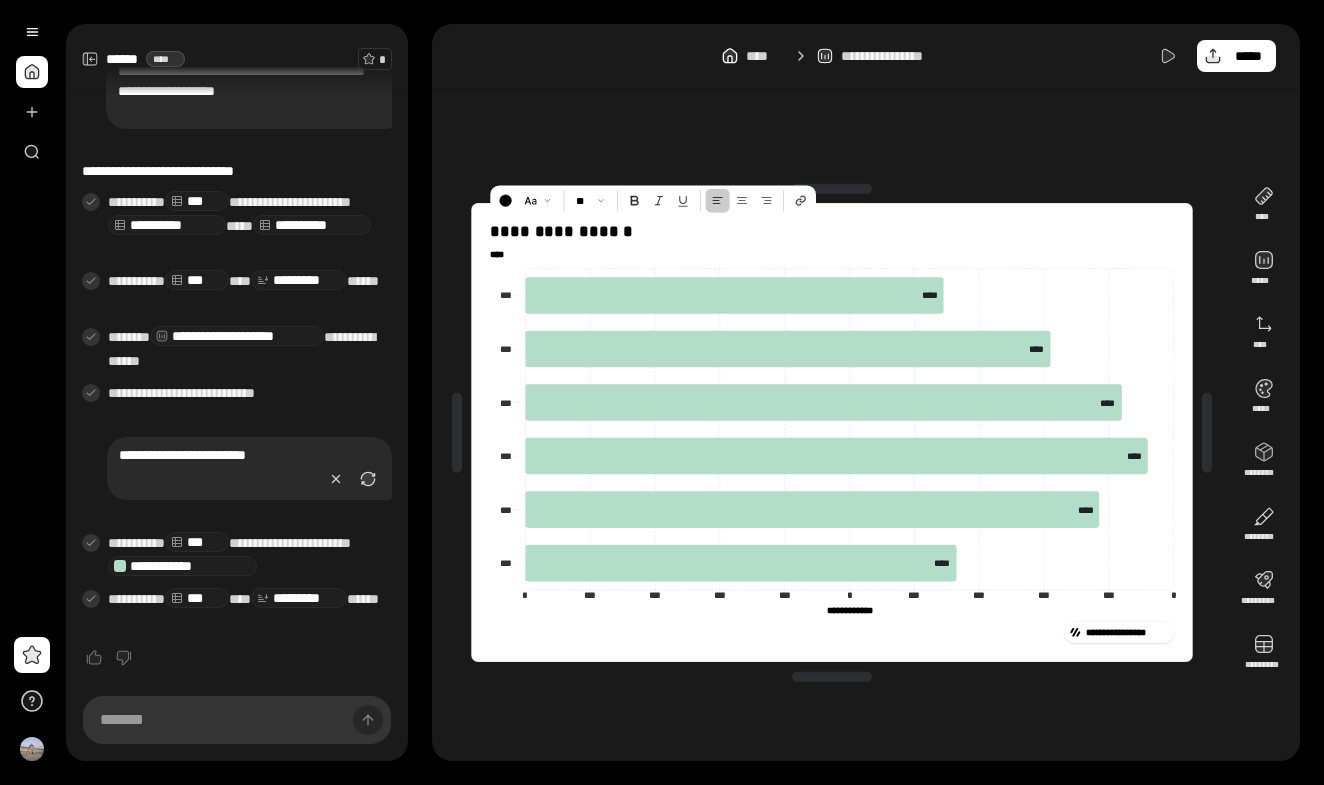 click on "**********" at bounding box center (832, 432) 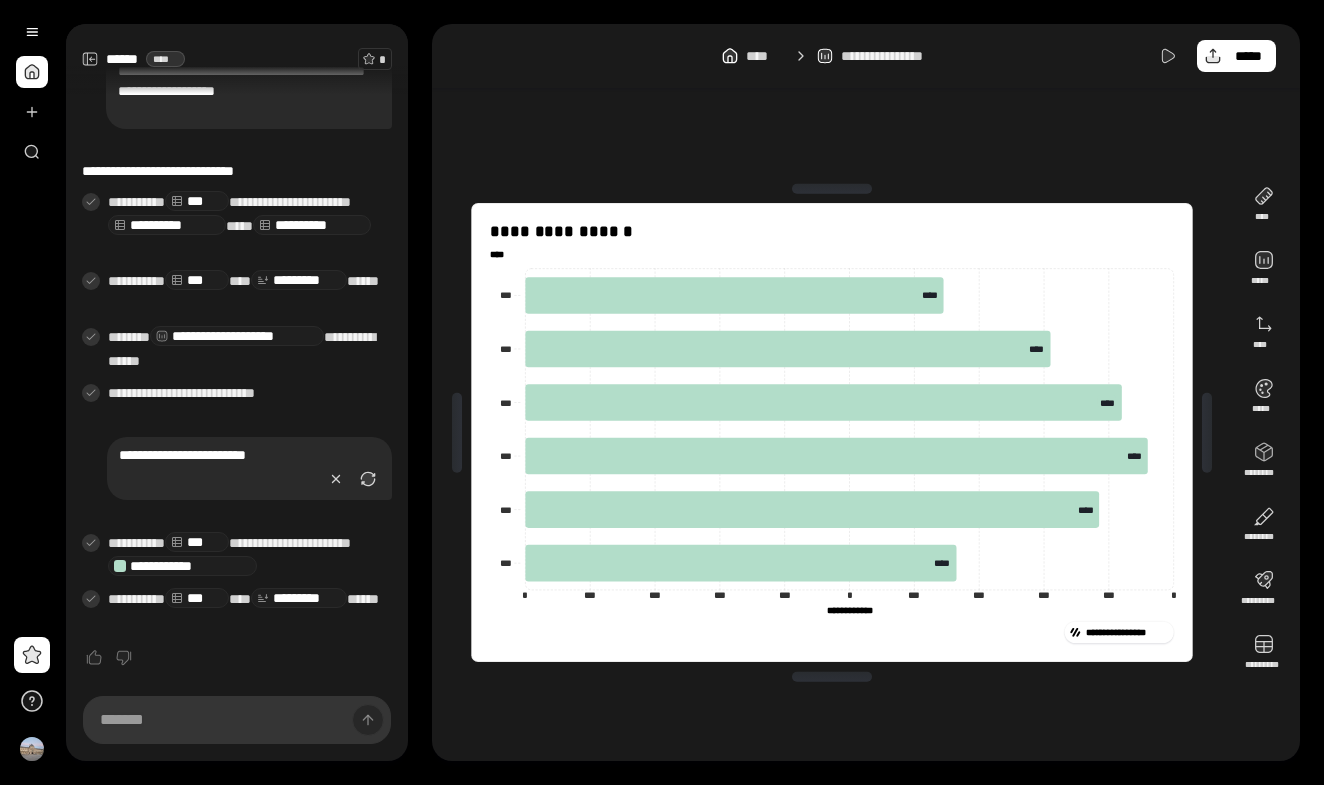 scroll, scrollTop: 0, scrollLeft: 0, axis: both 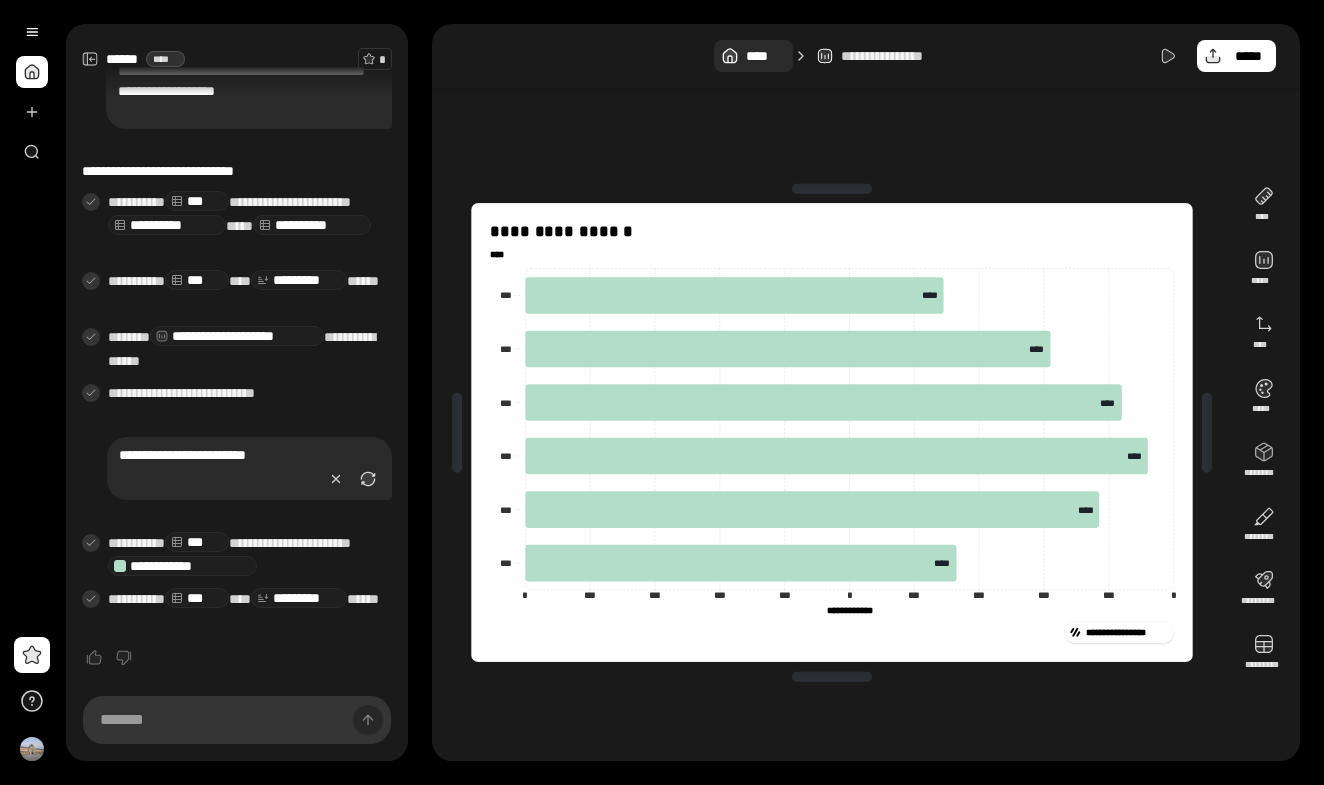 click on "****" at bounding box center [753, 56] 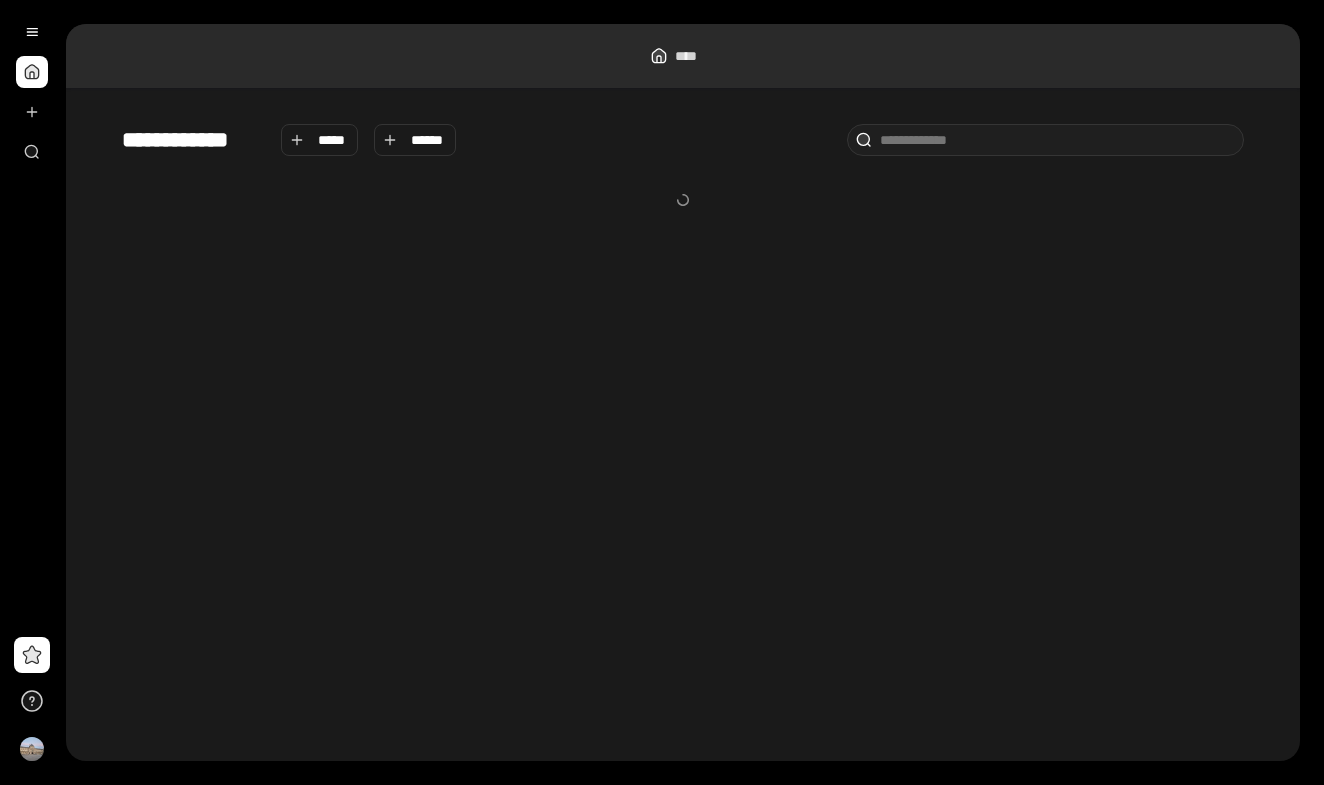 click on "****" at bounding box center (683, 56) 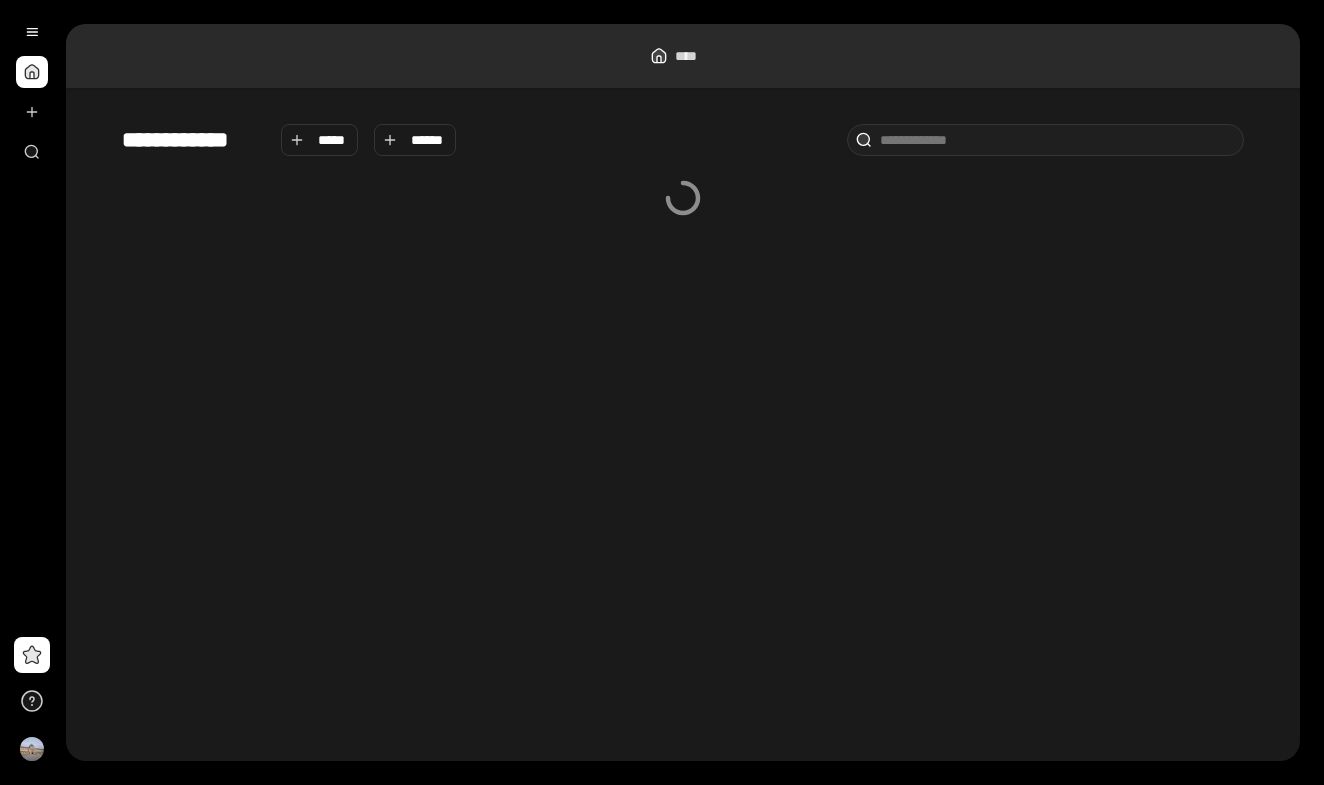 click at bounding box center (32, 72) 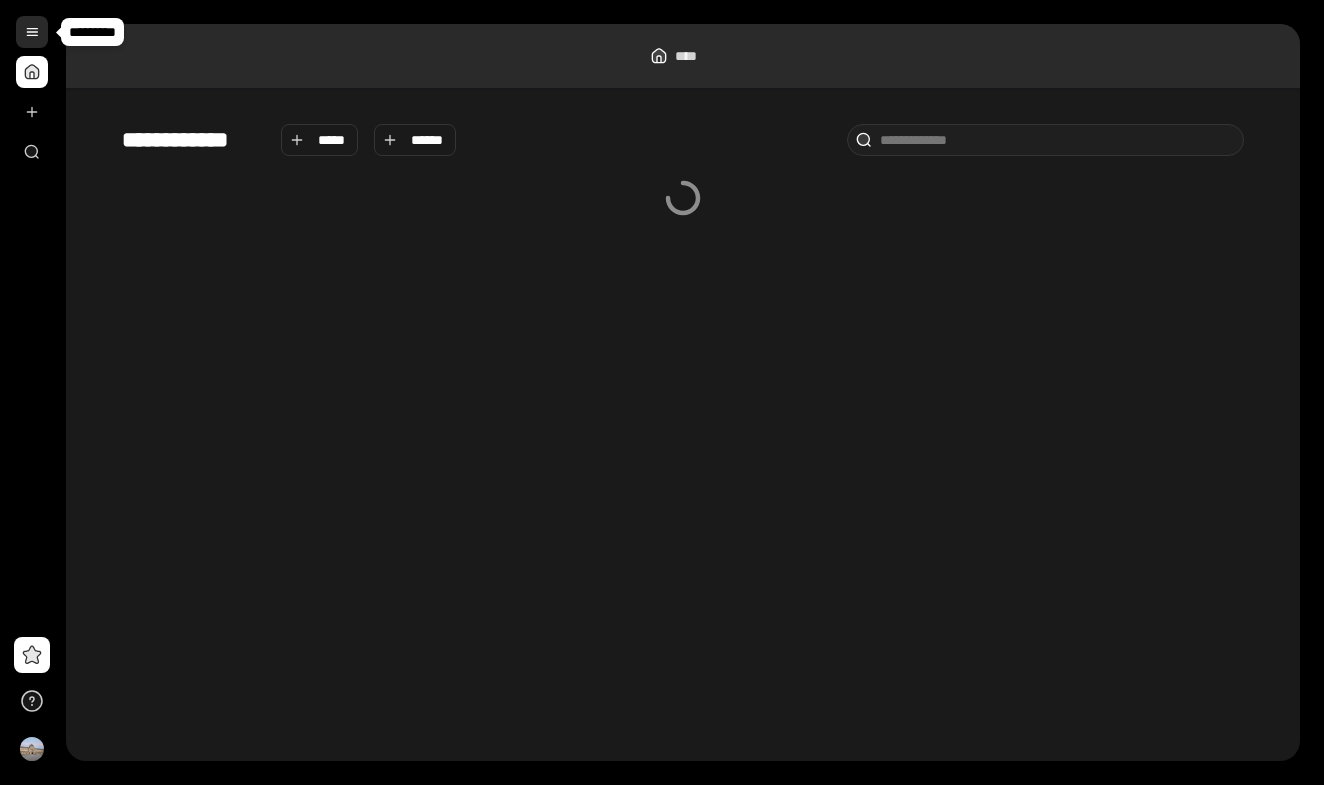 click at bounding box center (32, 32) 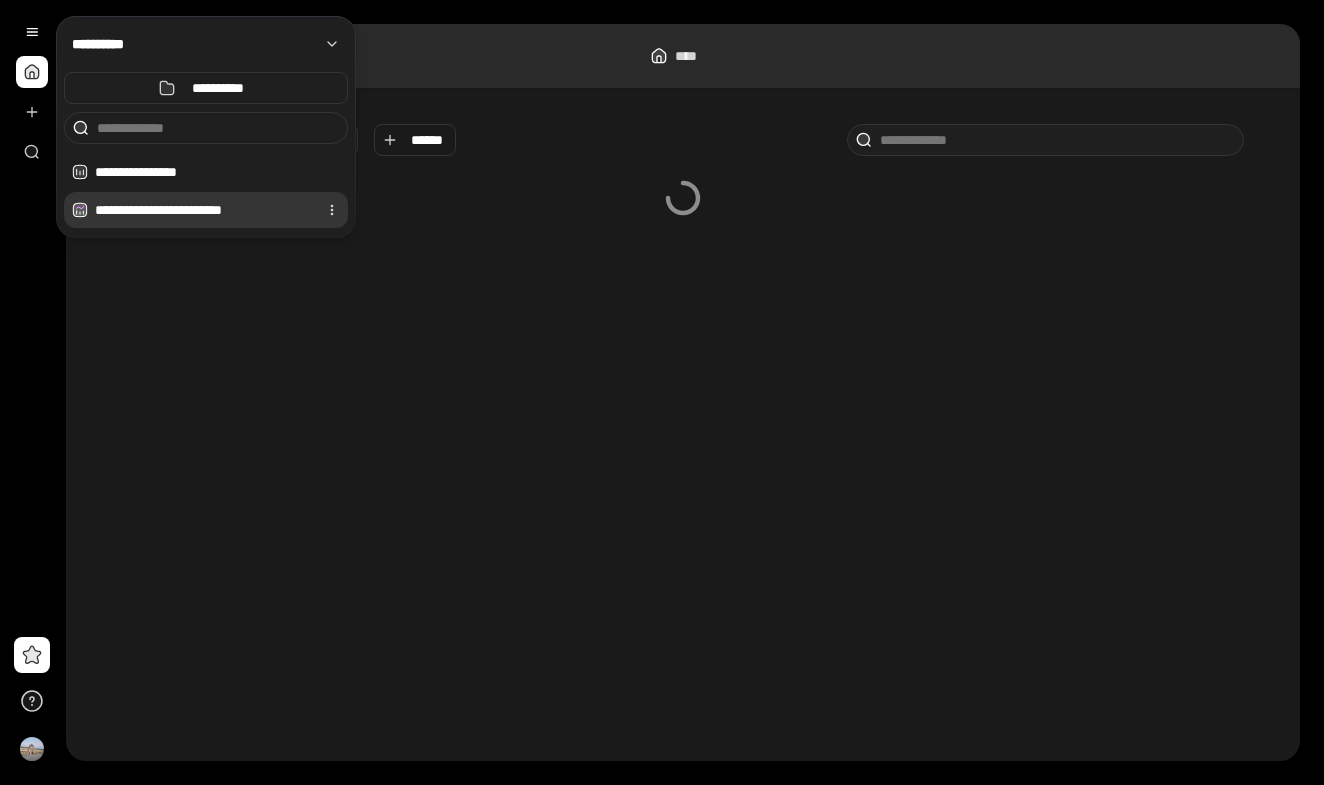 click on "**********" at bounding box center (202, 210) 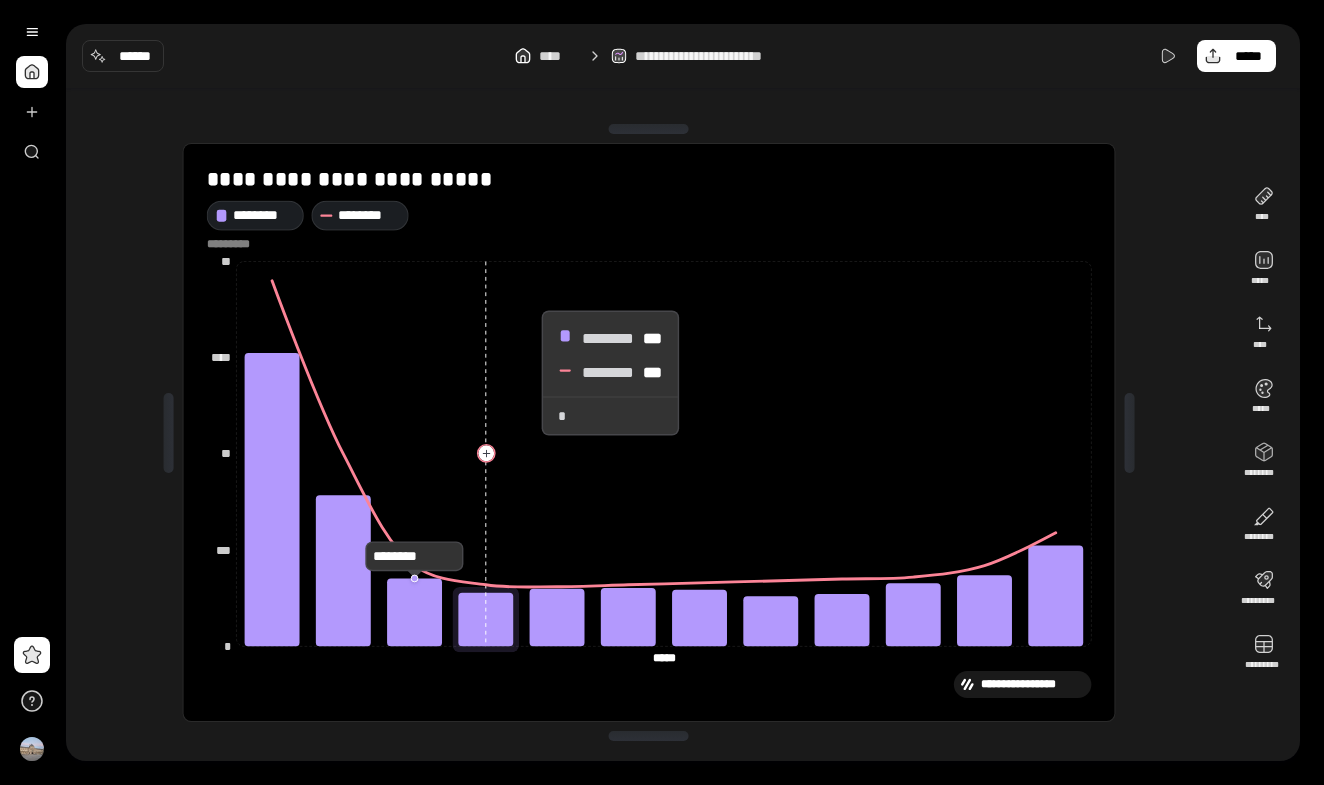 click 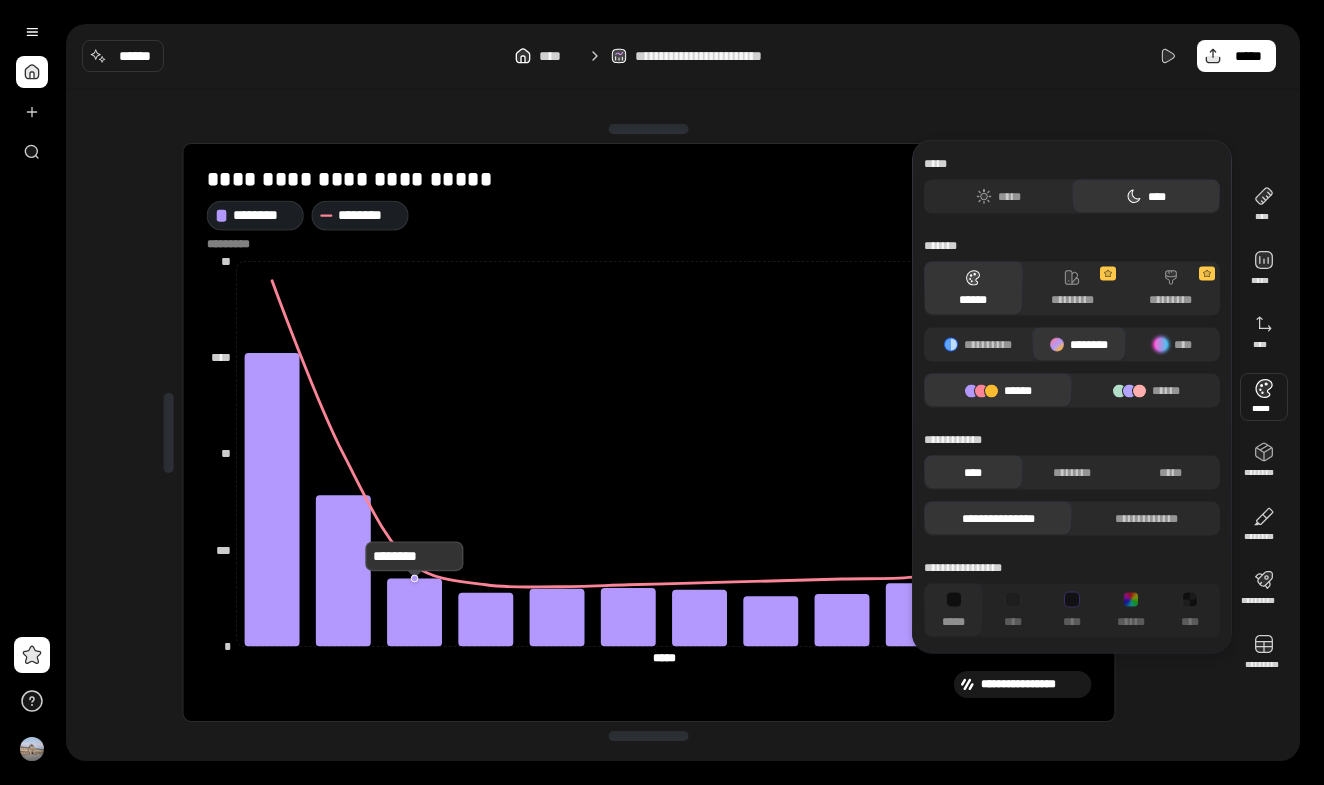 click at bounding box center [1264, 397] 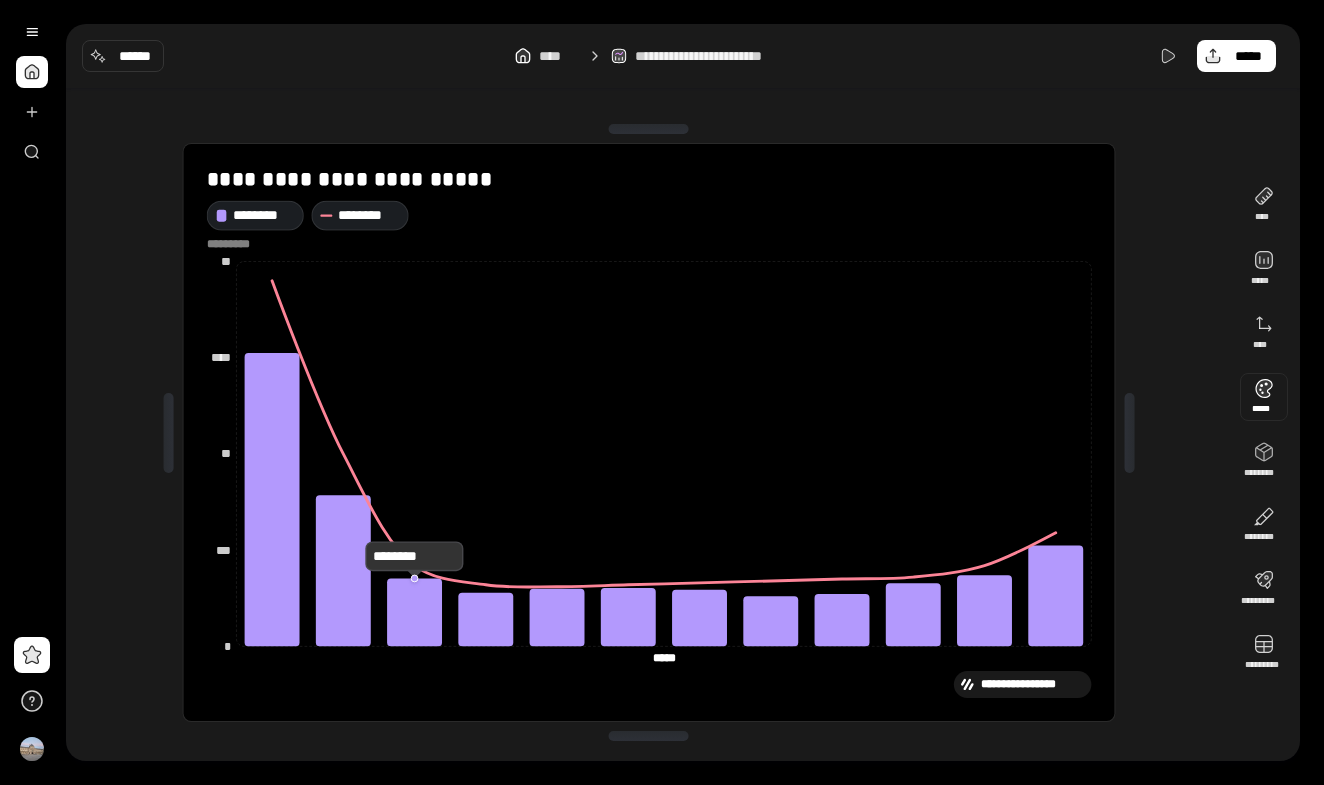 click at bounding box center (1264, 397) 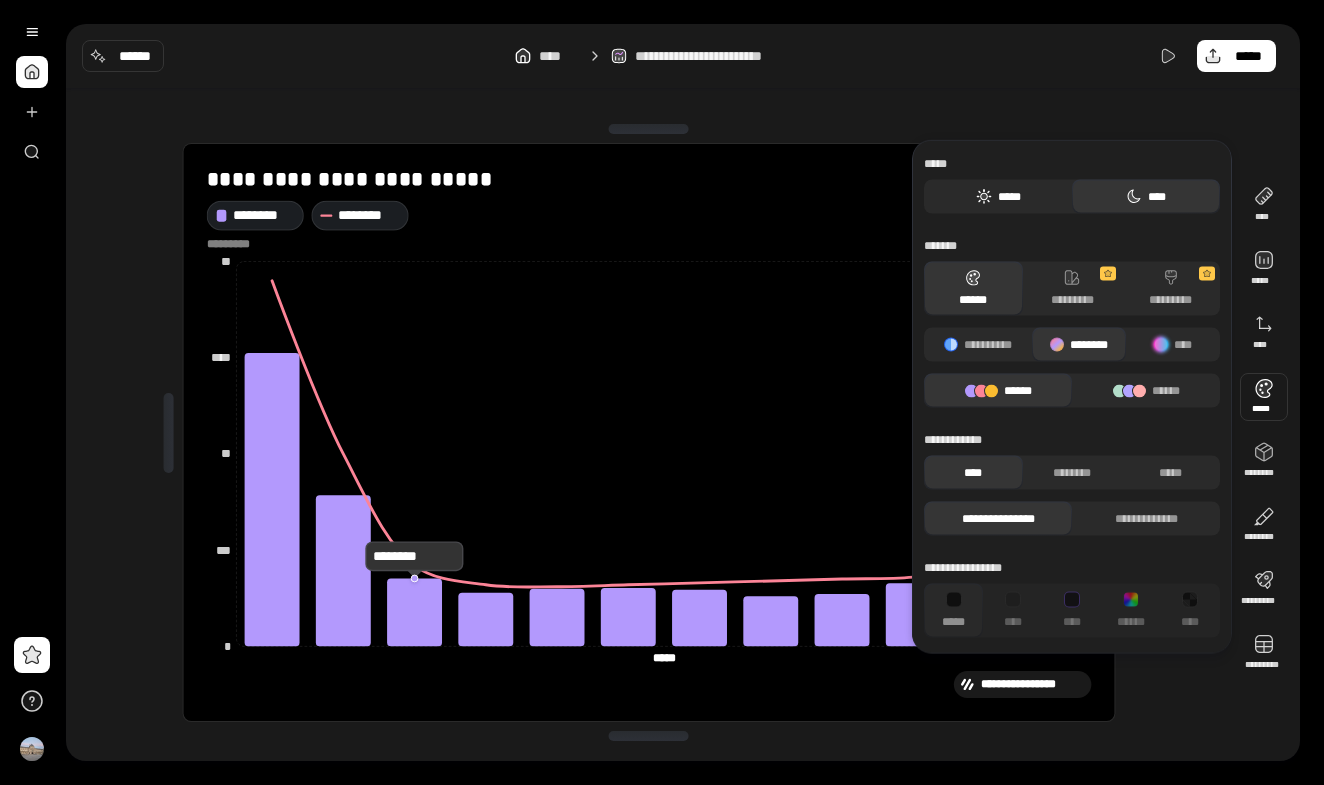 click on "*****" at bounding box center (998, 197) 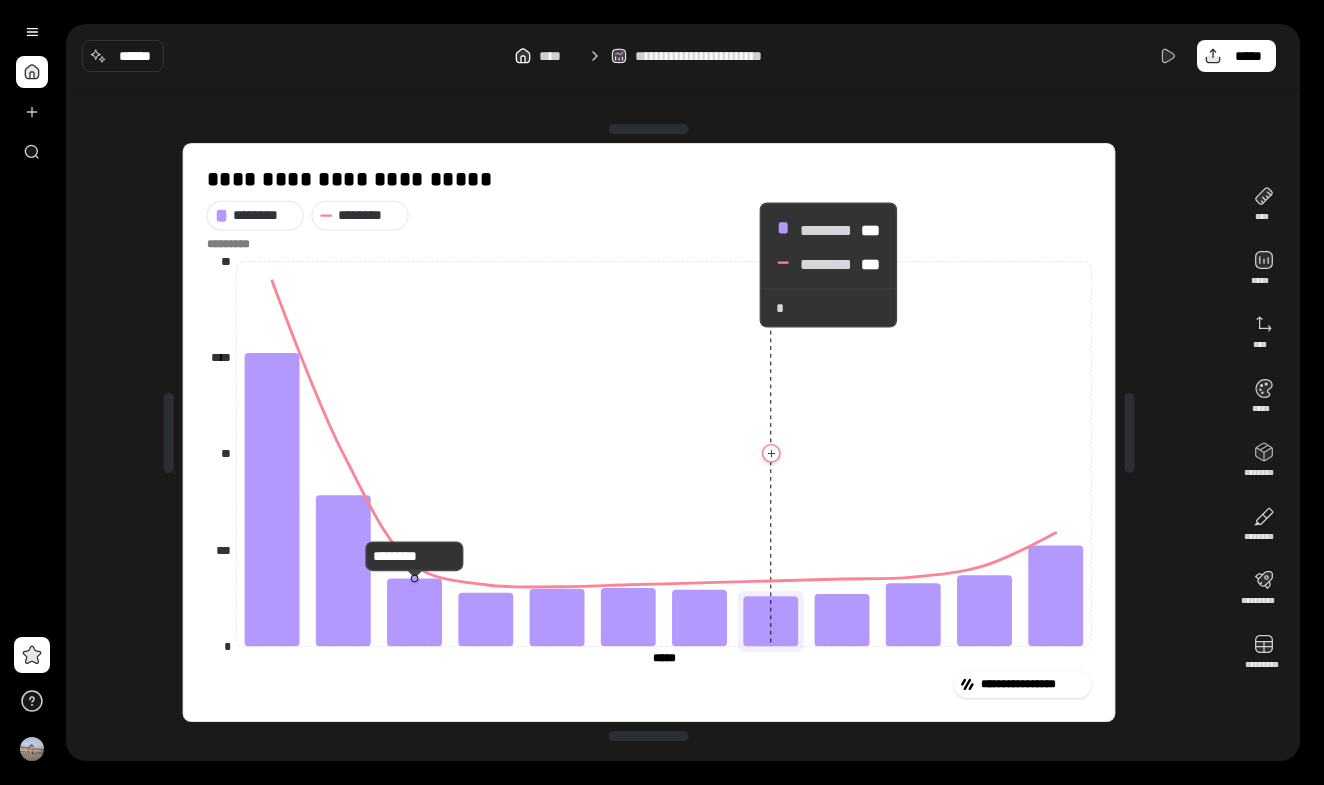 click 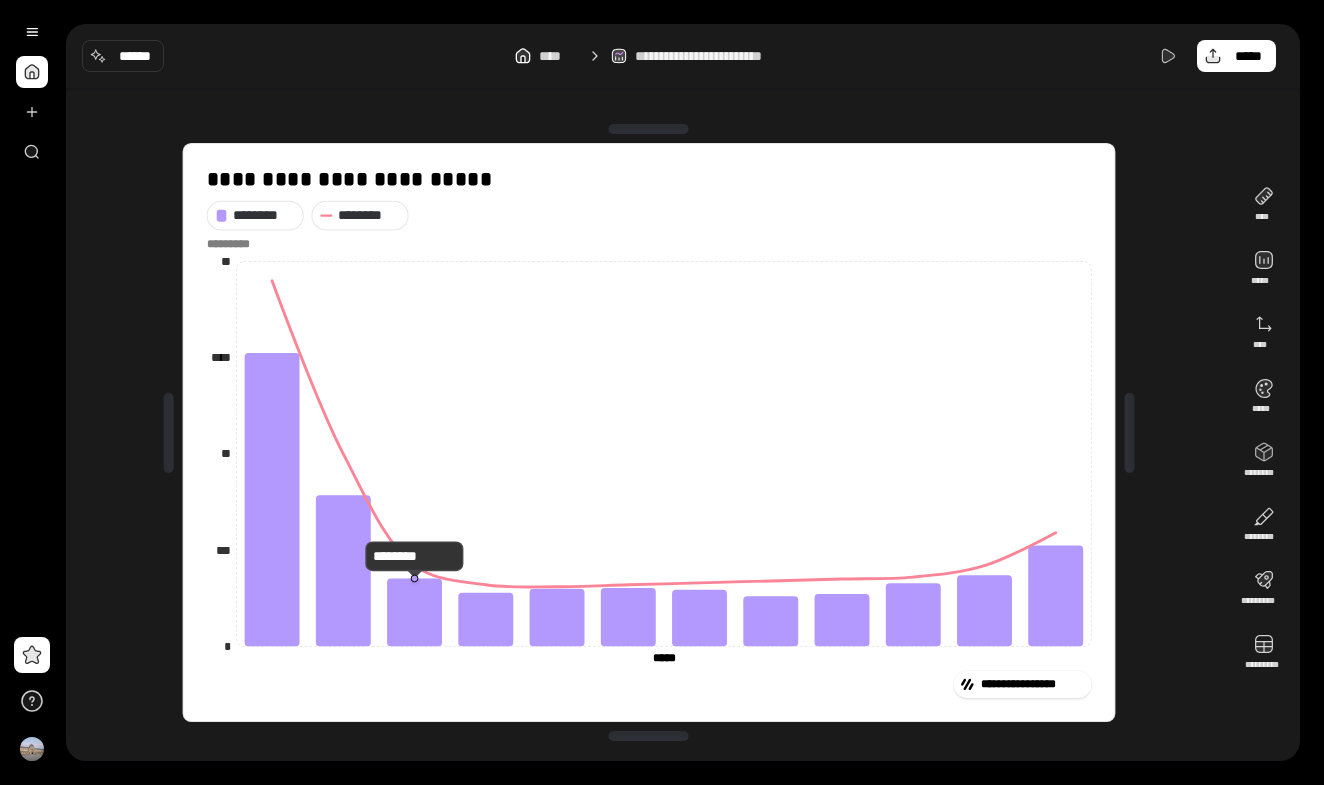 click on "**********" at bounding box center [683, 392] 